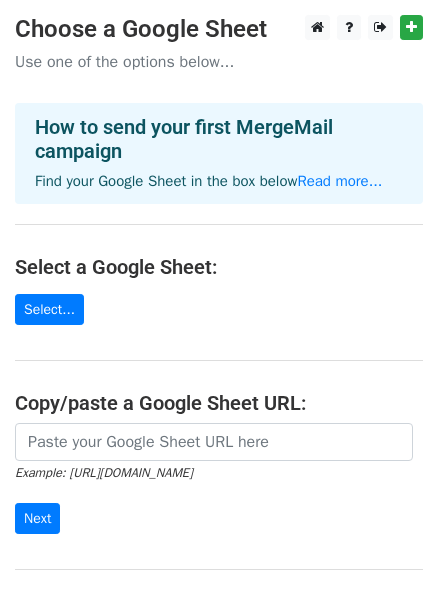 scroll, scrollTop: 181, scrollLeft: 0, axis: vertical 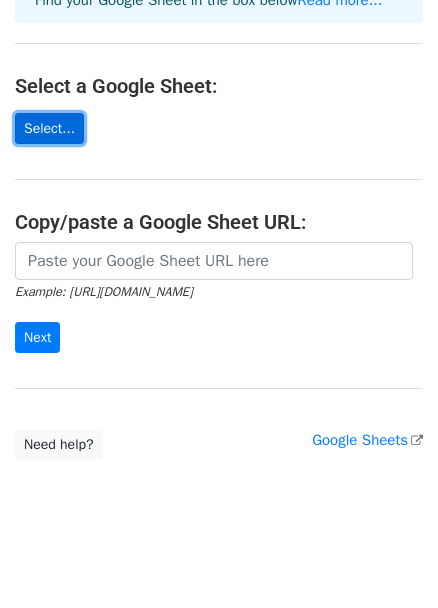 click on "Select..." at bounding box center [49, 128] 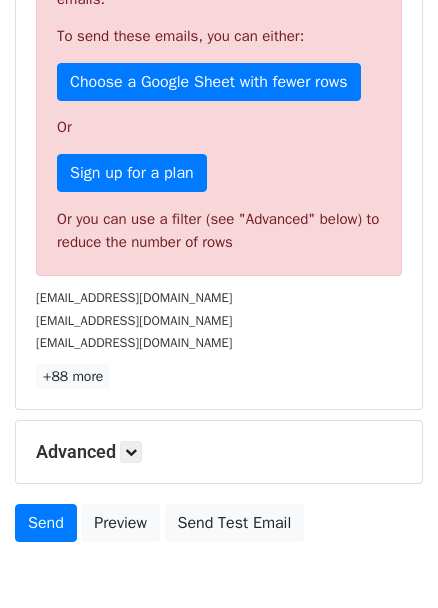 scroll, scrollTop: 637, scrollLeft: 0, axis: vertical 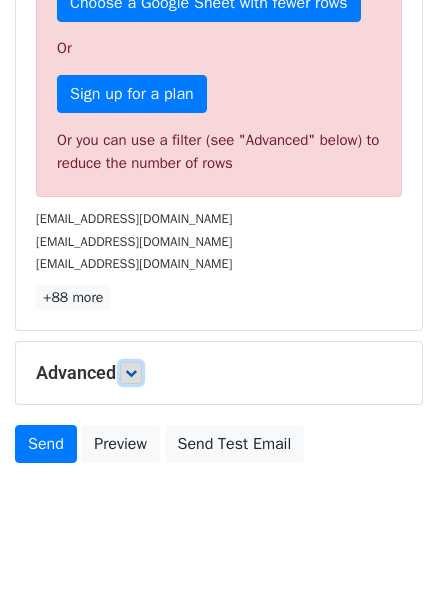 click at bounding box center [131, 373] 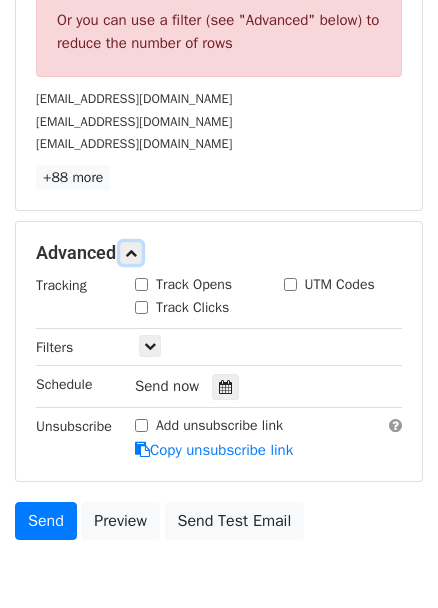 scroll, scrollTop: 832, scrollLeft: 0, axis: vertical 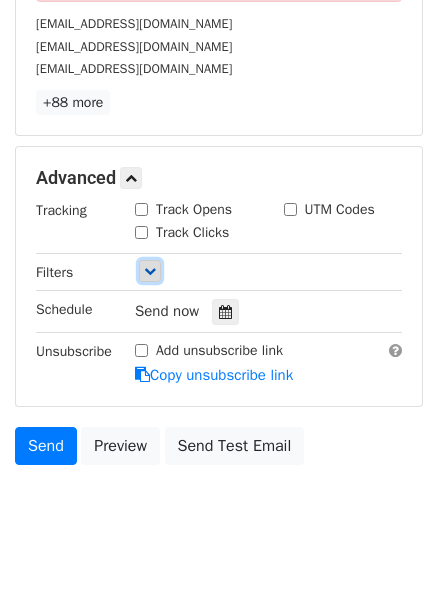 click at bounding box center [150, 271] 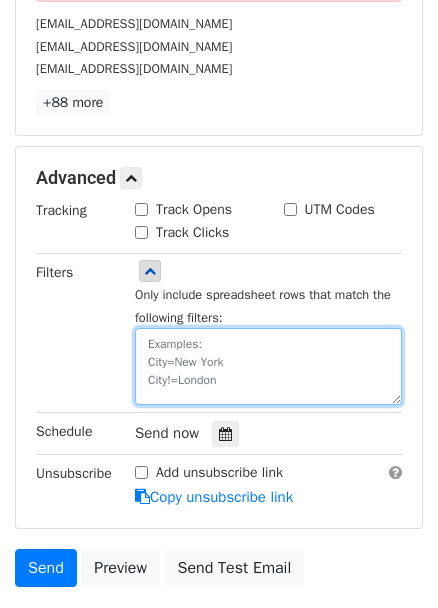 click at bounding box center (268, 366) 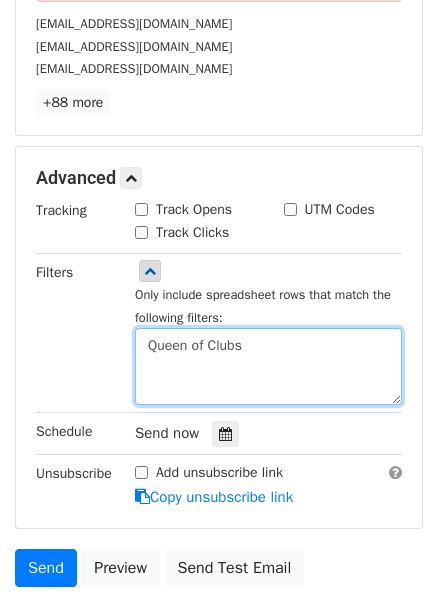 scroll, scrollTop: 484, scrollLeft: 0, axis: vertical 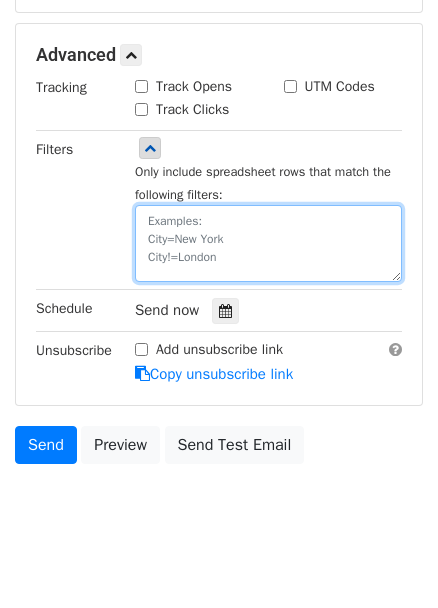 click at bounding box center [268, 243] 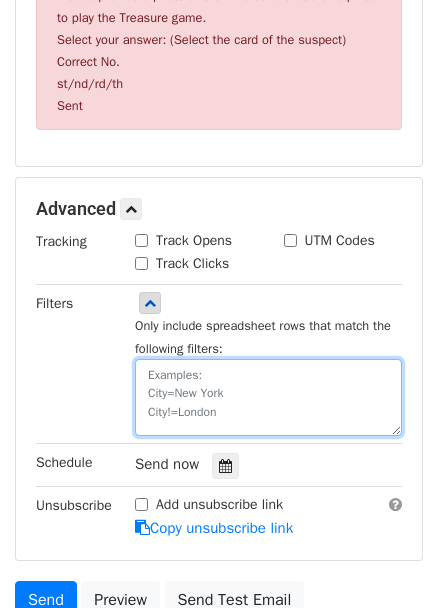 click at bounding box center [268, 397] 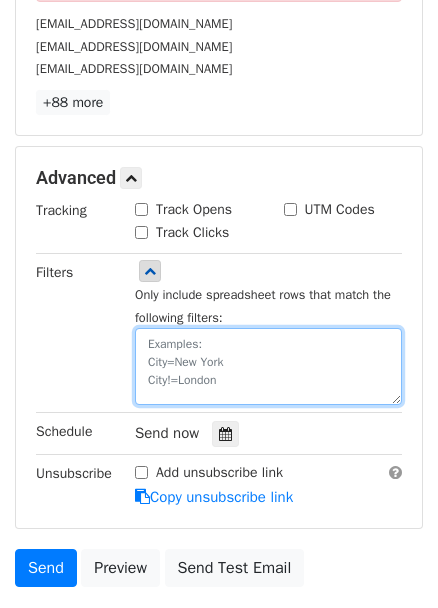 paste on "Queen of Clubs" 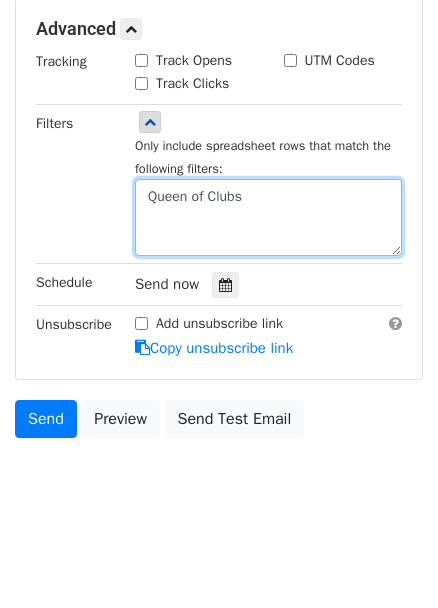 scroll, scrollTop: 484, scrollLeft: 0, axis: vertical 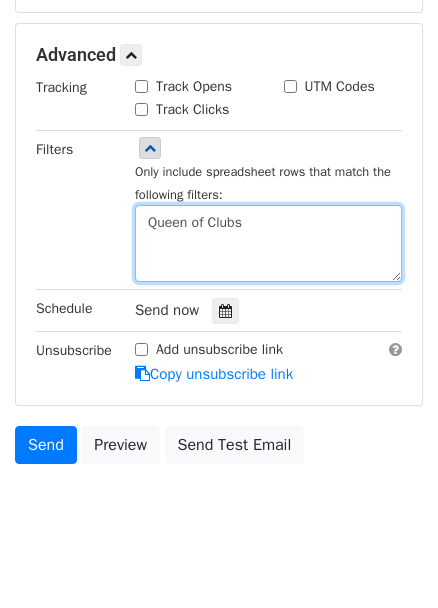 click on "Queen of Clubs" at bounding box center [268, 243] 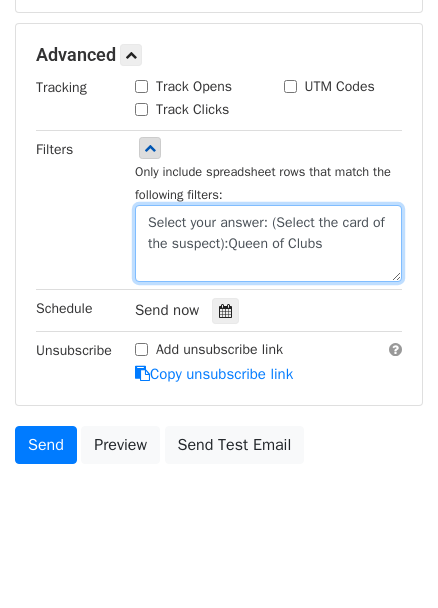 type on "Select your answer: (Select the card of the suspect)Queen of Clubs" 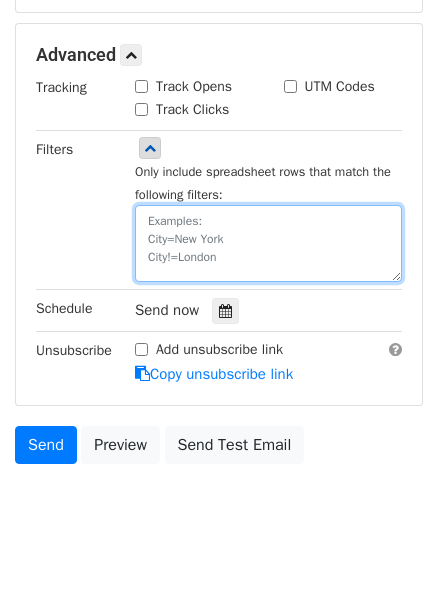 click at bounding box center [268, 243] 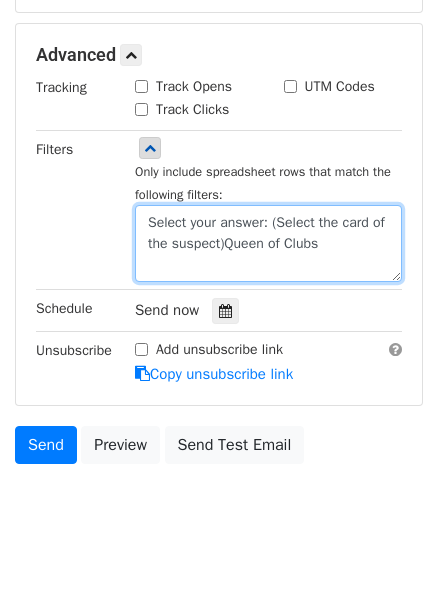 click on "Select your answer: (Select the card of the suspect)Queen of Clubs" at bounding box center [268, 243] 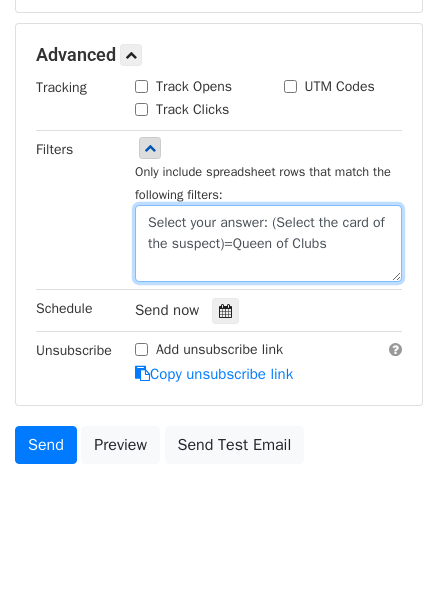 type on "Select your answer: (Select the card of the suspect)=Queen of Clubs" 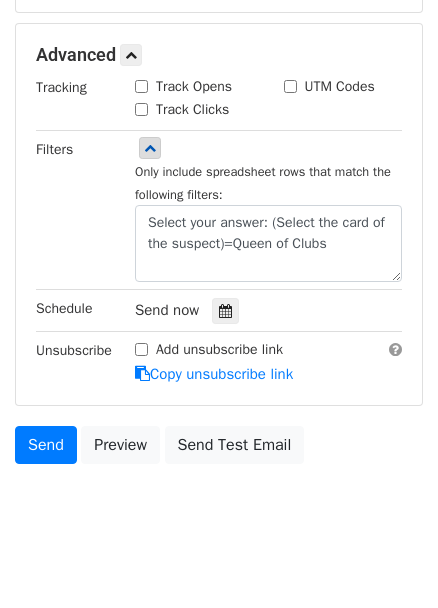 click on "Send now" at bounding box center (252, 310) 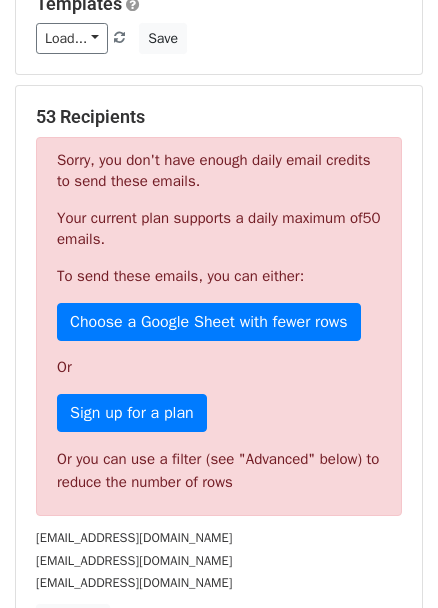 scroll, scrollTop: 0, scrollLeft: 0, axis: both 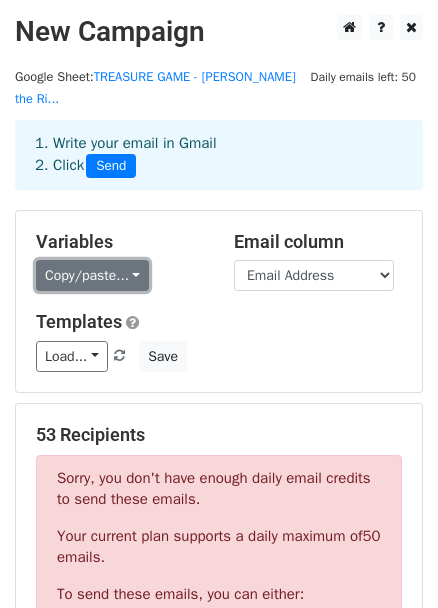 click on "Copy/paste..." at bounding box center [92, 275] 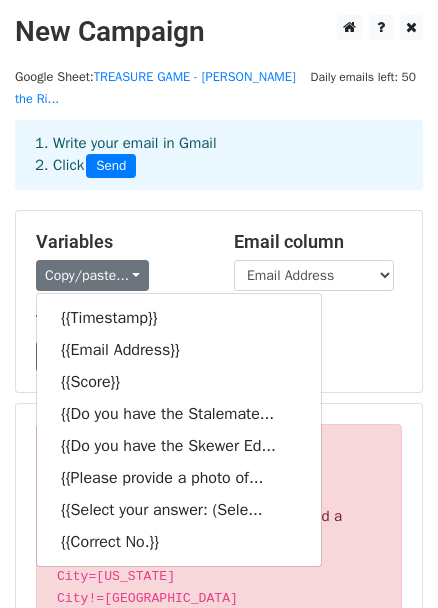click on "Variables" at bounding box center [120, 242] 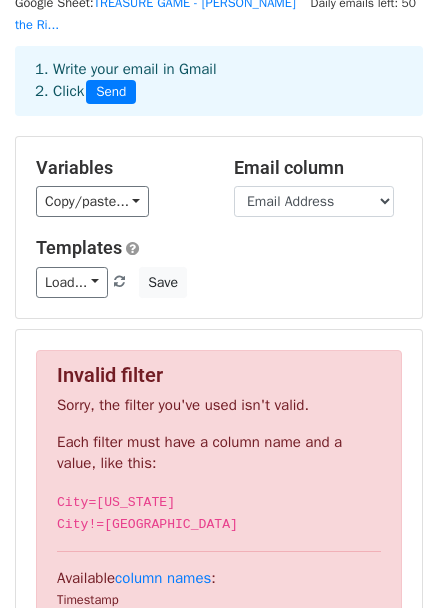 scroll, scrollTop: 90, scrollLeft: 0, axis: vertical 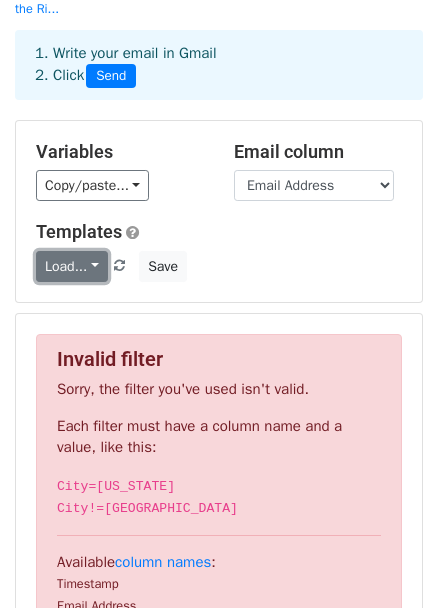click on "Load..." at bounding box center [72, 266] 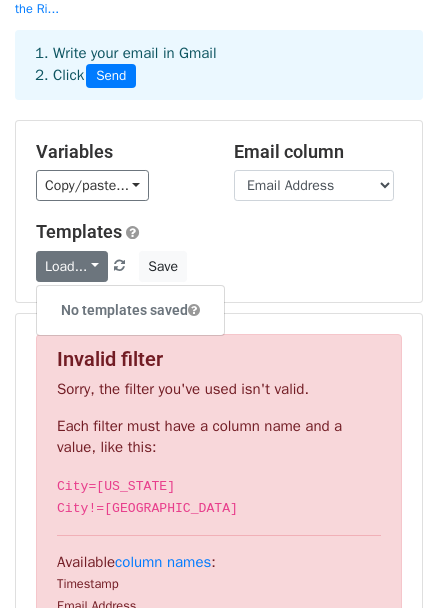 click on "No templates saved" at bounding box center (130, 310) 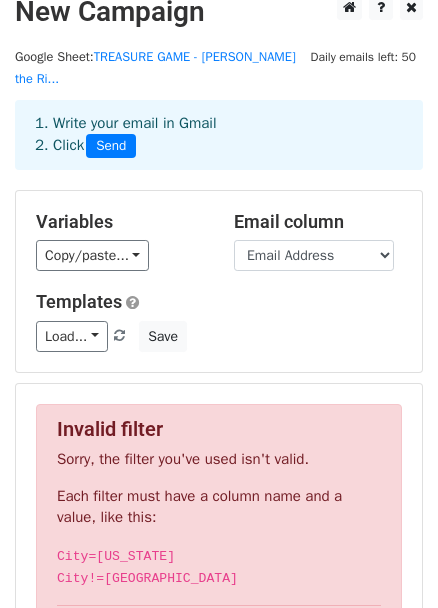 scroll, scrollTop: 0, scrollLeft: 0, axis: both 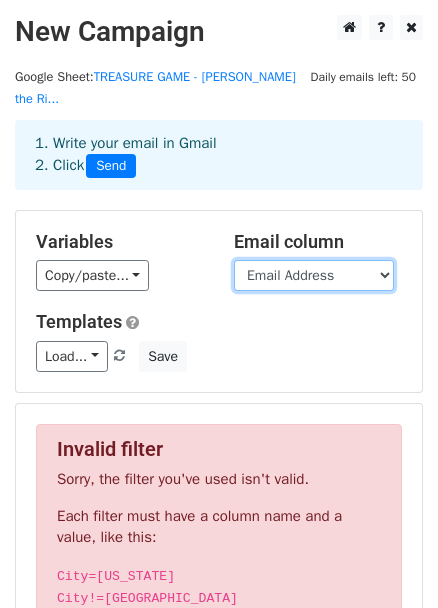 click on "Timestamp
Email Address
Score
Do you have the Stalemate Edition or Checkmate Edition of the Jack the Ripper & Sherlock Holmes Playing Cards?
Do you have the Skewer Edition or Castling Edition of the Jack the Ripper & Sherlock Holmes Playing Cards?
Please provide a photo of the 2 Editions that are required to play the Treasure game.
Select your answer: (Select the card of the suspect)
Correct No." at bounding box center [314, 275] 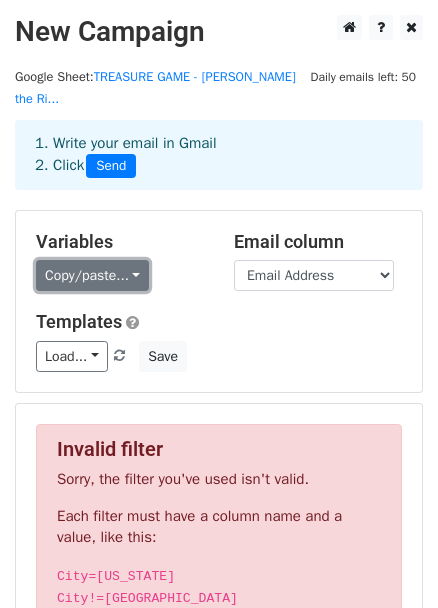 click on "Copy/paste..." at bounding box center (92, 275) 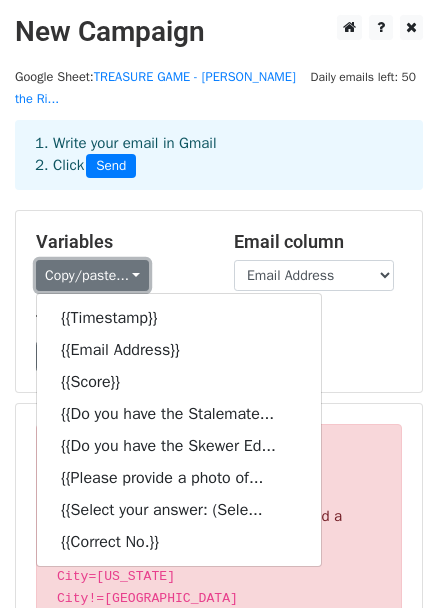click on "Copy/paste..." at bounding box center (92, 275) 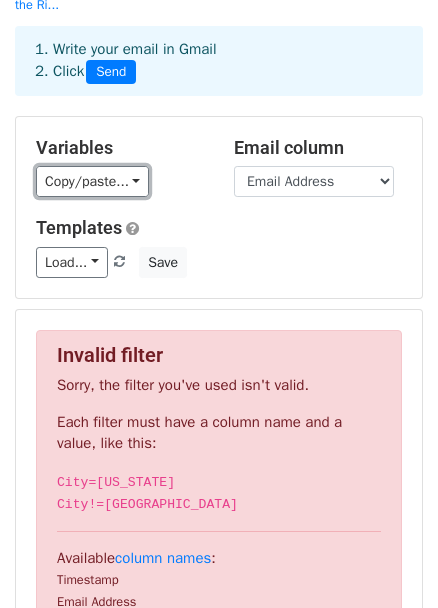 scroll, scrollTop: 181, scrollLeft: 0, axis: vertical 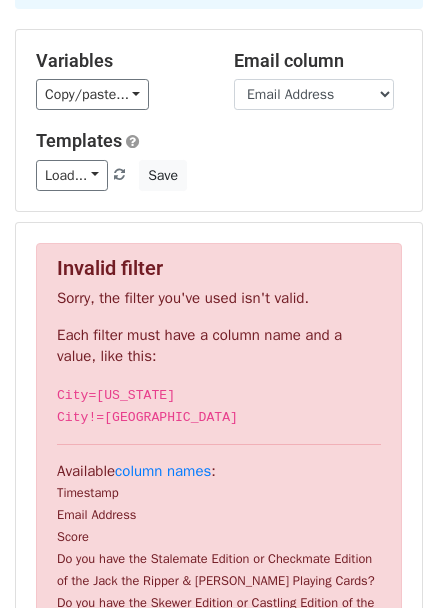 drag, startPoint x: 38, startPoint y: 27, endPoint x: 200, endPoint y: 27, distance: 162 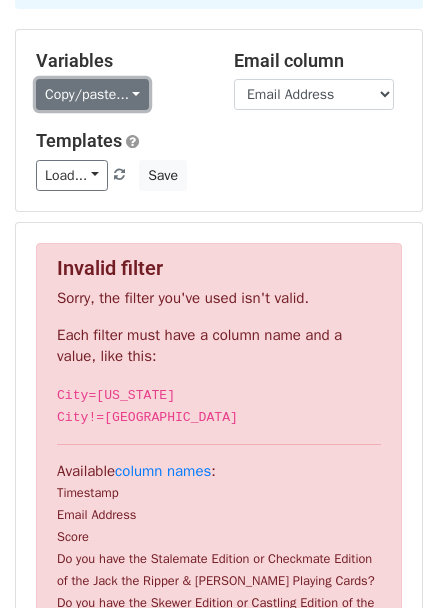 click on "Copy/paste..." at bounding box center (92, 94) 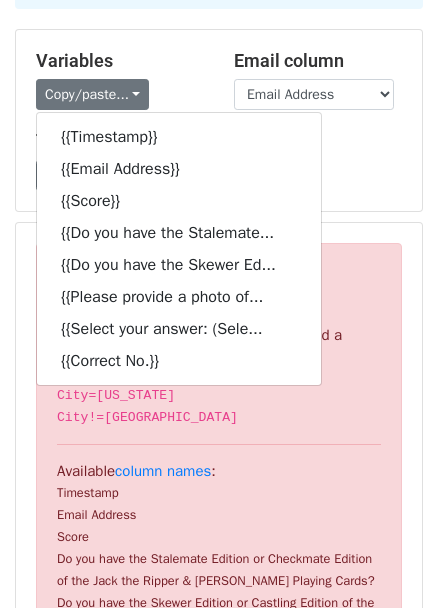 click on "Templates
Load...
No templates saved
Save" at bounding box center (219, 160) 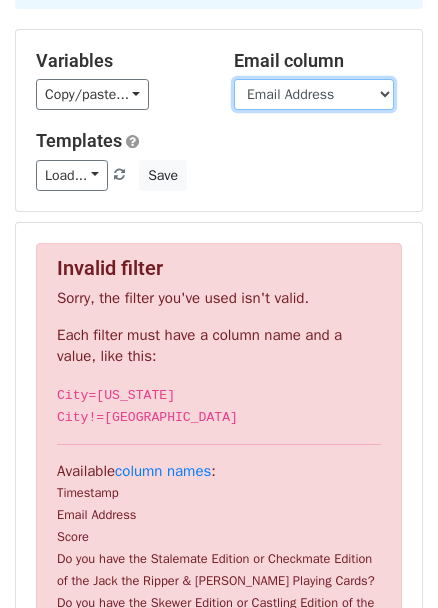 click on "Timestamp
Email Address
Score
Do you have the Stalemate Edition or Checkmate Edition of the Jack the Ripper & Sherlock Holmes Playing Cards?
Do you have the Skewer Edition or Castling Edition of the Jack the Ripper & Sherlock Holmes Playing Cards?
Please provide a photo of the 2 Editions that are required to play the Treasure game.
Select your answer: (Select the card of the suspect)
Correct No." at bounding box center [314, 94] 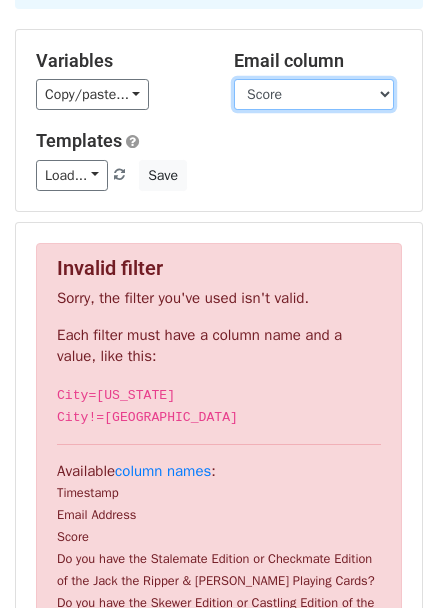 click on "Timestamp
Email Address
Score
Do you have the Stalemate Edition or Checkmate Edition of the Jack the Ripper & Sherlock Holmes Playing Cards?
Do you have the Skewer Edition or Castling Edition of the Jack the Ripper & Sherlock Holmes Playing Cards?
Please provide a photo of the 2 Editions that are required to play the Treasure game.
Select your answer: (Select the card of the suspect)
Correct No." at bounding box center (314, 94) 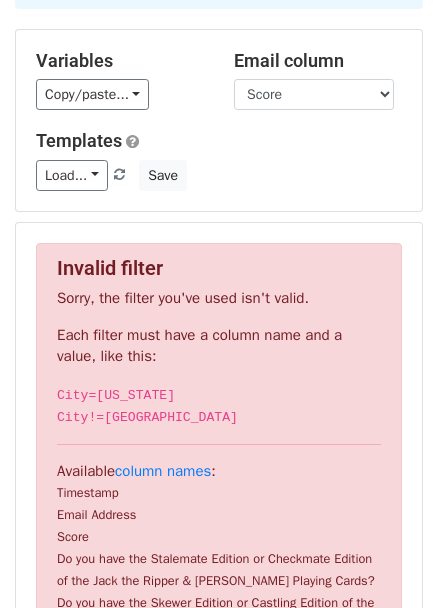click on "Email column
Timestamp
Email Address
Score
Do you have the Stalemate Edition or Checkmate Edition of the Jack the Ripper & Sherlock Holmes Playing Cards?
Do you have the Skewer Edition or Castling Edition of the Jack the Ripper & Sherlock Holmes Playing Cards?
Please provide a photo of the 2 Editions that are required to play the Treasure game.
Select your answer: (Select the card of the suspect)
Correct No." at bounding box center [318, 80] 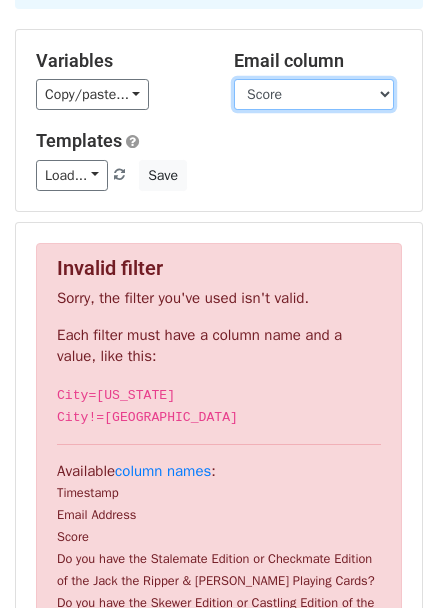 click on "Timestamp
Email Address
Score
Do you have the Stalemate Edition or Checkmate Edition of the Jack the Ripper & Sherlock Holmes Playing Cards?
Do you have the Skewer Edition or Castling Edition of the Jack the Ripper & Sherlock Holmes Playing Cards?
Please provide a photo of the 2 Editions that are required to play the Treasure game.
Select your answer: (Select the card of the suspect)
Correct No." at bounding box center [314, 94] 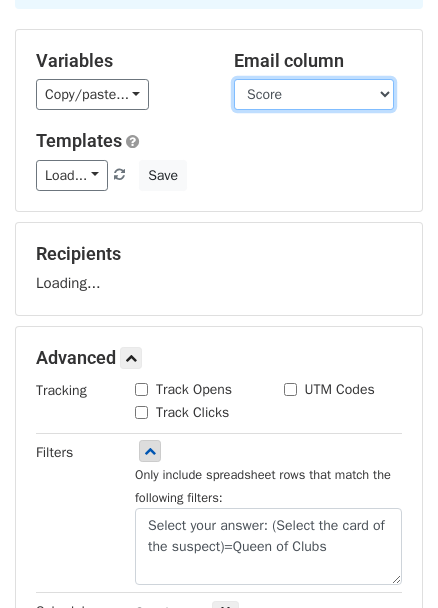 select on "Email Address" 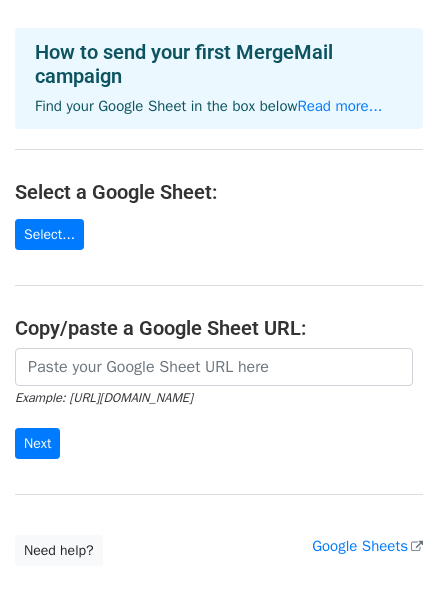 scroll, scrollTop: 0, scrollLeft: 0, axis: both 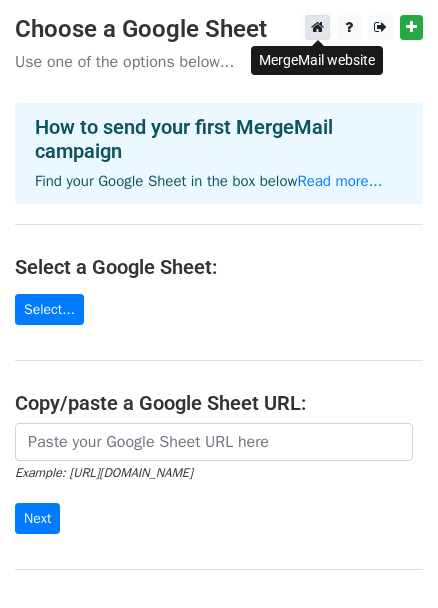 click at bounding box center [317, 27] 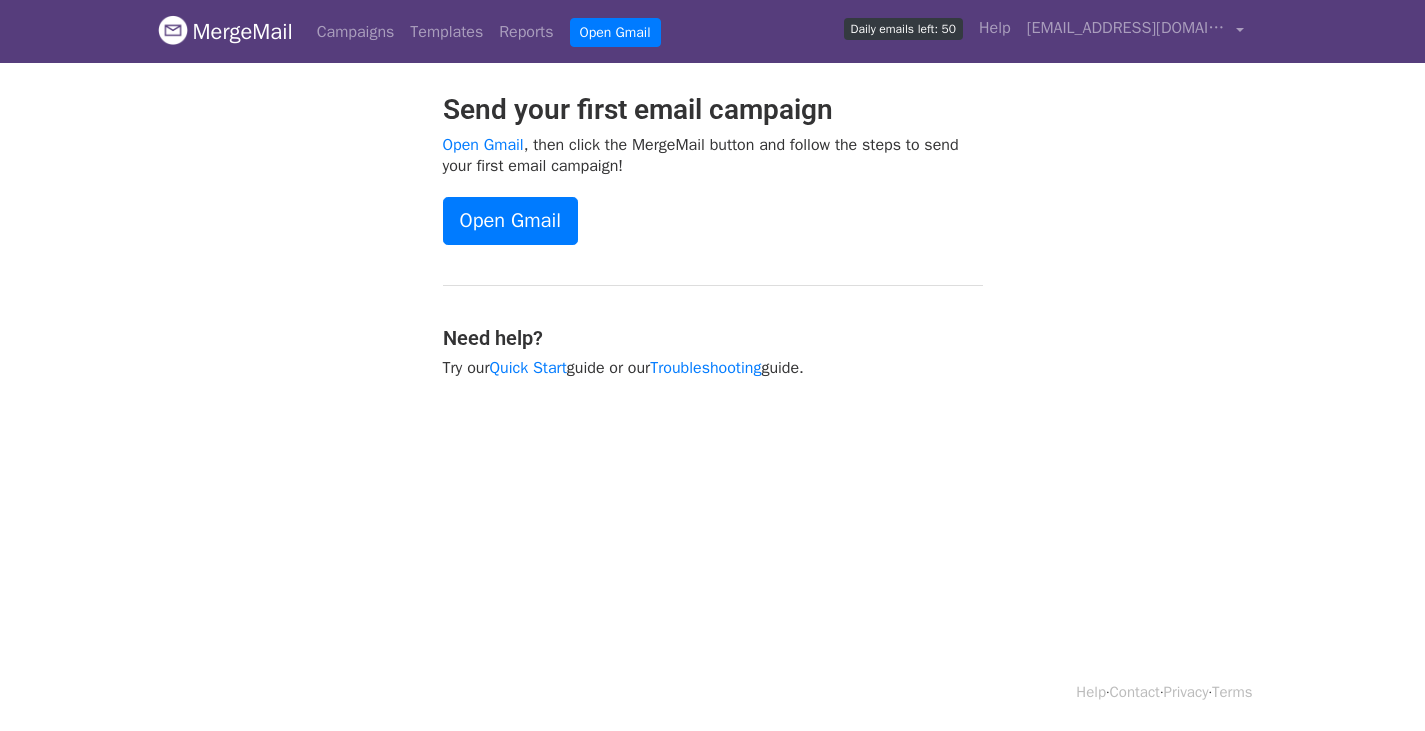 scroll, scrollTop: 0, scrollLeft: 0, axis: both 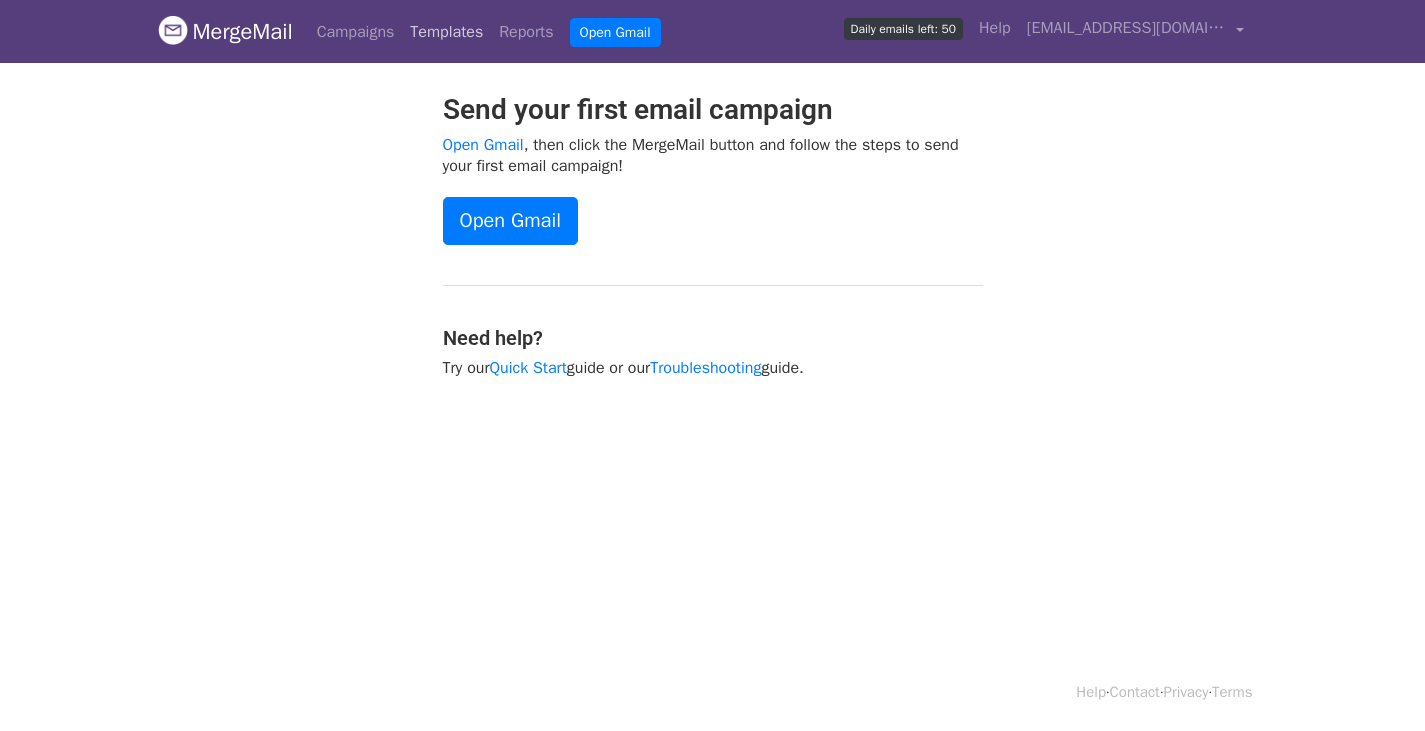 click on "Templates" at bounding box center (446, 32) 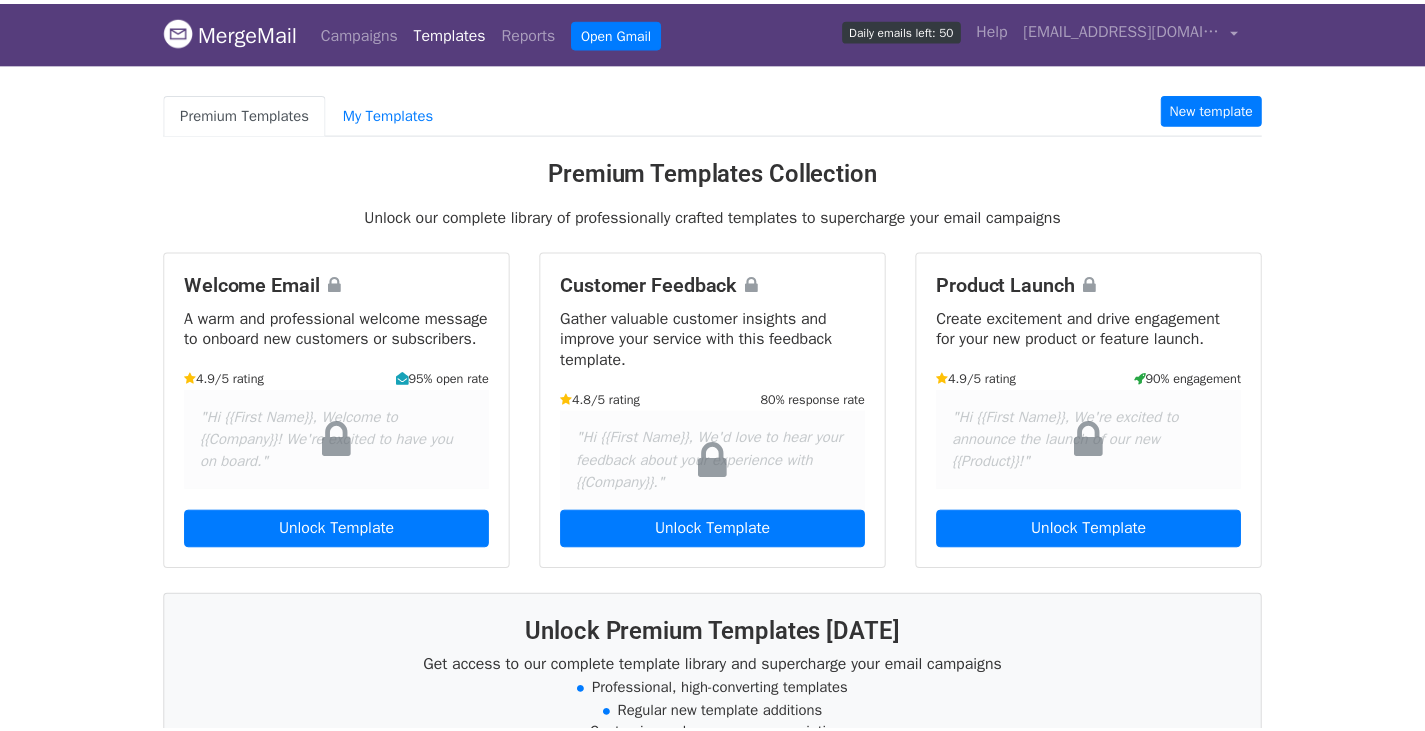 scroll, scrollTop: 0, scrollLeft: 0, axis: both 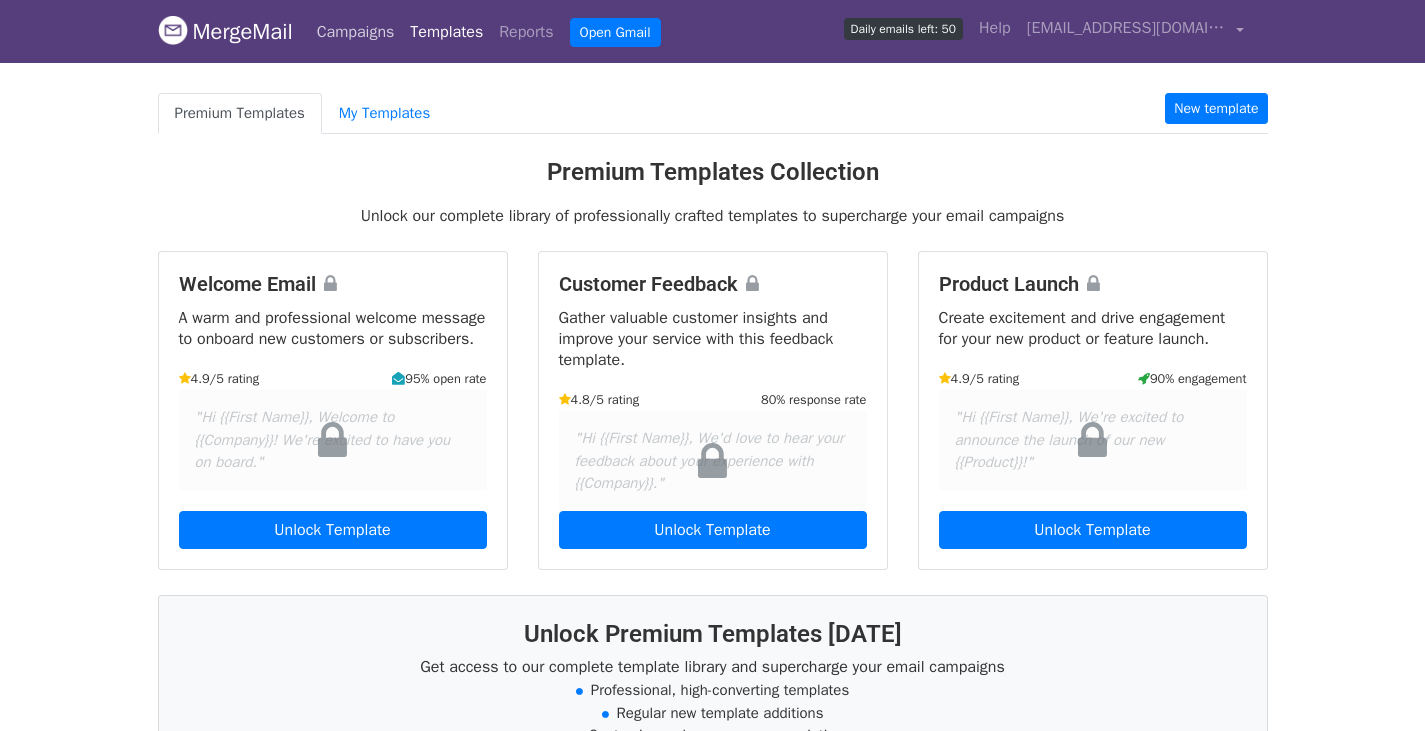 click on "Campaigns" at bounding box center [356, 32] 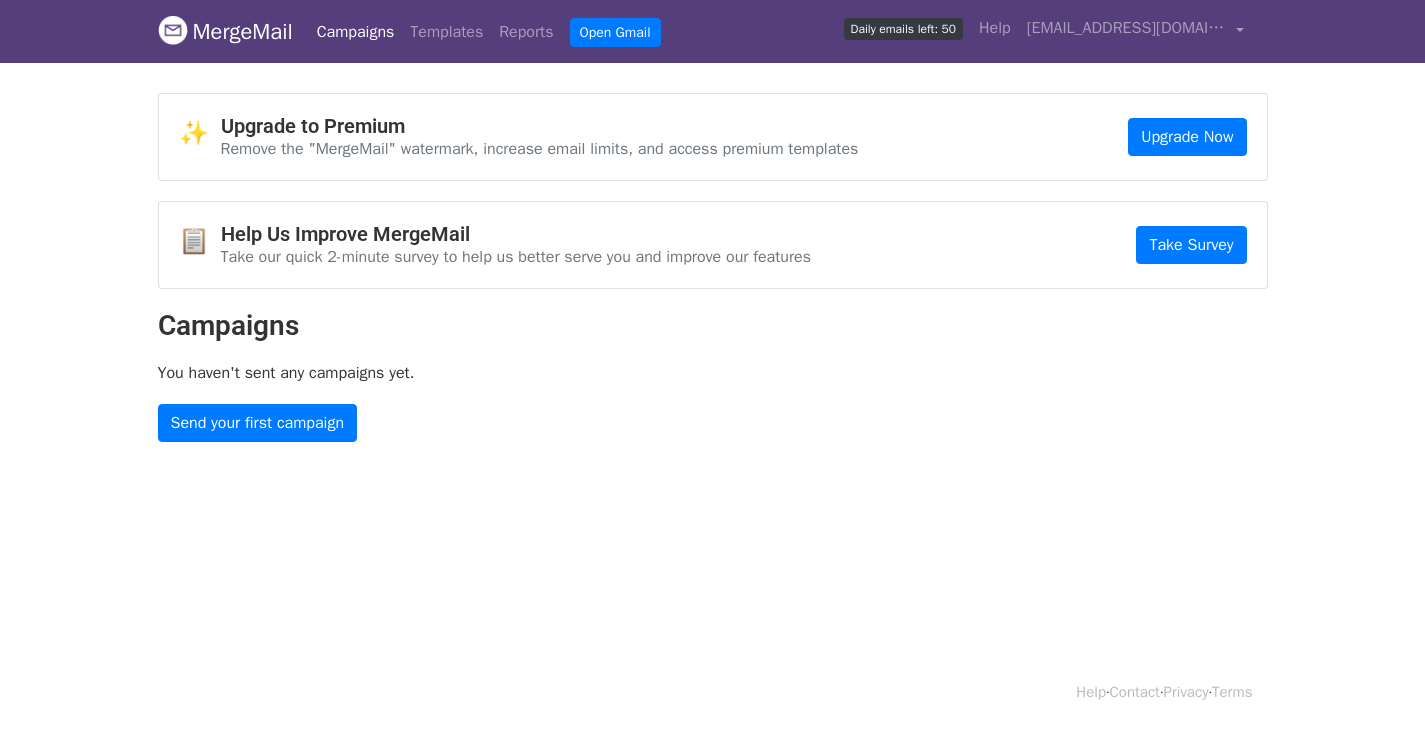 scroll, scrollTop: 0, scrollLeft: 0, axis: both 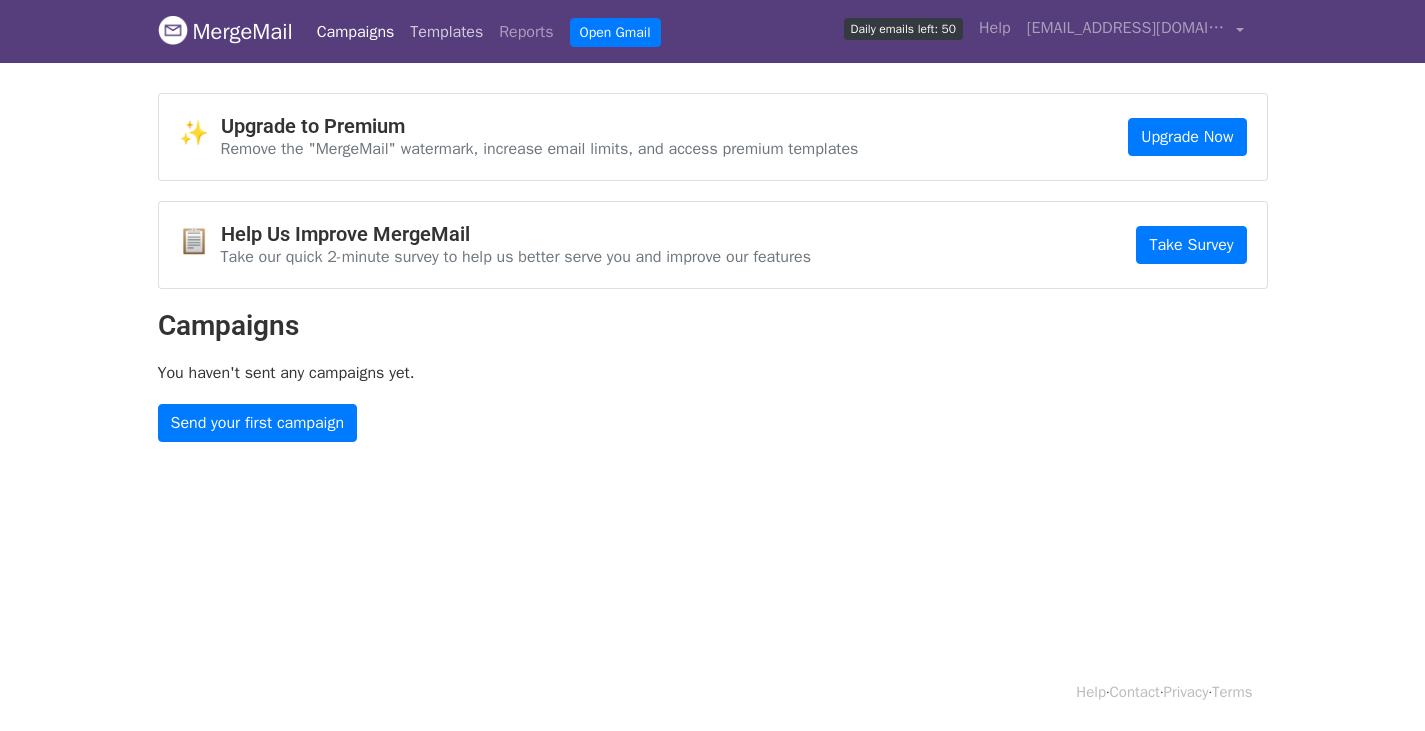 click on "Templates" at bounding box center [446, 32] 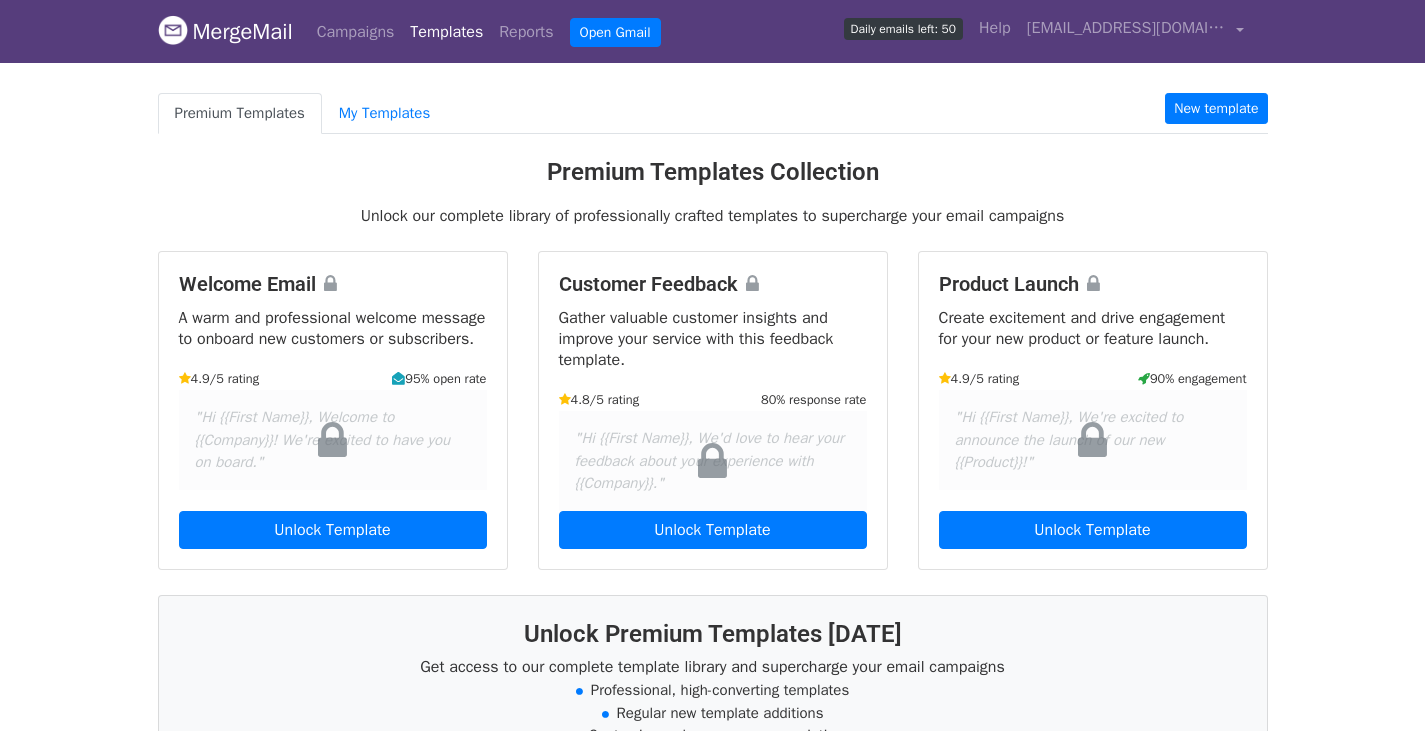 scroll, scrollTop: 0, scrollLeft: 0, axis: both 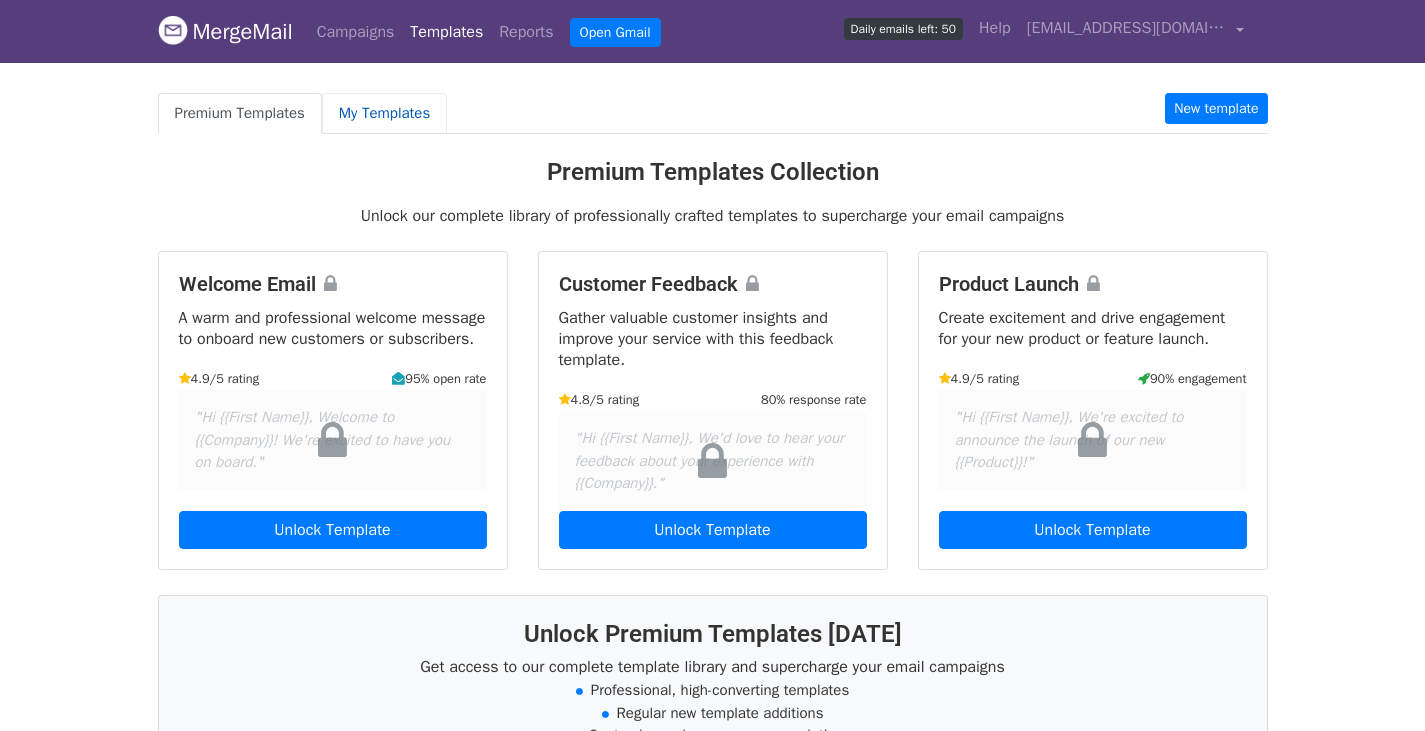 click on "My Templates" at bounding box center (384, 113) 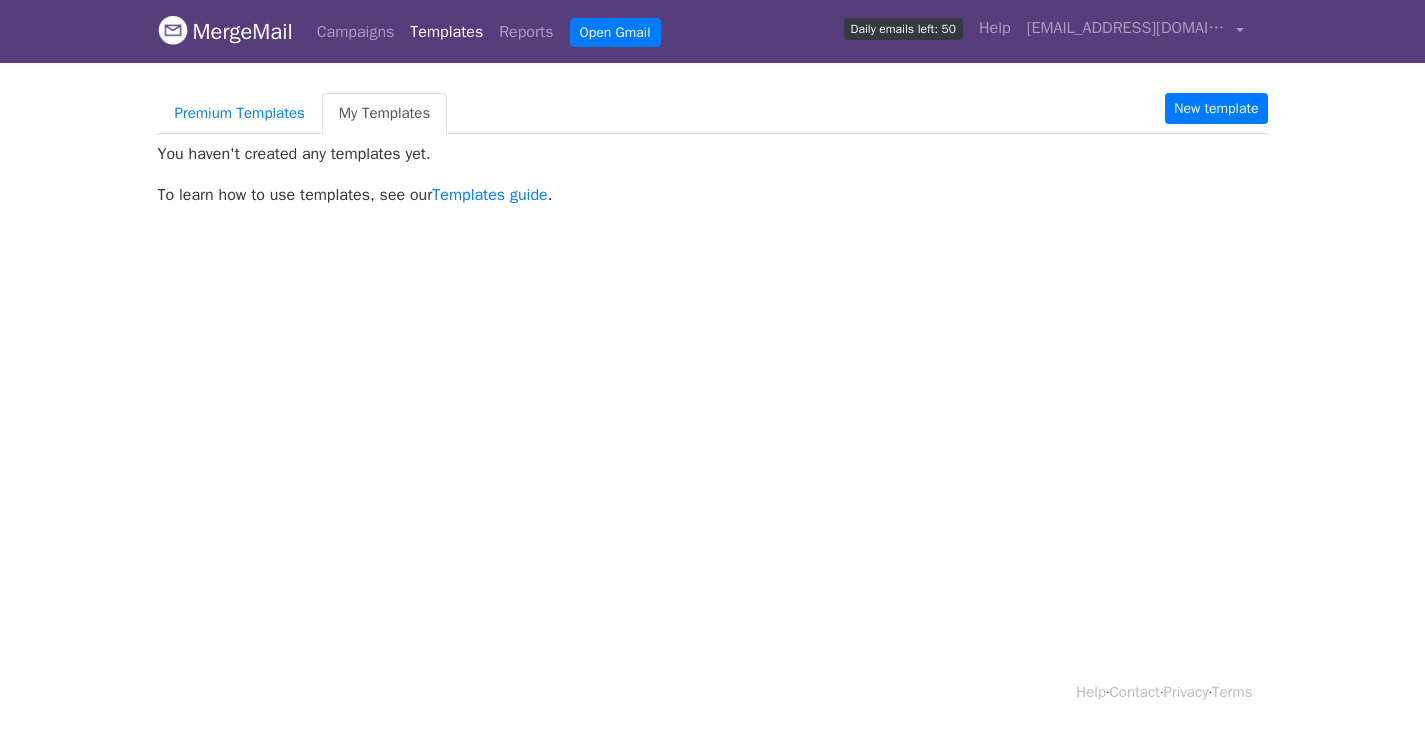 scroll, scrollTop: 0, scrollLeft: 0, axis: both 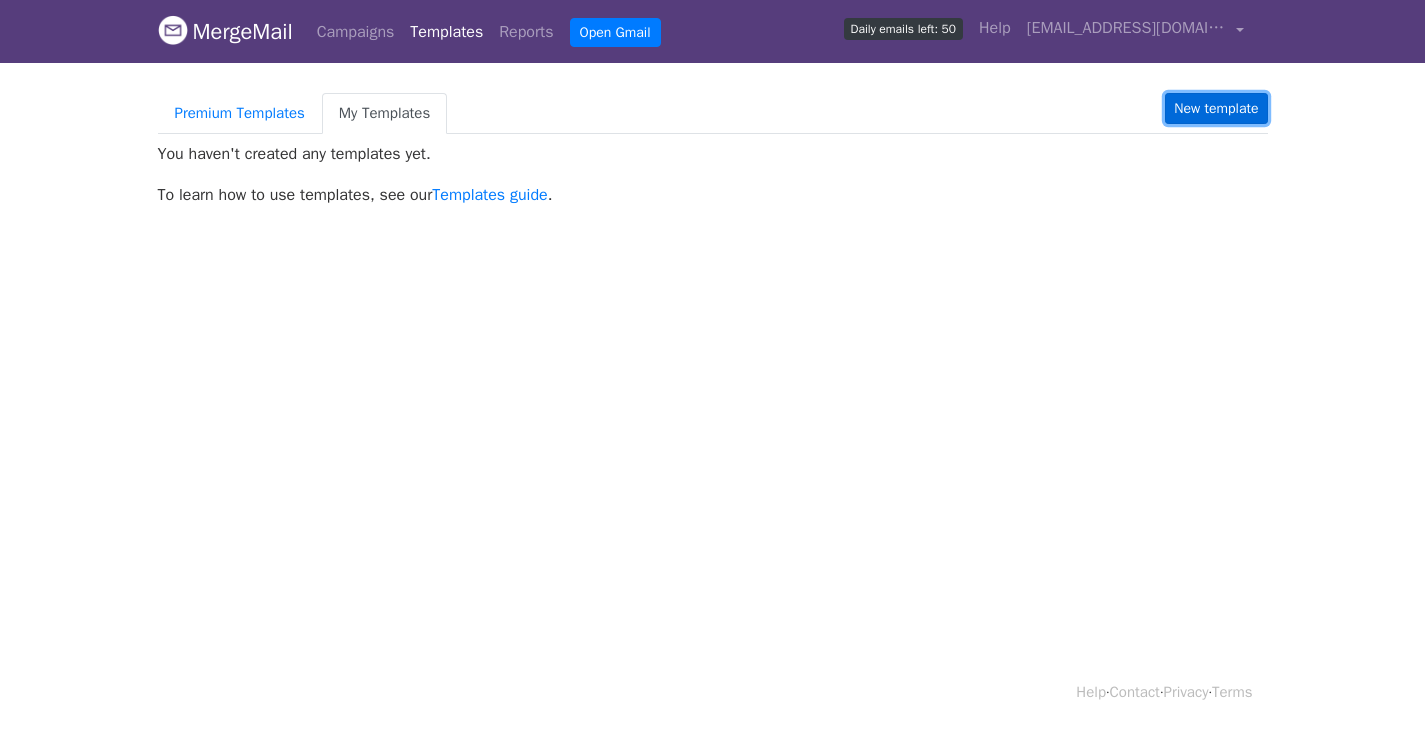 click on "New template" at bounding box center [1216, 108] 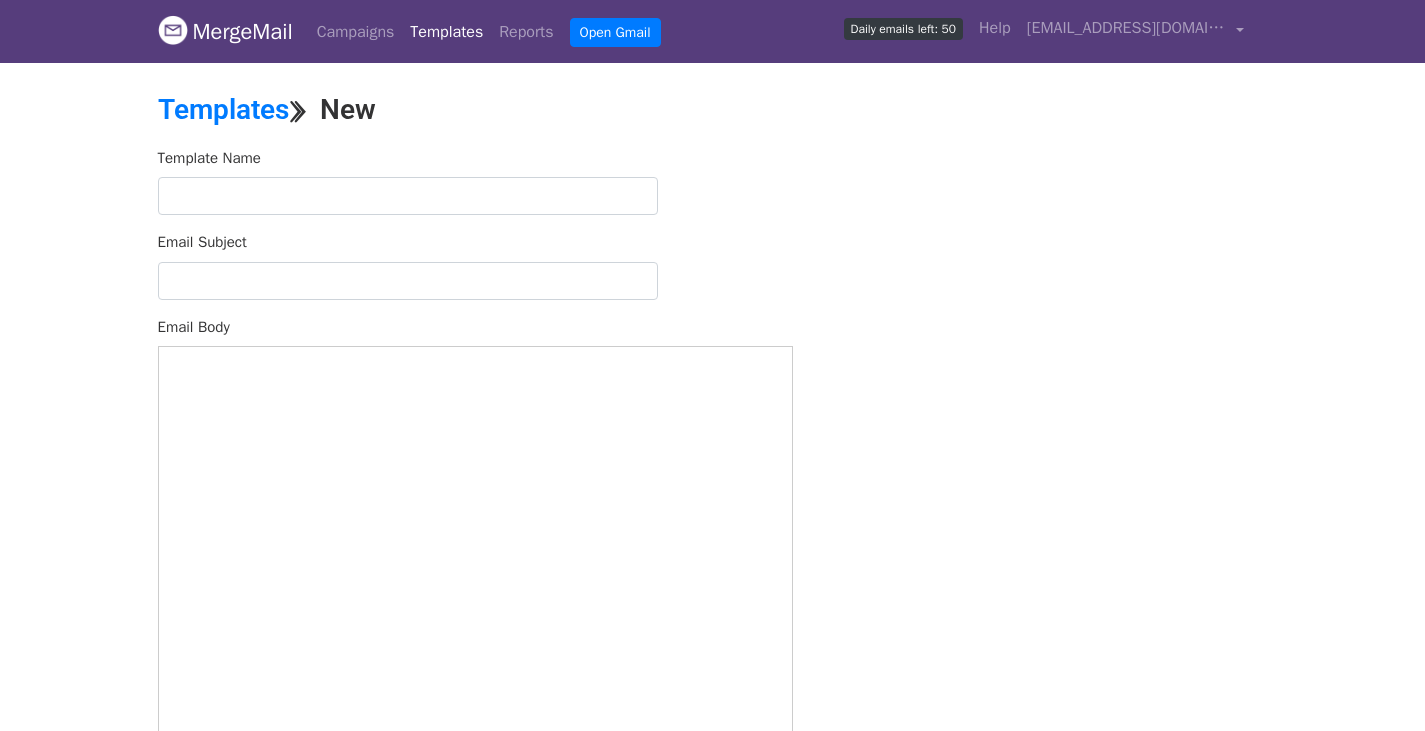 scroll, scrollTop: 0, scrollLeft: 0, axis: both 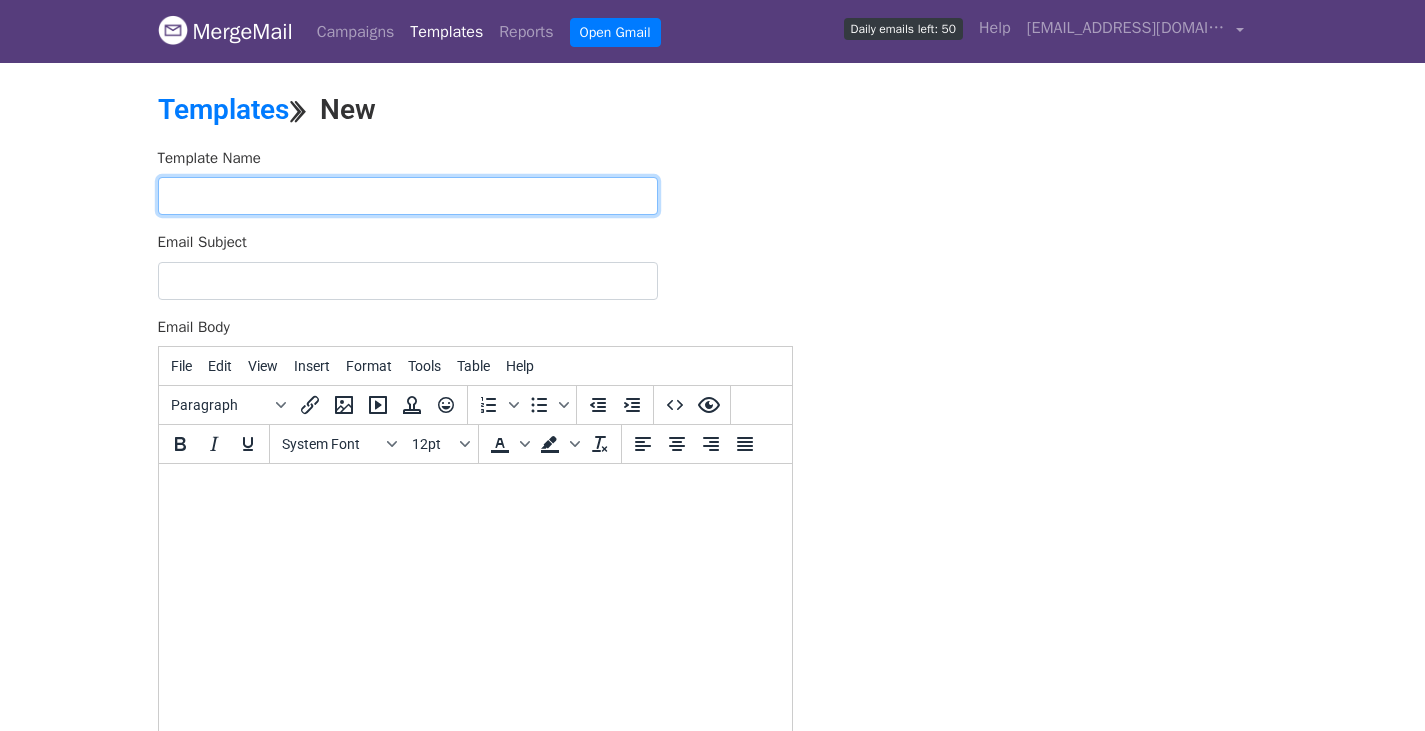 click at bounding box center (408, 196) 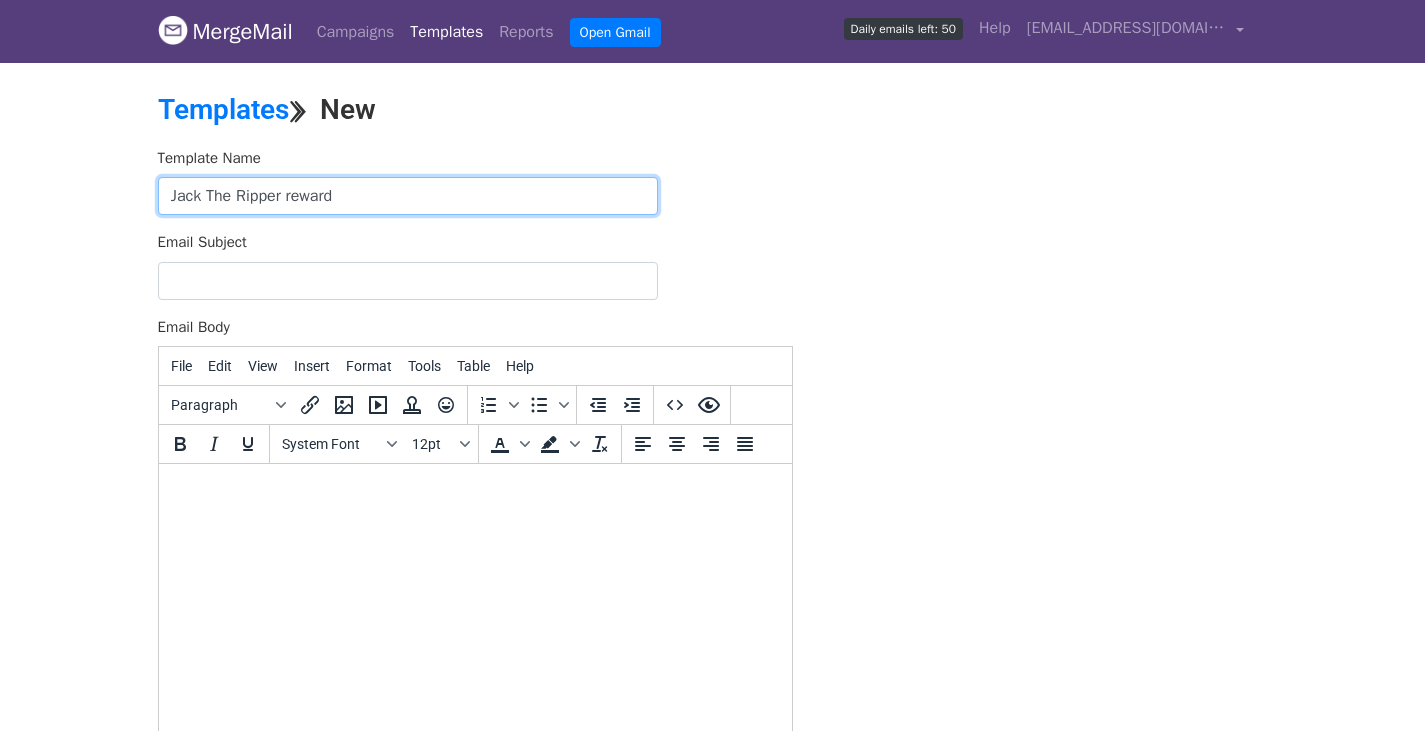 type on "Jack The Ripper reward" 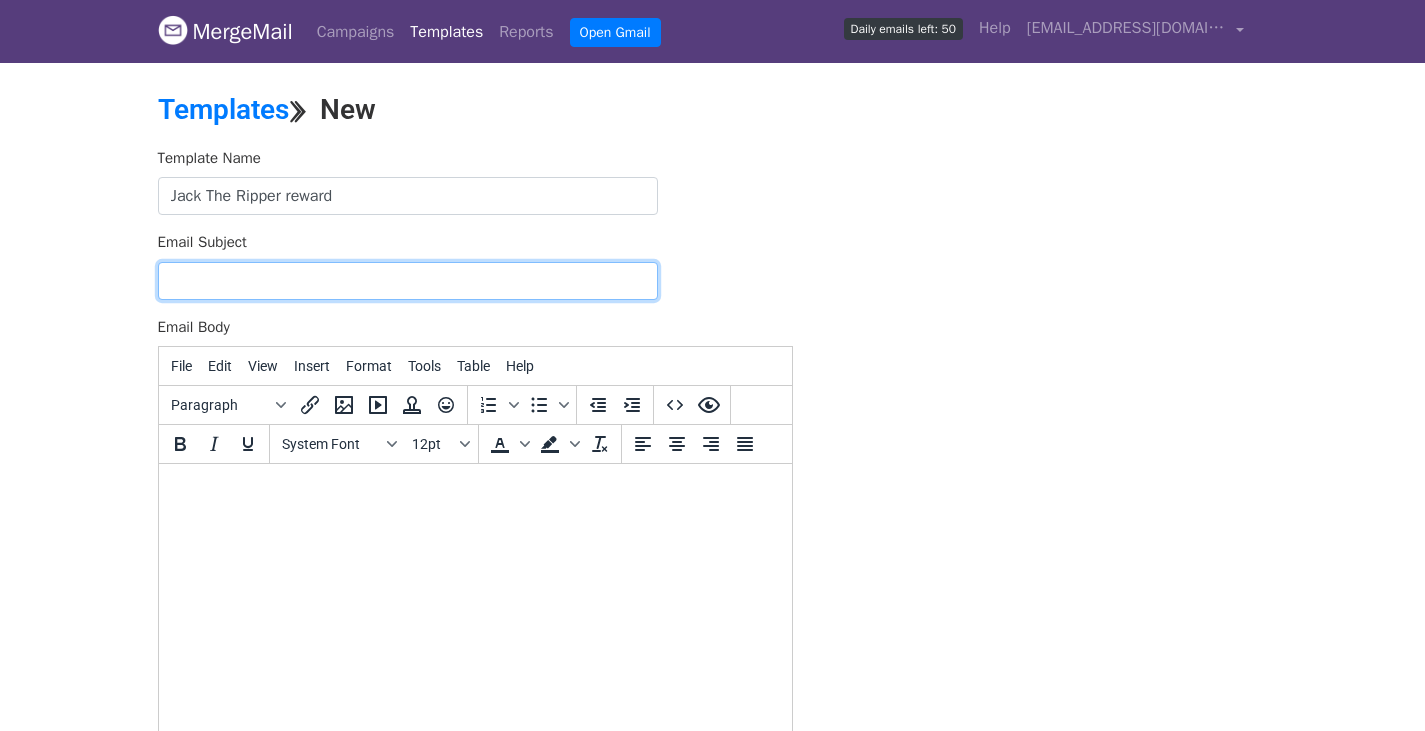 click on "Email Subject" at bounding box center [408, 281] 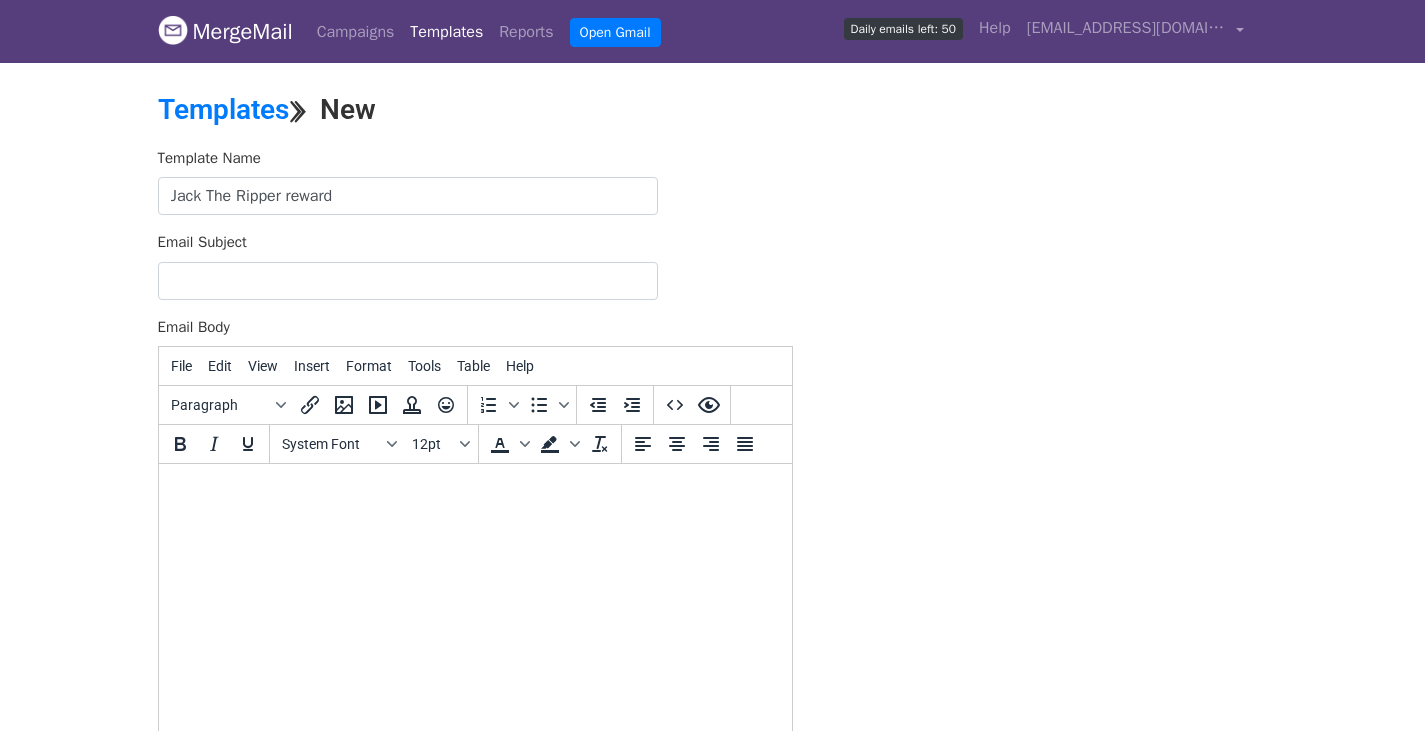 click at bounding box center [474, 491] 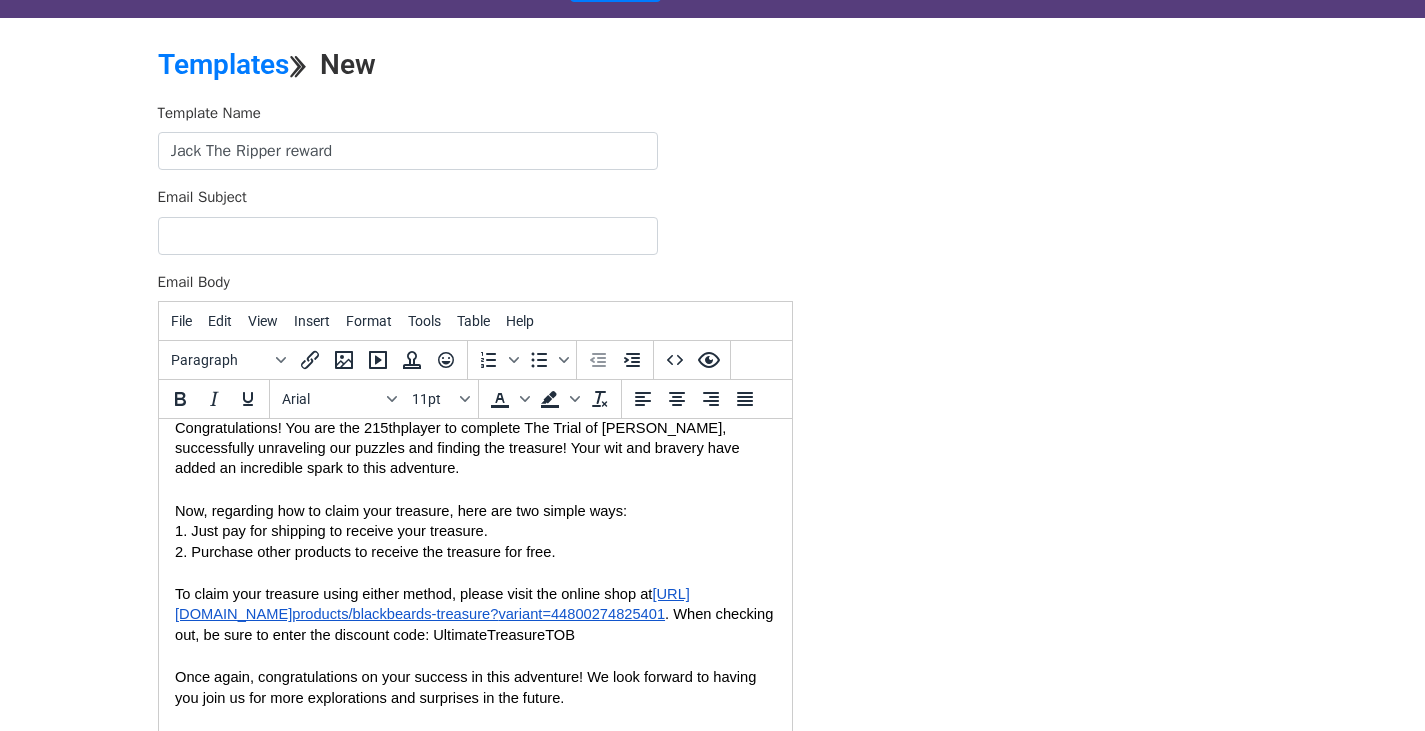 scroll, scrollTop: 0, scrollLeft: 0, axis: both 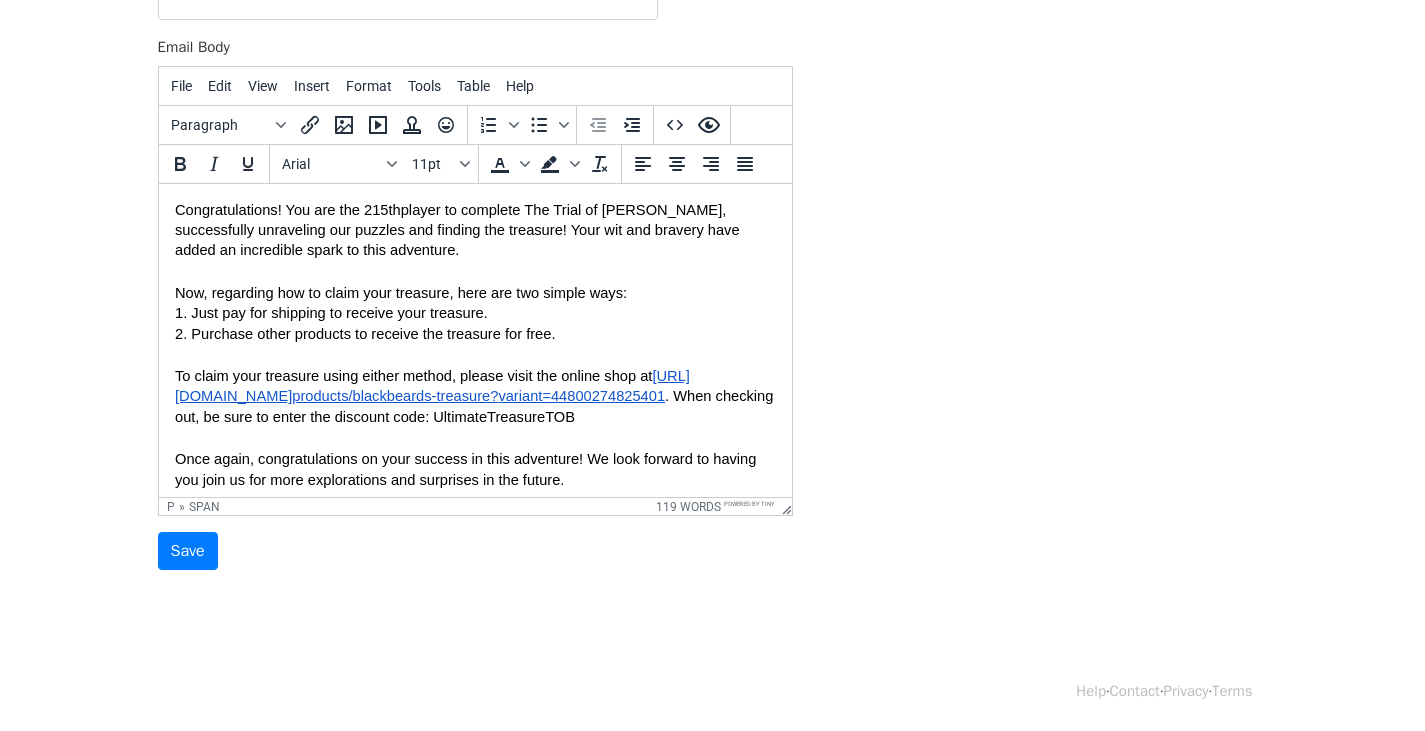 click on "Template Name
Jack The Ripper reward
Email Subject
Email Body
File Edit View Insert Format Tools Table Help Paragraph To open the popup, press Shift+Enter To open the popup, press Shift+Enter Arial 11pt To open the popup, press Shift+Enter To open the popup, press Shift+Enter p  »  span 119 words Powered by Tiny
Save" at bounding box center (475, 219) 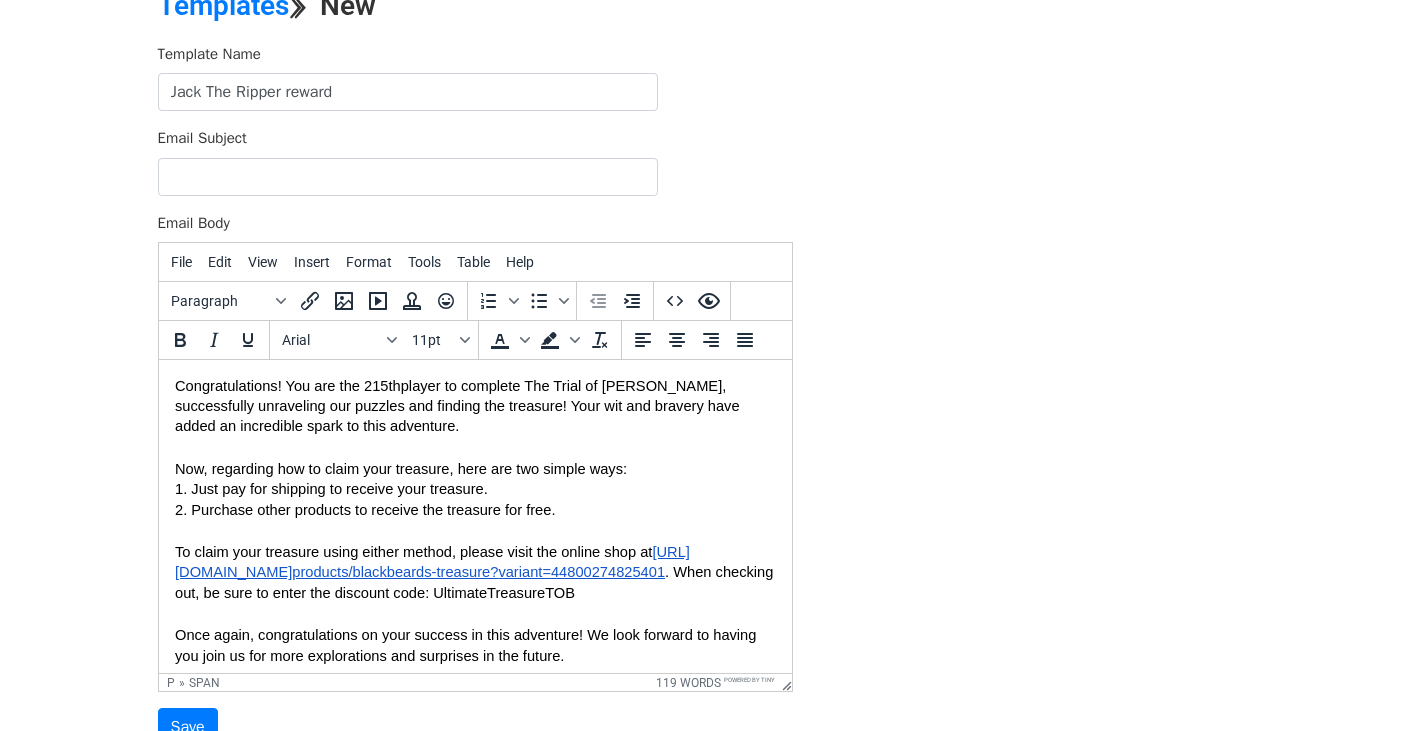 scroll, scrollTop: 80, scrollLeft: 0, axis: vertical 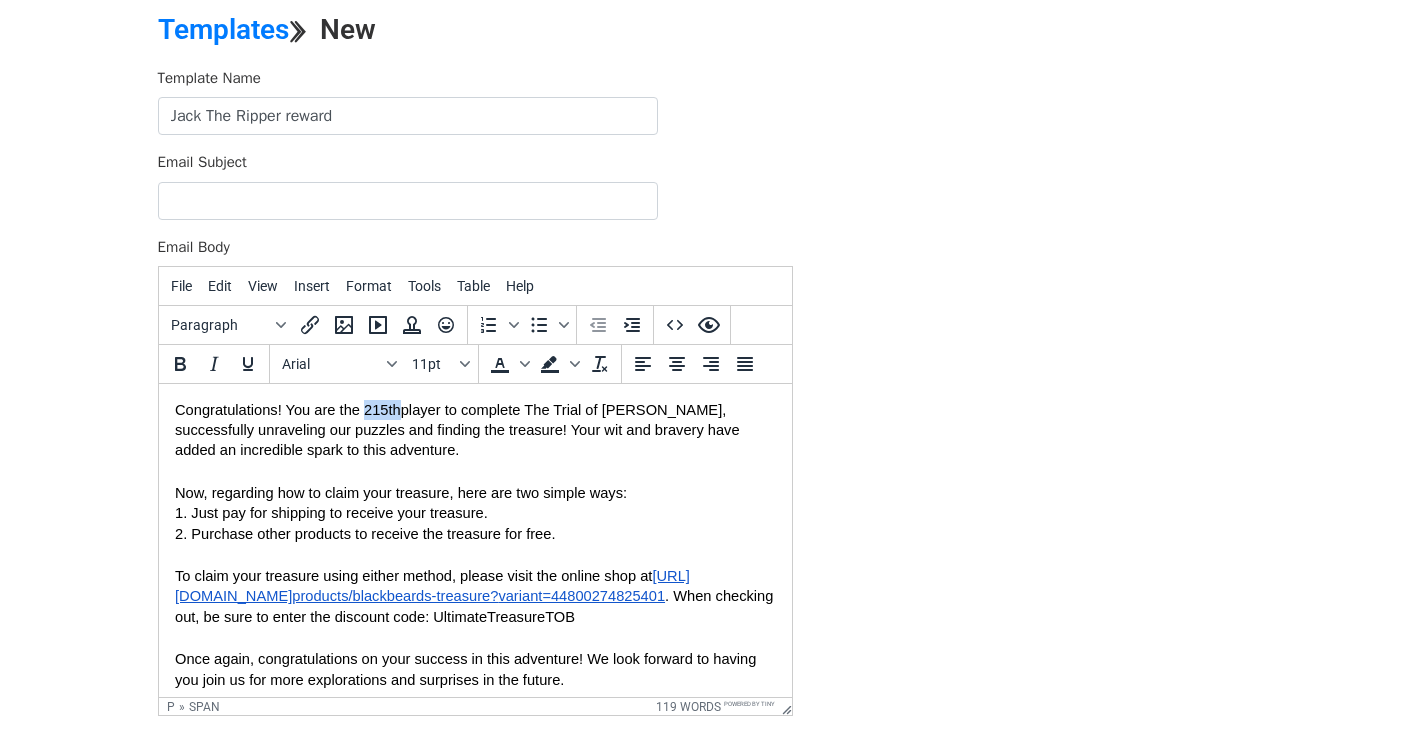 drag, startPoint x: 365, startPoint y: 407, endPoint x: 397, endPoint y: 407, distance: 32 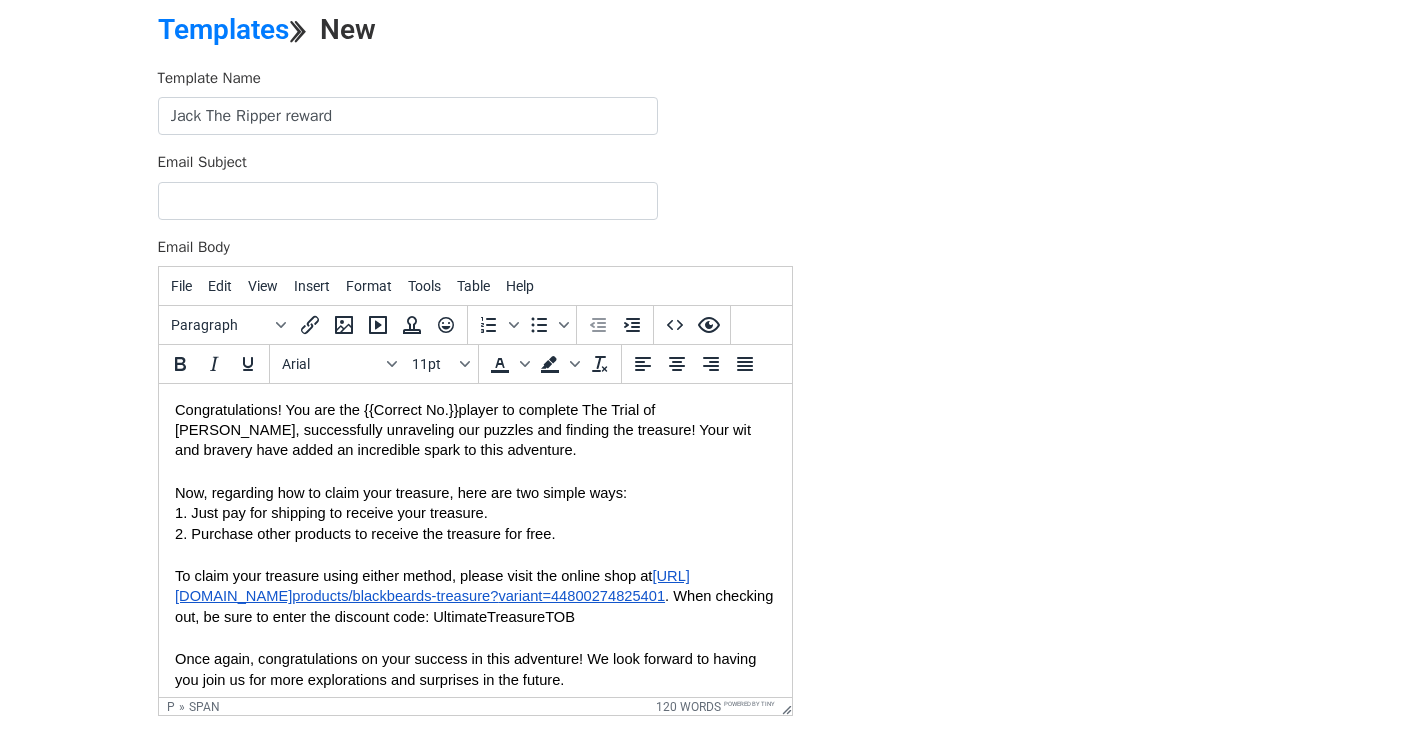 click on "Congratulations! You are the {{Correct No.}}" at bounding box center (316, 410) 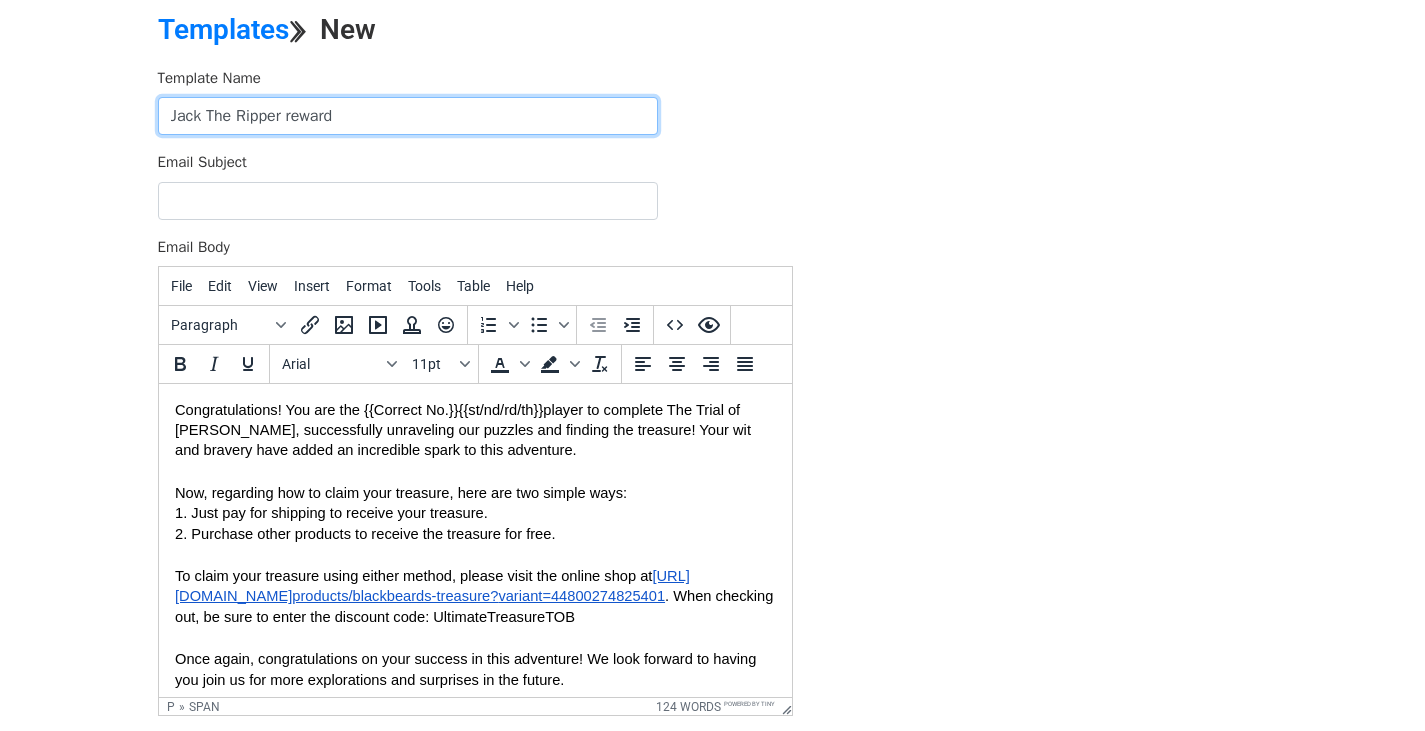 drag, startPoint x: 164, startPoint y: 108, endPoint x: 287, endPoint y: 115, distance: 123.19903 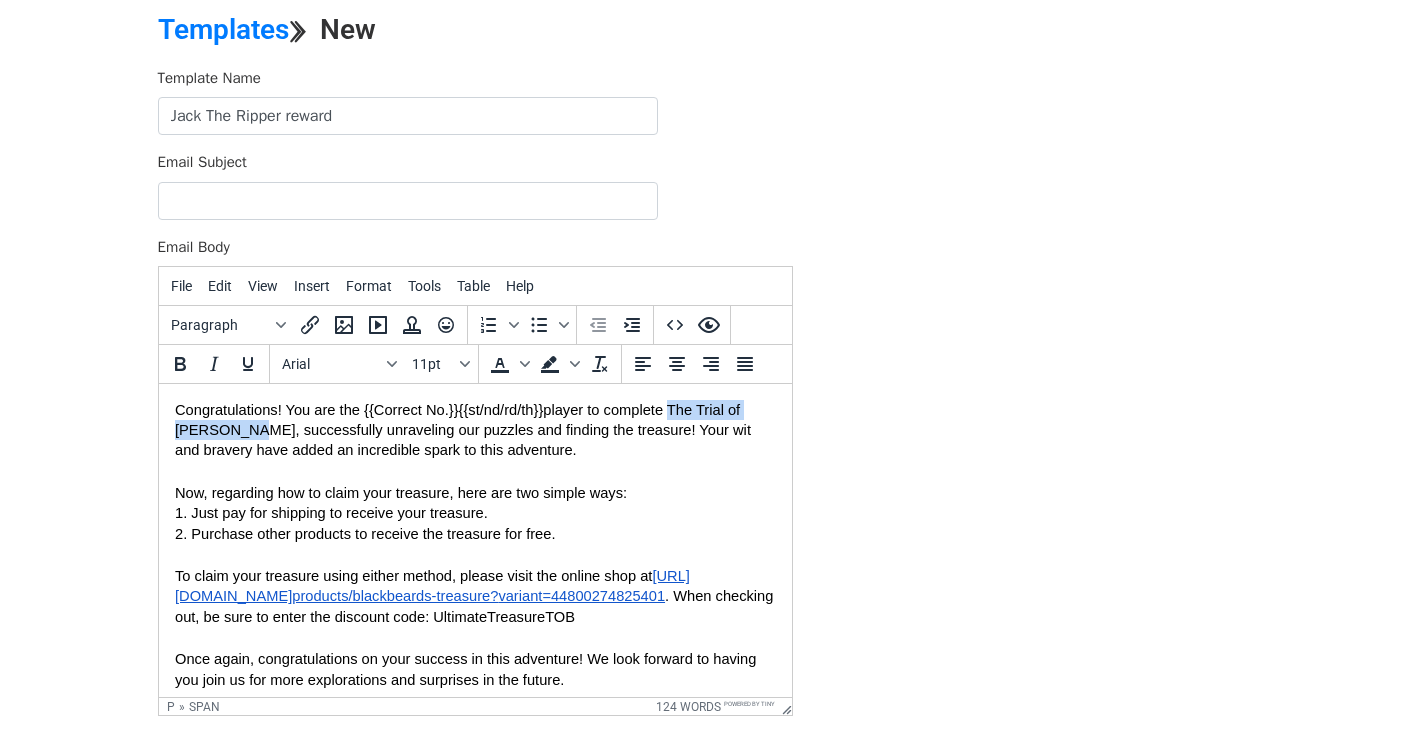 drag, startPoint x: 672, startPoint y: 407, endPoint x: 249, endPoint y: 431, distance: 423.6803 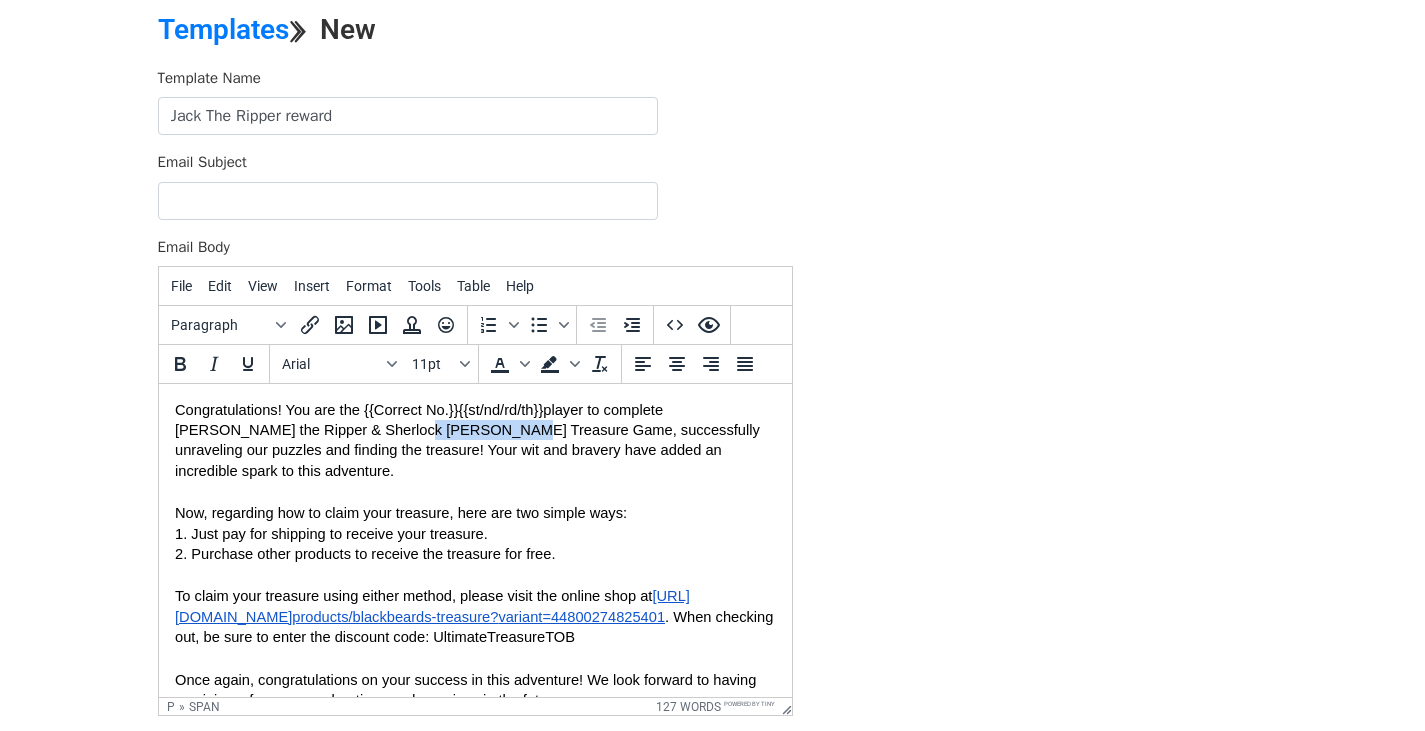 drag, startPoint x: 349, startPoint y: 427, endPoint x: 452, endPoint y: 424, distance: 103.04368 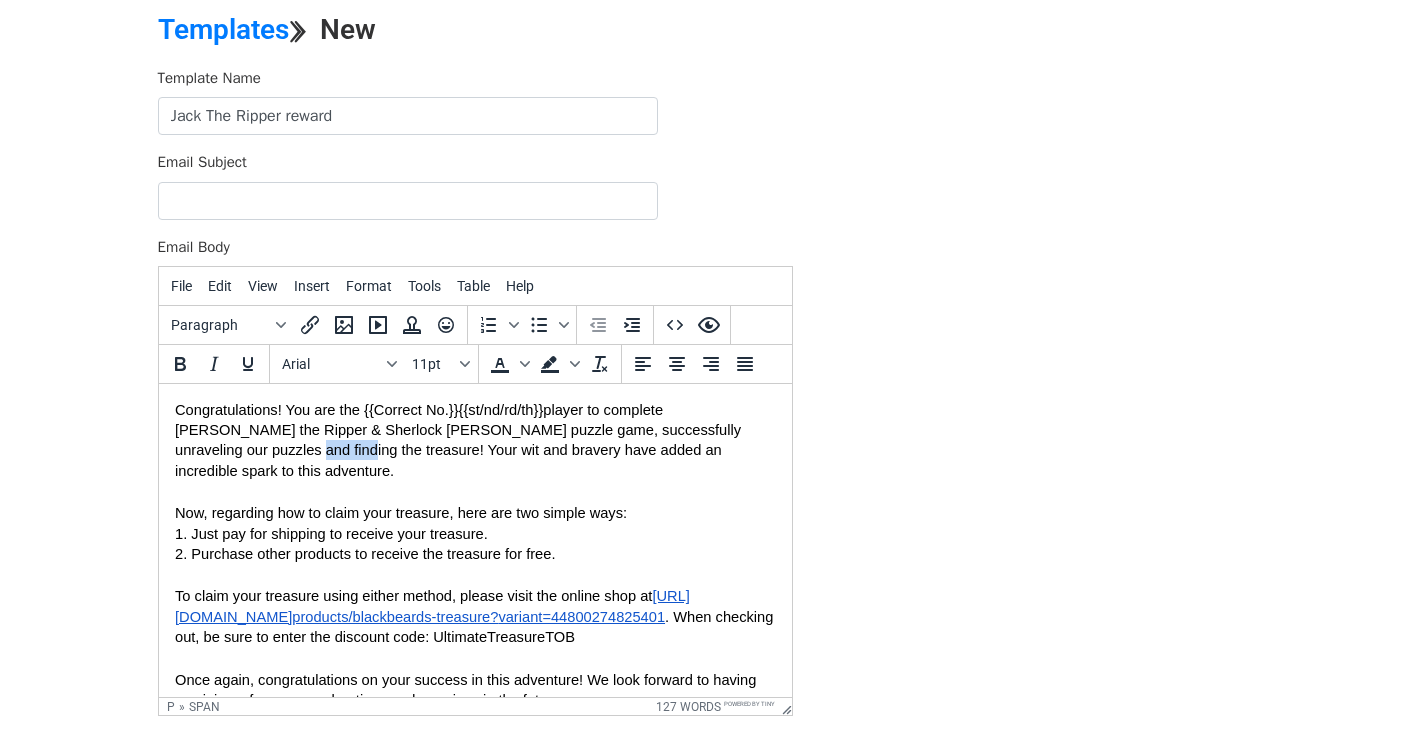 drag, startPoint x: 198, startPoint y: 446, endPoint x: 251, endPoint y: 460, distance: 54.81788 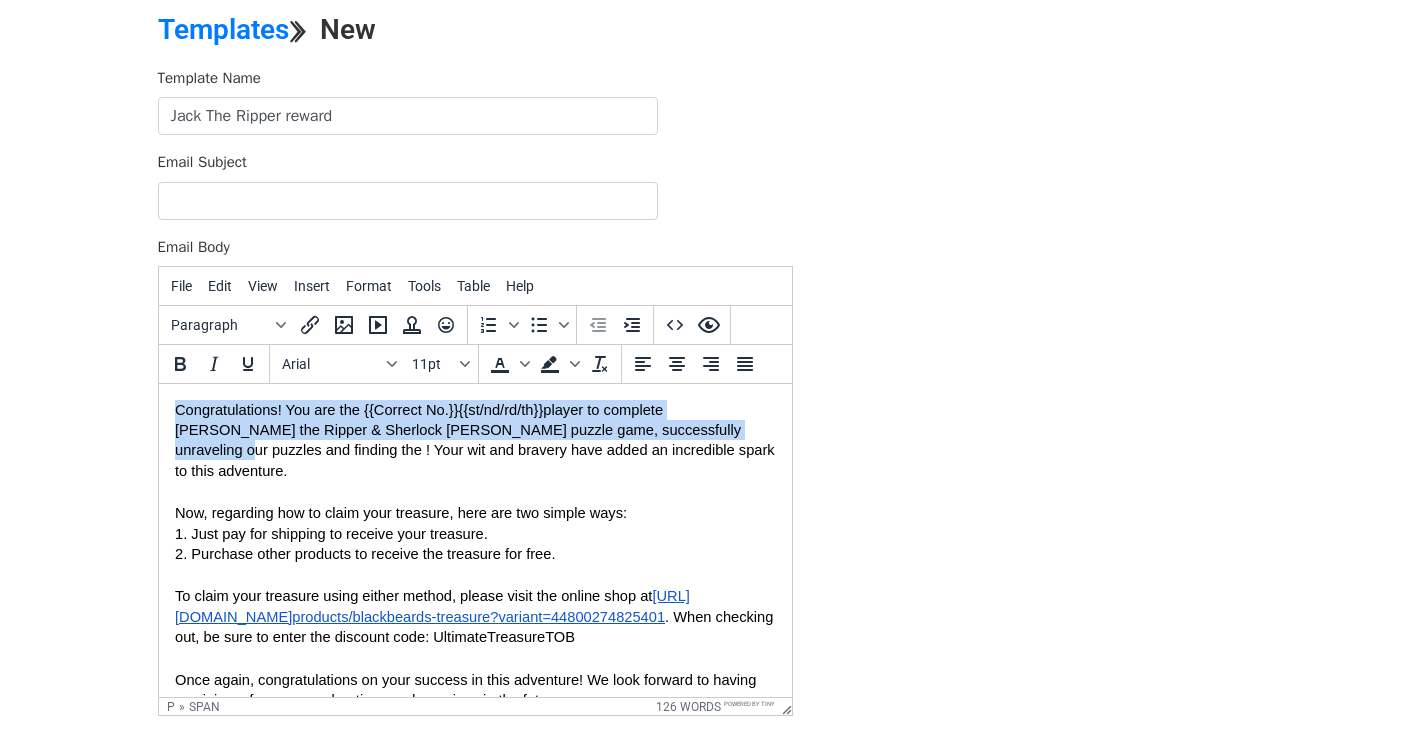 drag, startPoint x: 707, startPoint y: 431, endPoint x: 779, endPoint y: 441, distance: 72.691124 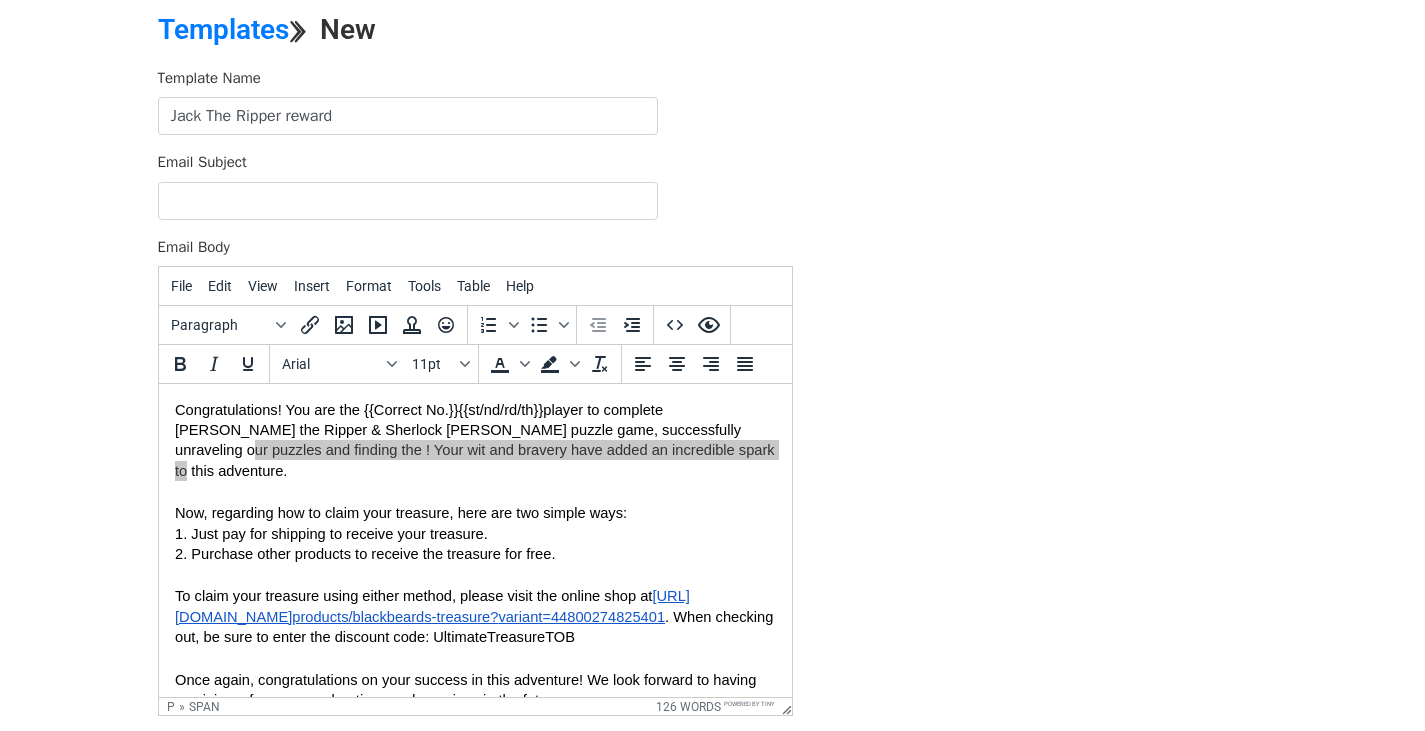 click on "Template Name
Jack The Ripper reward
Email Subject
Email Body
File Edit View Insert Format Tools Table Help Paragraph To open the popup, press Shift+Enter To open the popup, press Shift+Enter Arial 11pt To open the popup, press Shift+Enter To open the popup, press Shift+Enter p  »  span 126 words Powered by Tiny
Save" at bounding box center (475, 419) 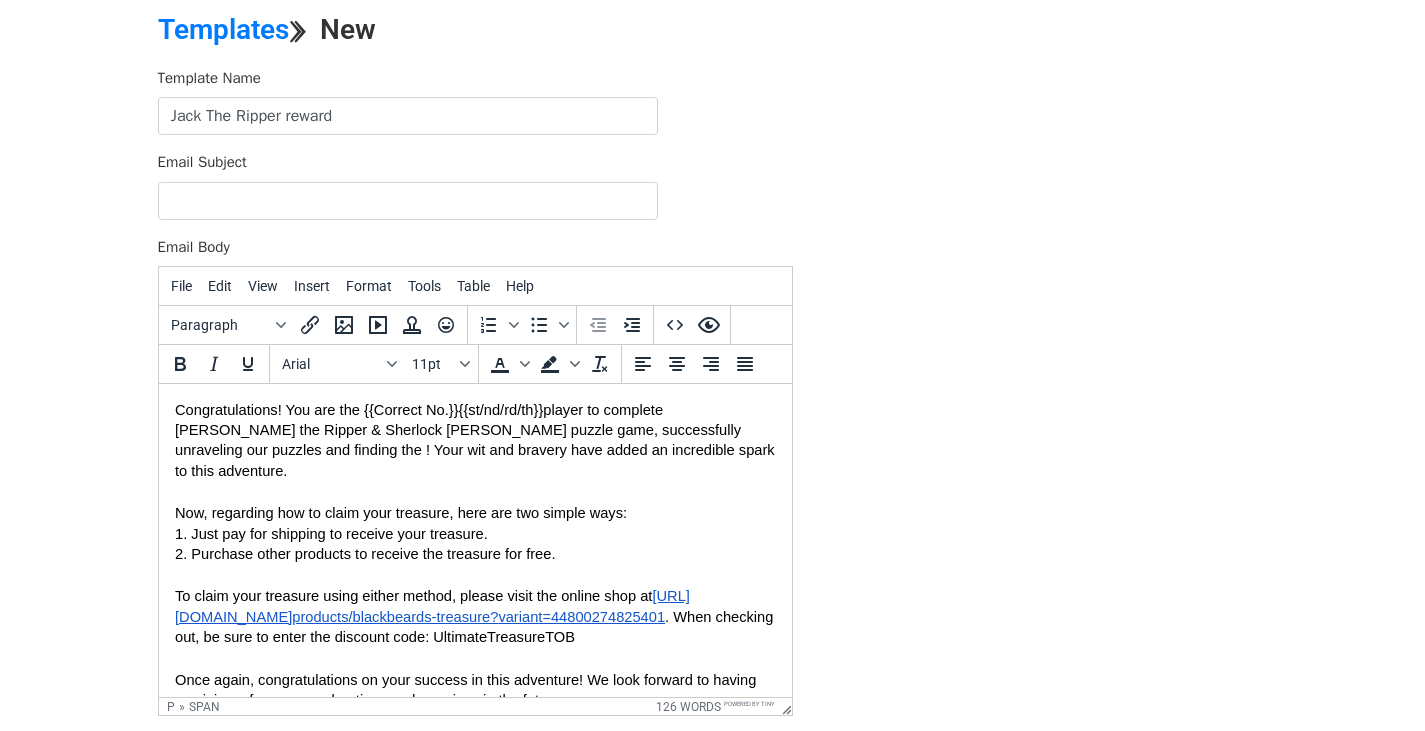 click on "player to complete Jack the Ripper & Sherlock Holmes puzzle game, successfully unraveling our puzzles and finding the ! Your wit and bravery have added an incredible spark to this adventure." at bounding box center [474, 440] 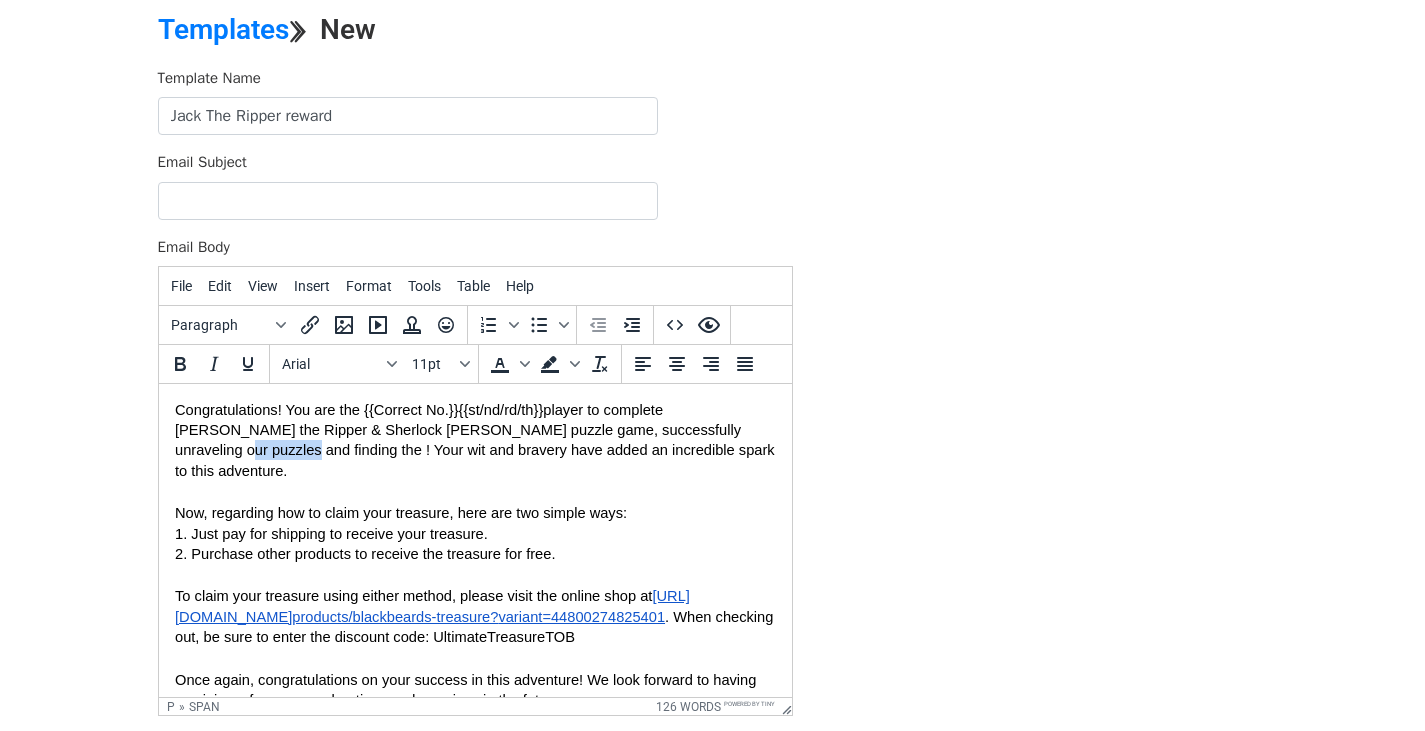 drag, startPoint x: 707, startPoint y: 431, endPoint x: 196, endPoint y: 454, distance: 511.51736 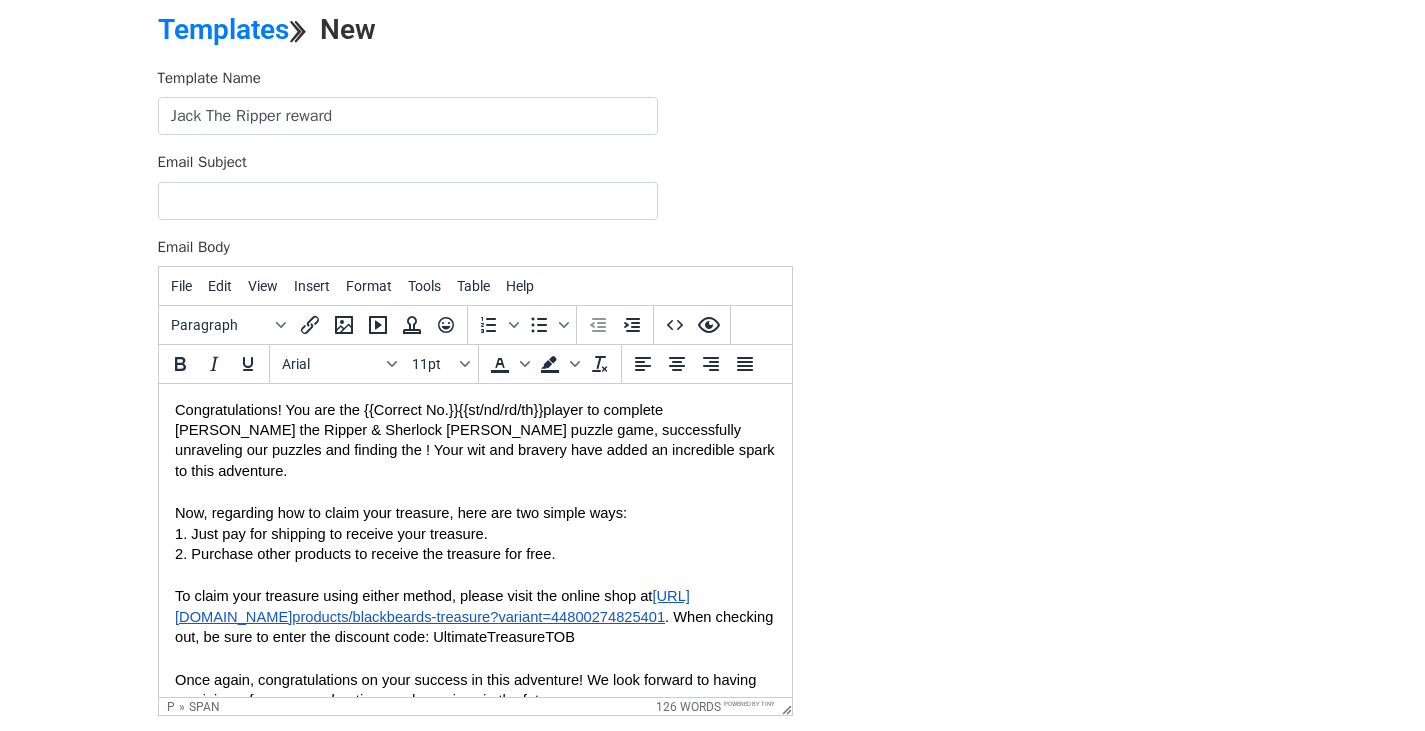 click on "Template Name
Jack The Ripper reward
Email Subject
Email Body
File Edit View Insert Format Tools Table Help Paragraph To open the popup, press Shift+Enter To open the popup, press Shift+Enter Arial 11pt To open the popup, press Shift+Enter To open the popup, press Shift+Enter p  »  span 126 words Powered by Tiny
Save" at bounding box center (713, 419) 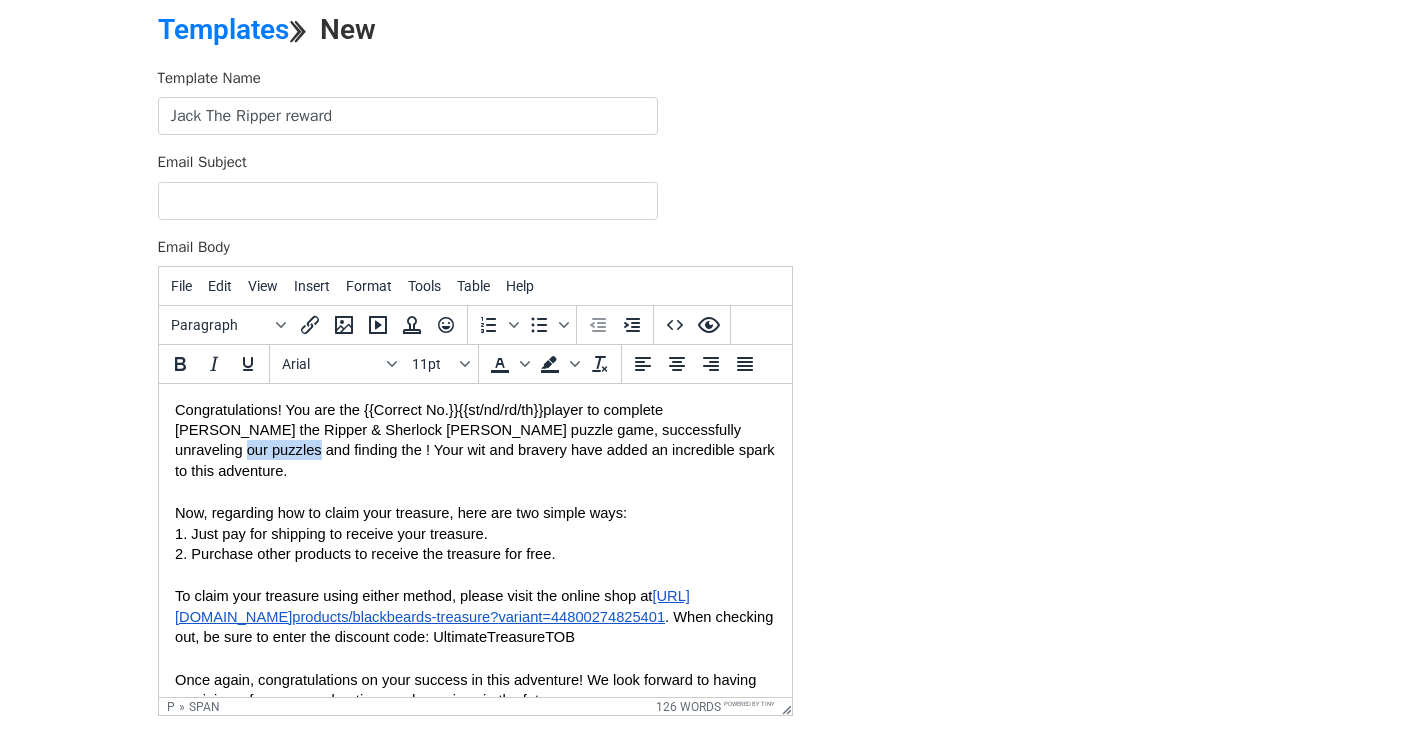 drag, startPoint x: 704, startPoint y: 433, endPoint x: 195, endPoint y: 454, distance: 509.433 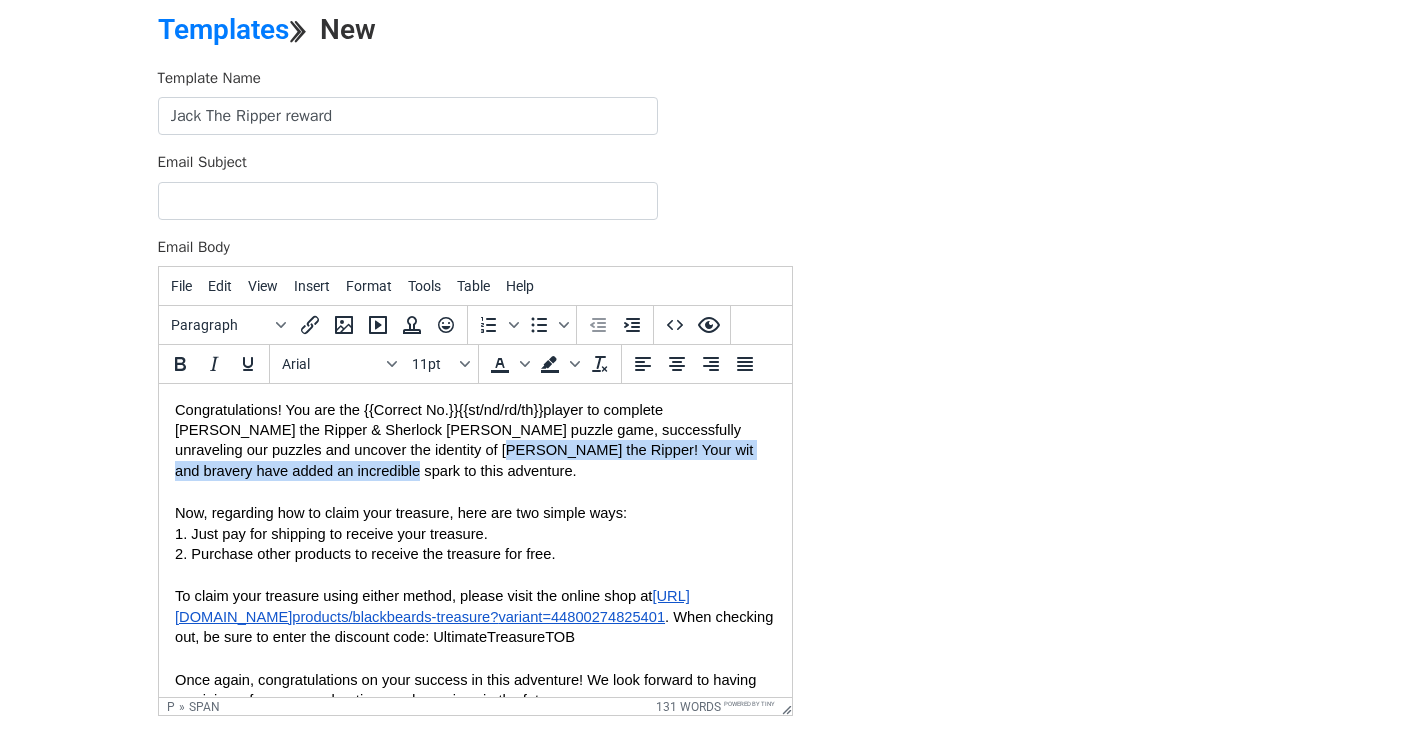 drag, startPoint x: 379, startPoint y: 444, endPoint x: 411, endPoint y: 476, distance: 45.254833 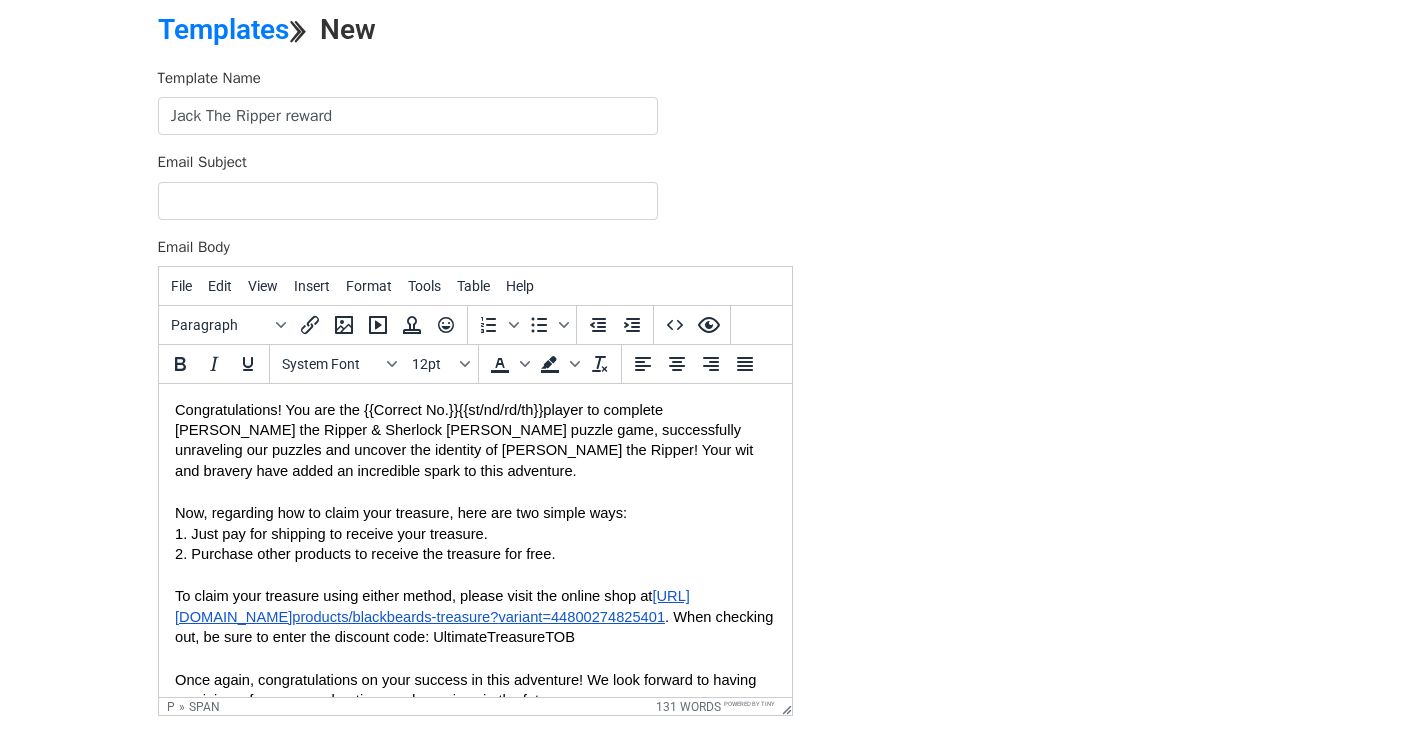 click on "Congratulations! You are the {{Correct No.}}{{st/nd/rd/th}}  player to complete Jack the Ripper & Sherlock Holmes puzzle game, successfully unraveling our puzzles and uncover the identity of Jack the Ripper! Your wit and bravery have added an incredible spark to this adventure. Now, regarding how to claim your treasure, here are two simple ways: 1.   Just pay for shipping to receive your treasure. 2.   Purchase other products to receive the treasure for free. To claim your treasure using either method, please visit the online shop at  https://roomonecards.com/ products/blackbeards-treasure? variant=44800274825401  . When checking out, be sure to enter the discount code: UltimateTreasureTOB Once again, congratulations on your success in this adventure! We look forward to having you join us for more explorations and surprises in the future. Best regards, Anti-Faro" at bounding box center (474, 586) 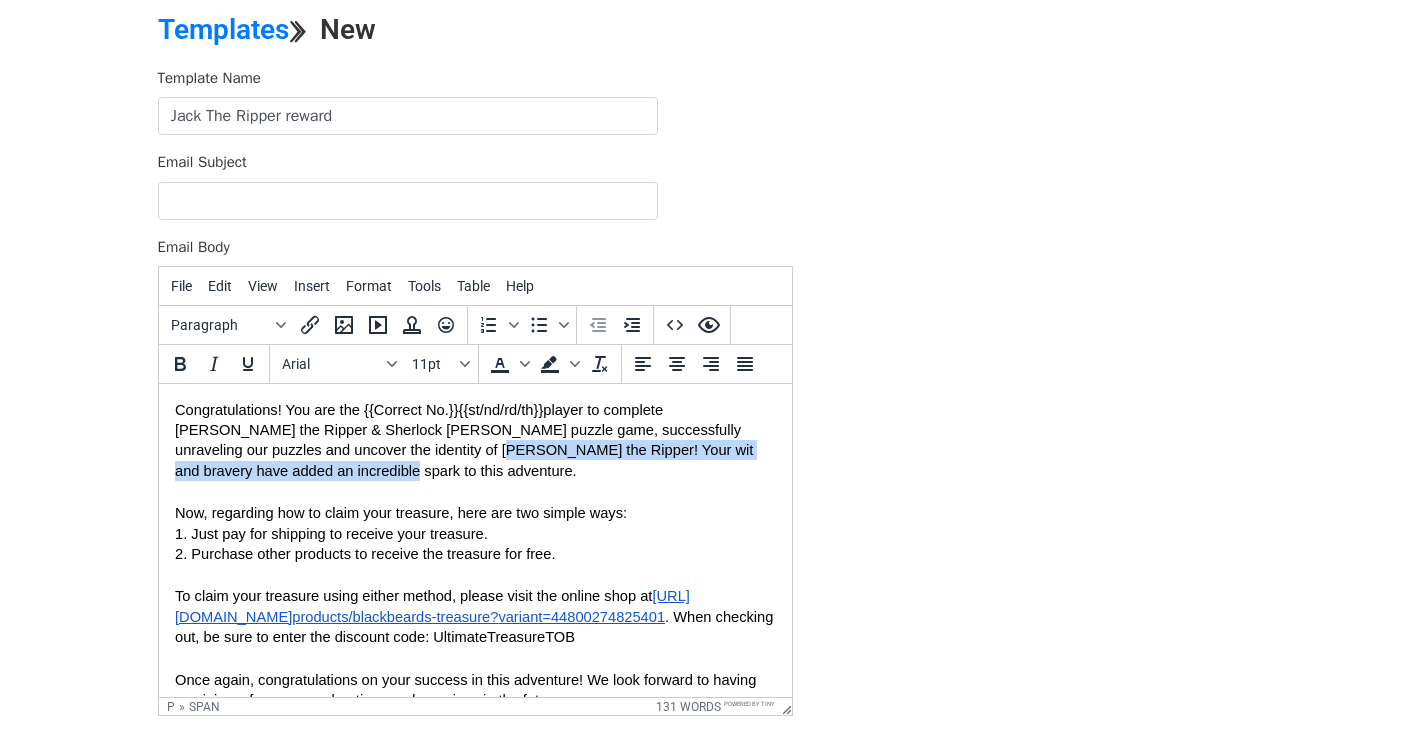 drag, startPoint x: 380, startPoint y: 469, endPoint x: 379, endPoint y: 456, distance: 13.038404 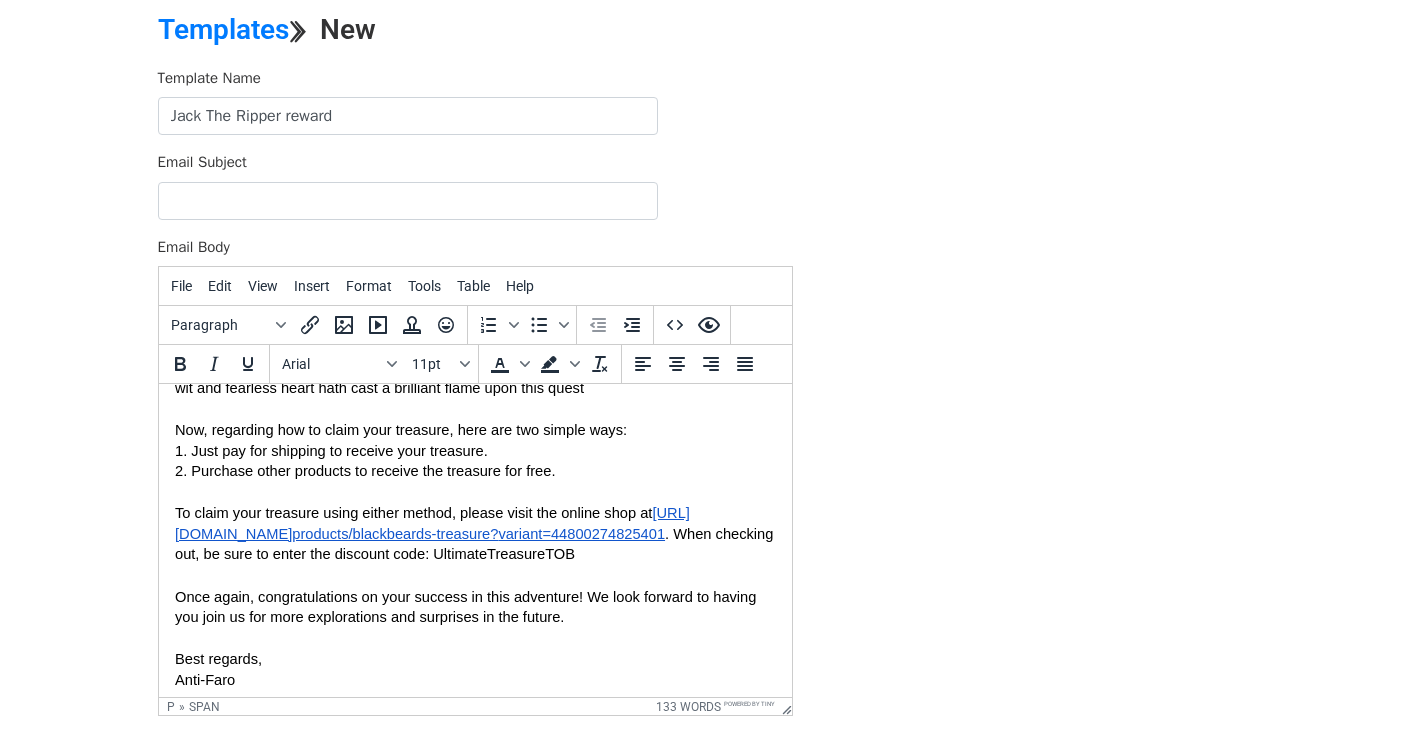 scroll, scrollTop: 92, scrollLeft: 0, axis: vertical 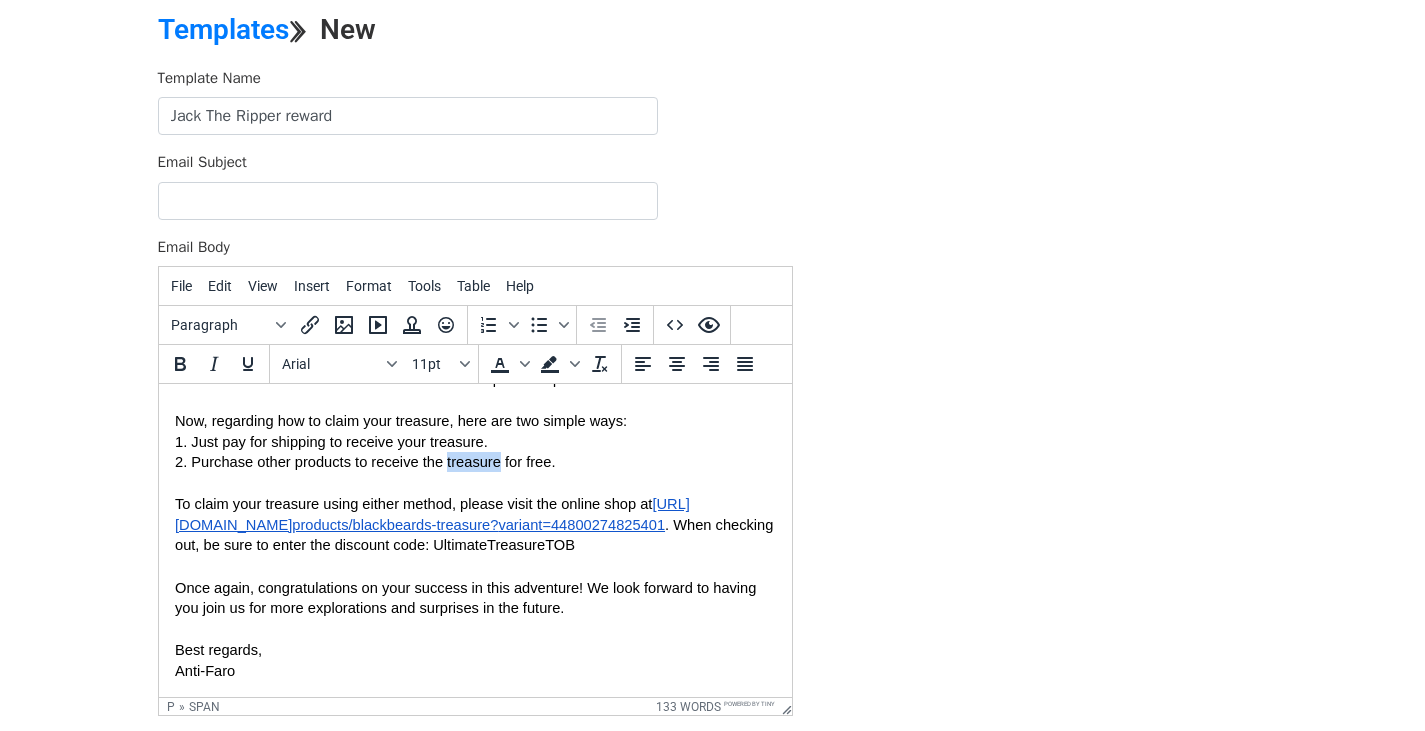 drag, startPoint x: 447, startPoint y: 465, endPoint x: 499, endPoint y: 464, distance: 52.009613 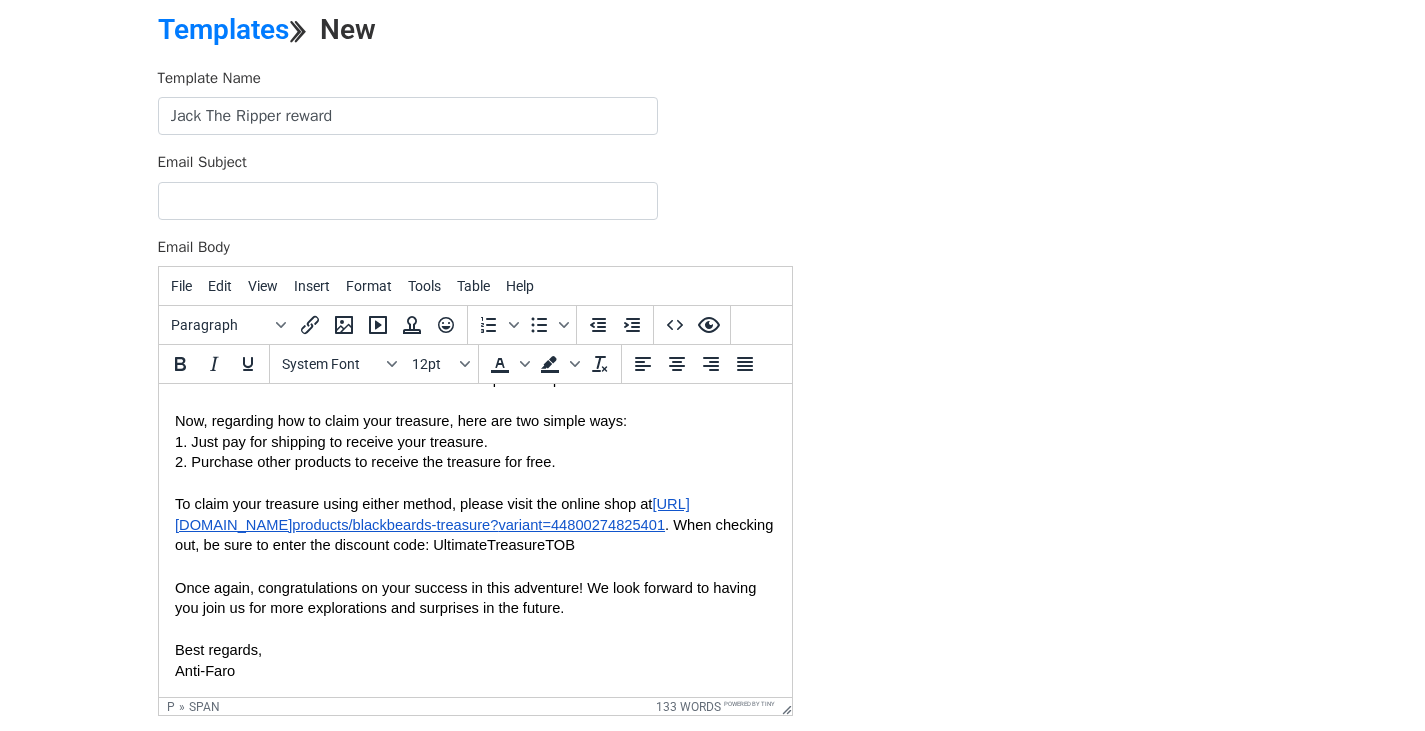 click on "Congratulations! You are the {{Correct No.}}{{st/nd/rd/th}}  player to complete Jack the Ripper & Sherlock Holmes puzzle game, successfully unraveling our puzzles and uncover the identity of Jack the Ripper! Your sharp wit and fearless heart hath cast a brilliant flame upon this quest Now, regarding how to claim your treasure, here are two simple ways: 1.   Just pay for shipping to receive your treasure. 2.   Purchase other products to receive the treasure for free. To claim your treasure using either method, please visit the online shop at  https://roomonecards.com/ products/blackbeards-treasure? variant=44800274825401  . When checking out, be sure to enter the discount code: UltimateTreasureTOB Once again, congratulations on your success in this adventure! We look forward to having you join us for more explorations and surprises in the future. Best regards, Anti-Faro" at bounding box center [474, 494] 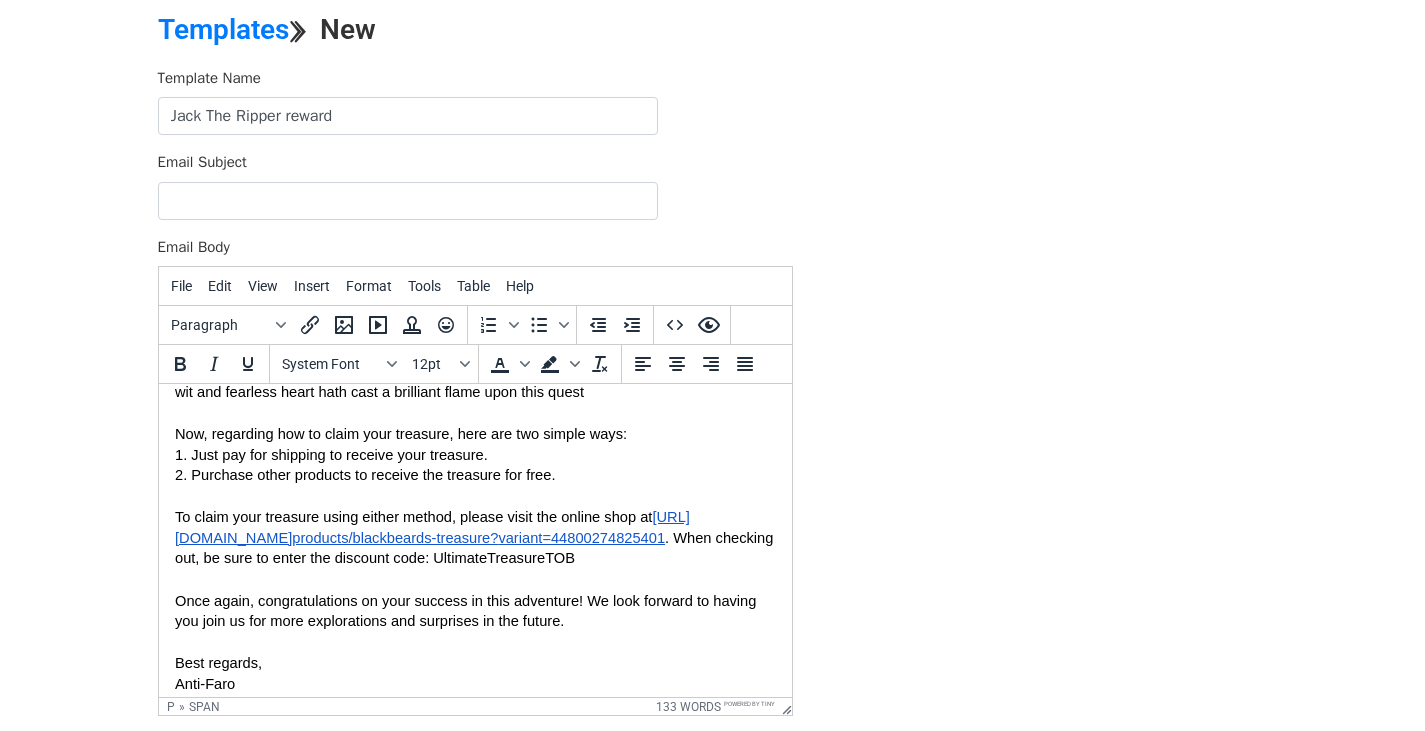 scroll, scrollTop: 92, scrollLeft: 0, axis: vertical 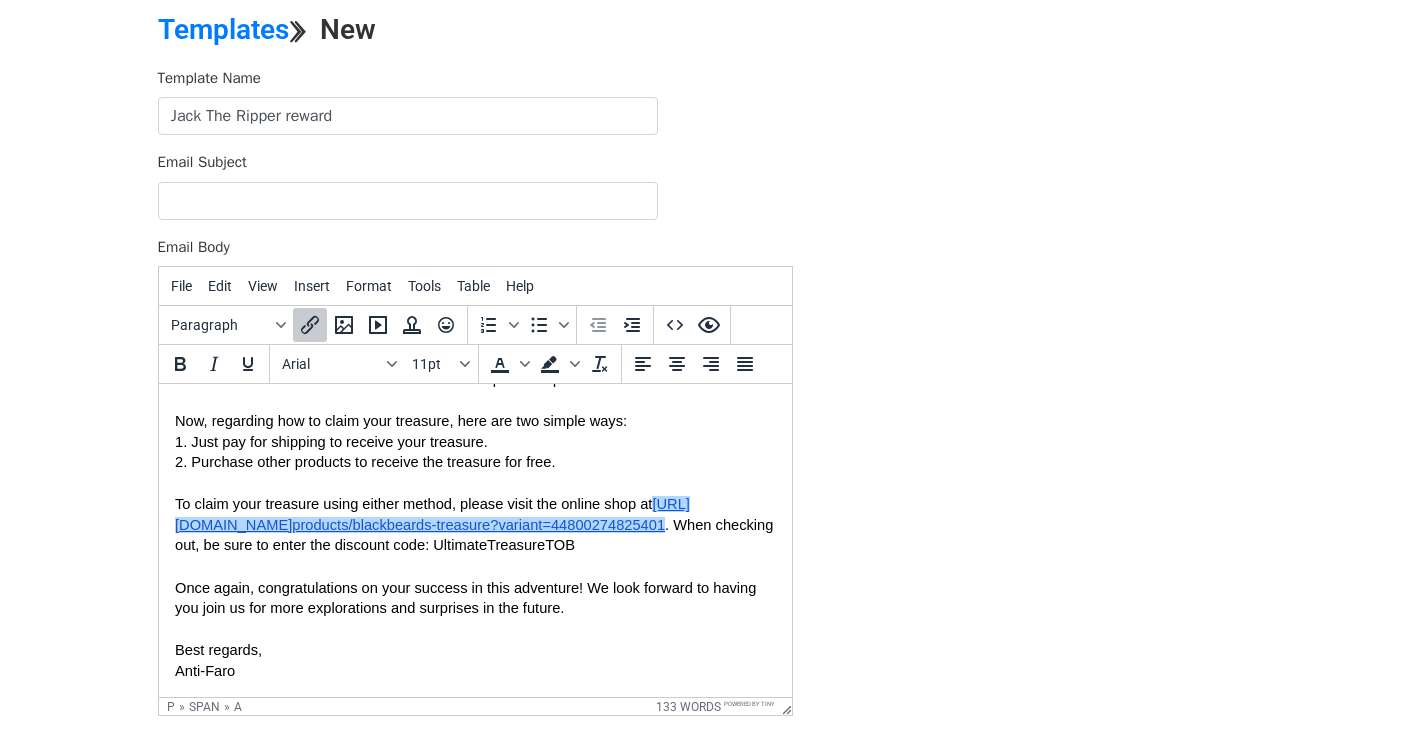 drag, startPoint x: 738, startPoint y: 527, endPoint x: 192, endPoint y: 523, distance: 546.01465 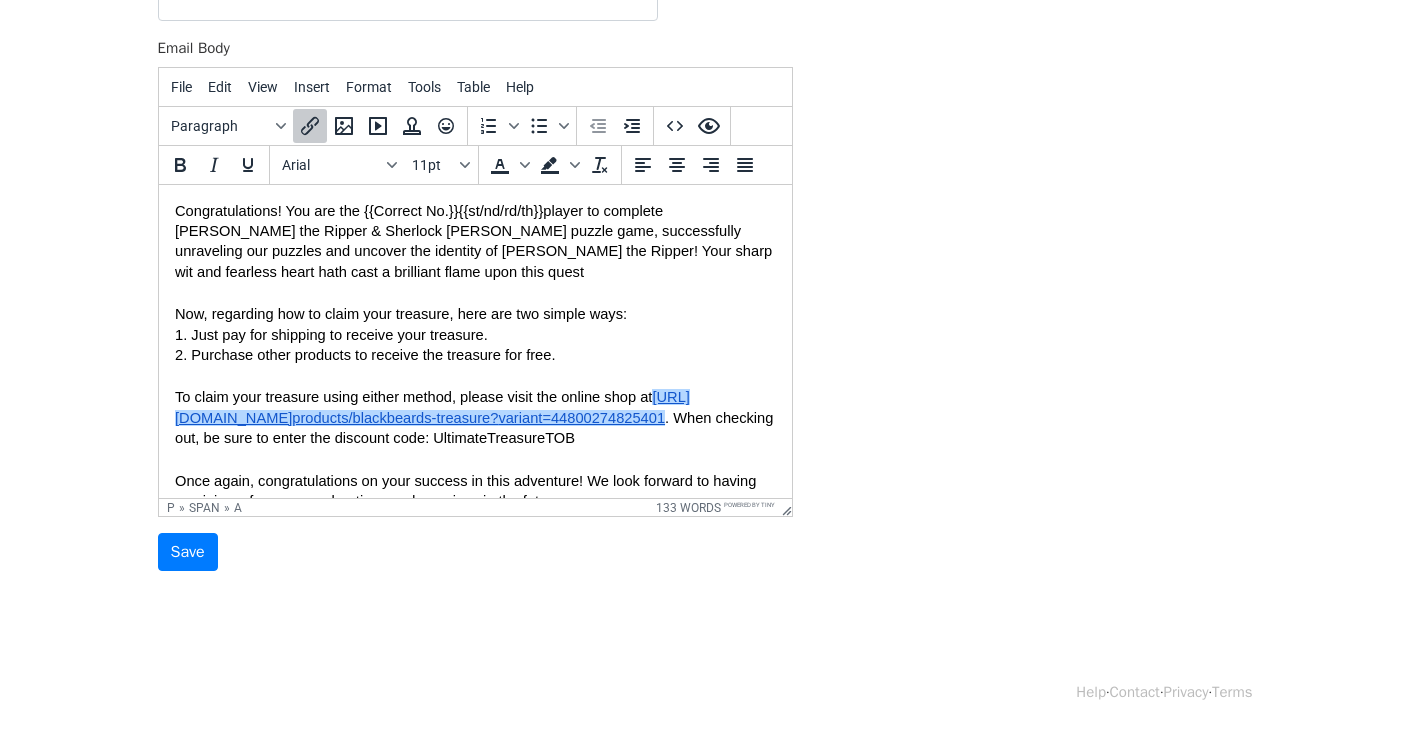 scroll, scrollTop: 280, scrollLeft: 0, axis: vertical 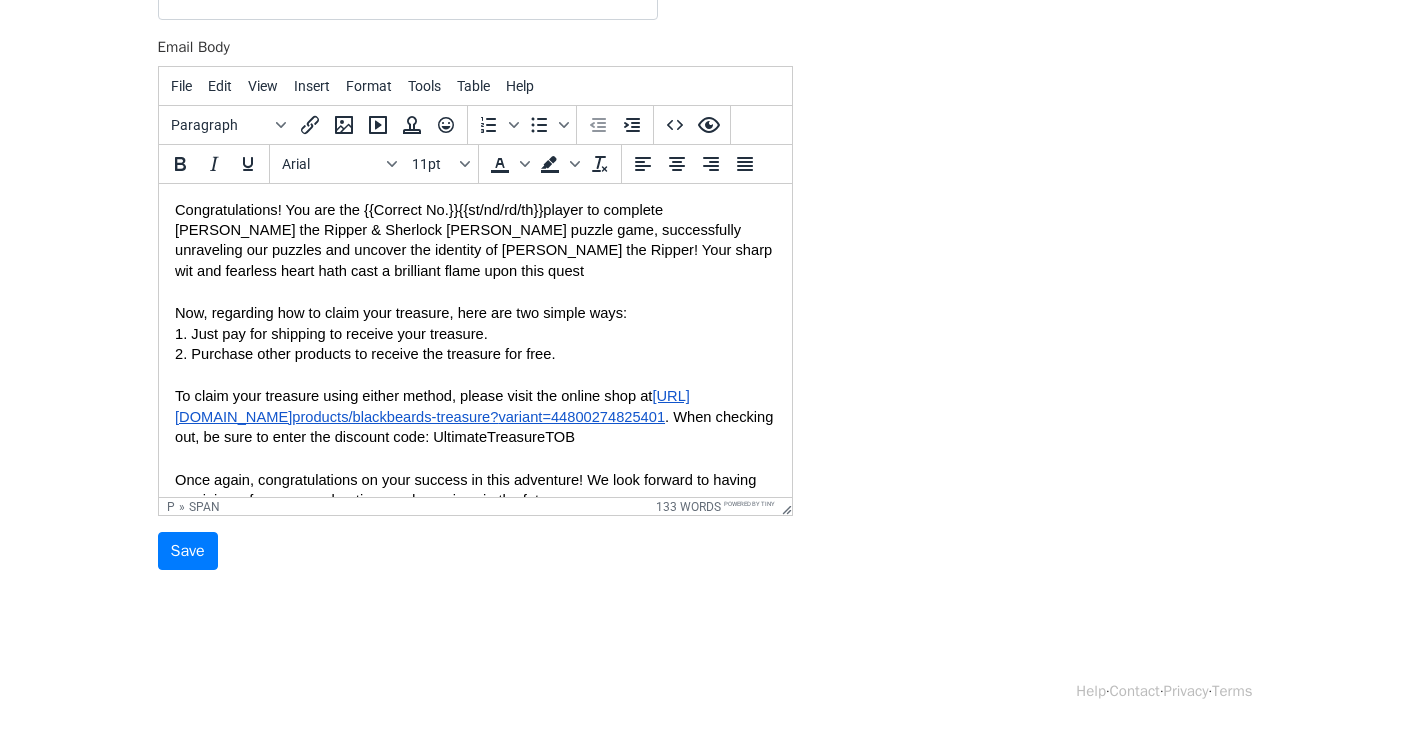 drag, startPoint x: 536, startPoint y: 440, endPoint x: 726, endPoint y: 444, distance: 190.0421 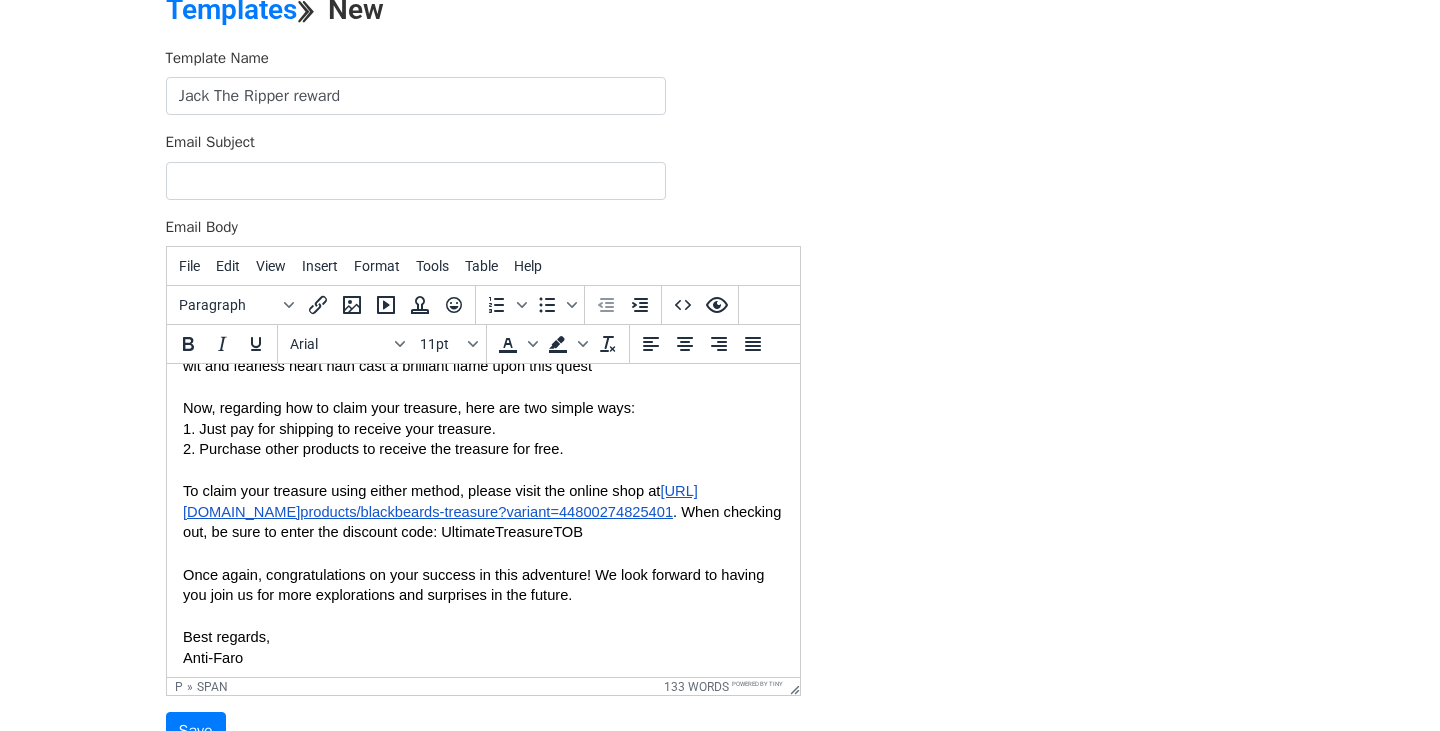 scroll, scrollTop: 0, scrollLeft: 0, axis: both 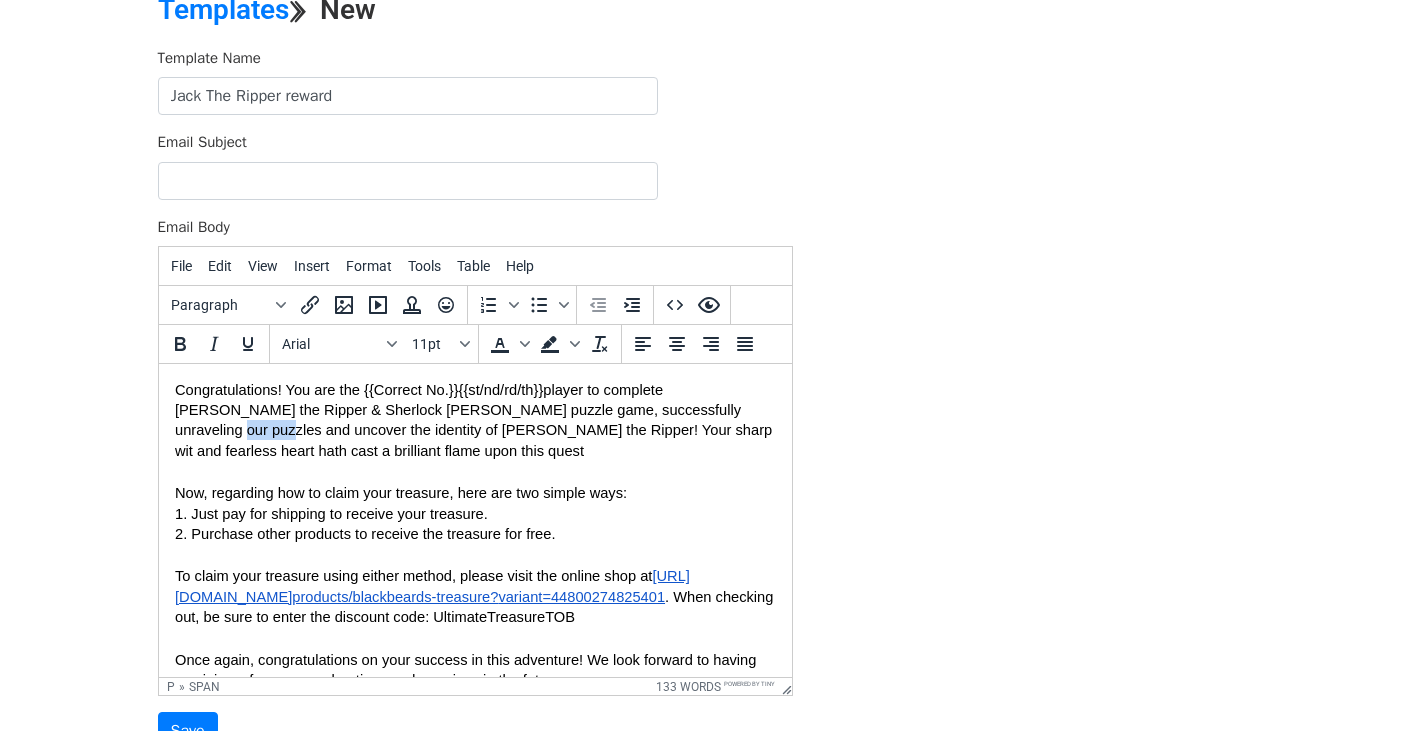 drag, startPoint x: 703, startPoint y: 415, endPoint x: 758, endPoint y: 415, distance: 55 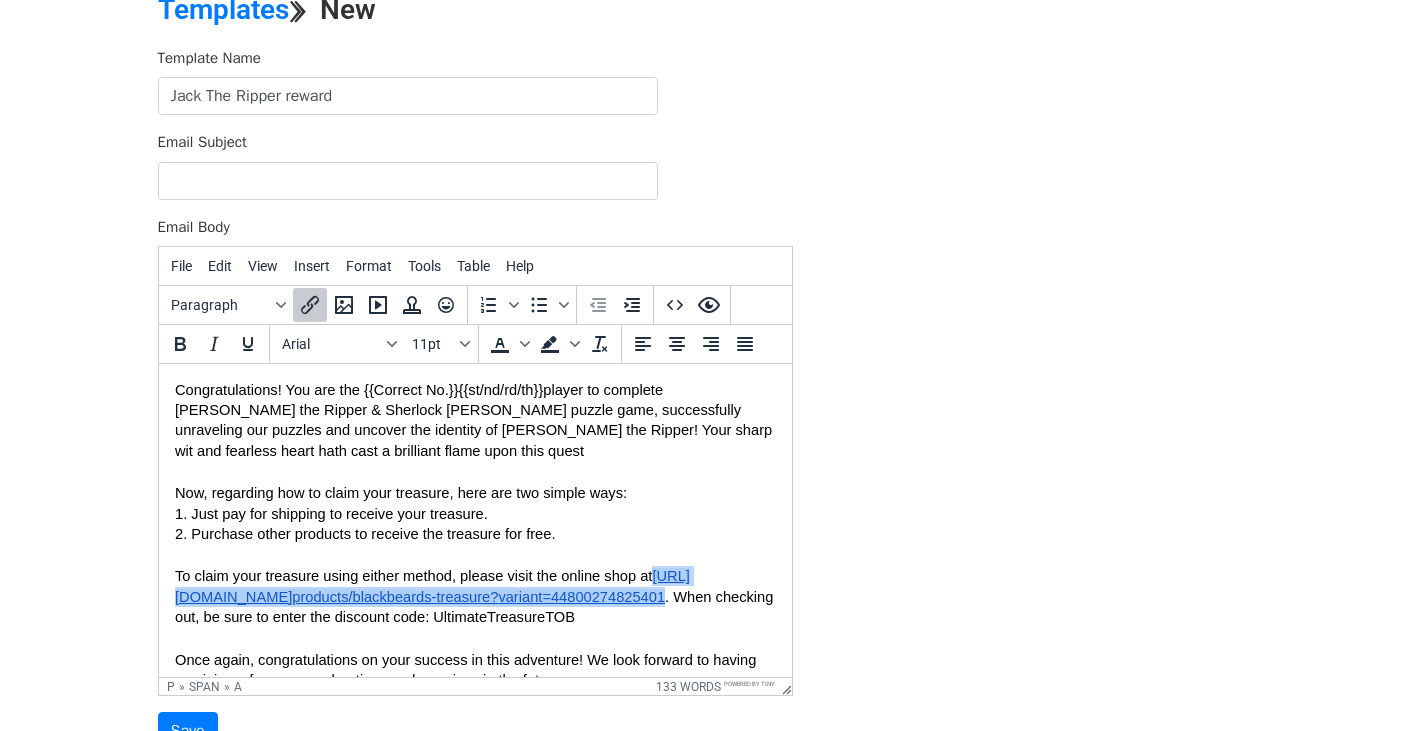 drag, startPoint x: 733, startPoint y: 600, endPoint x: 201, endPoint y: 596, distance: 532.015 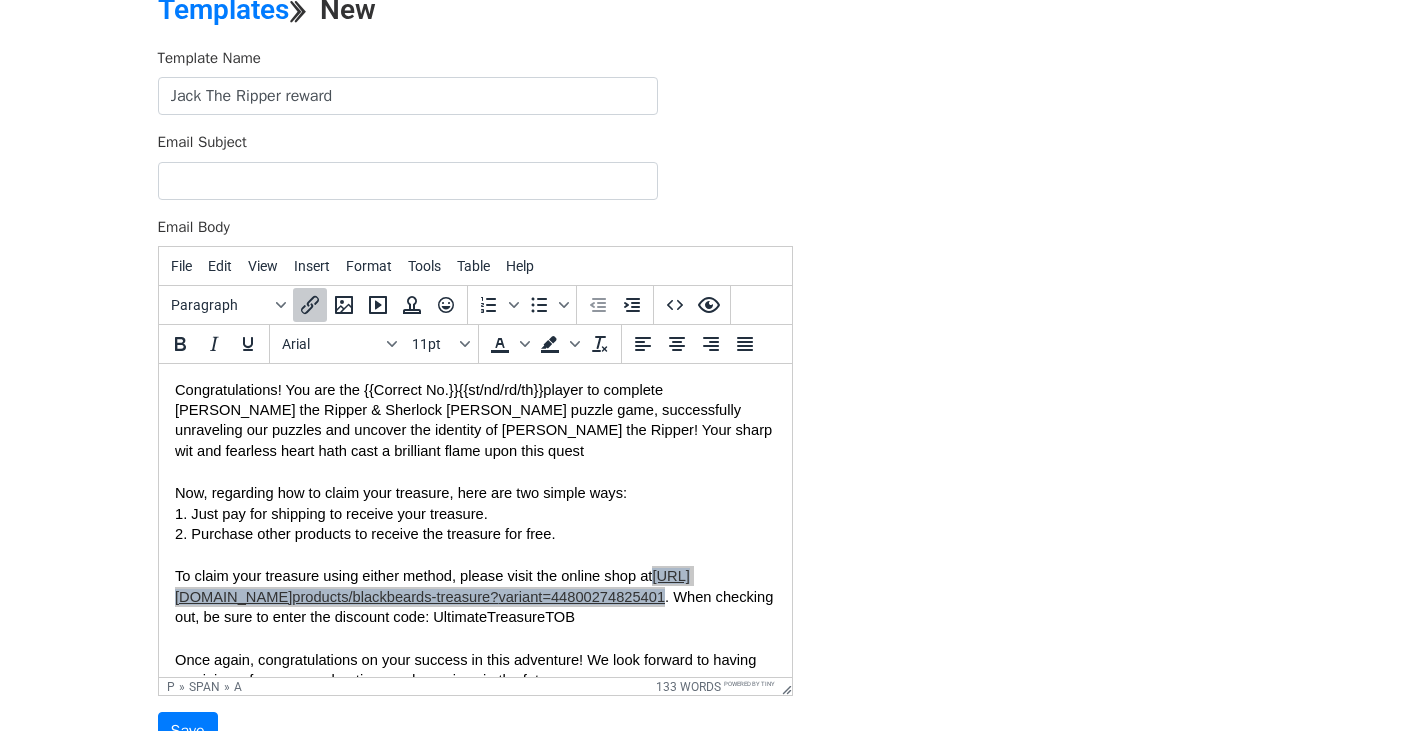 click on "Template Name
Jack The Ripper reward
Email Subject
Email Body
File Edit View Insert Format Tools Table Help Paragraph To open the popup, press Shift+Enter To open the popup, press Shift+Enter Arial 11pt To open the popup, press Shift+Enter To open the popup, press Shift+Enter p  »  span  »  a 133 words Powered by Tiny
Save" at bounding box center [475, 399] 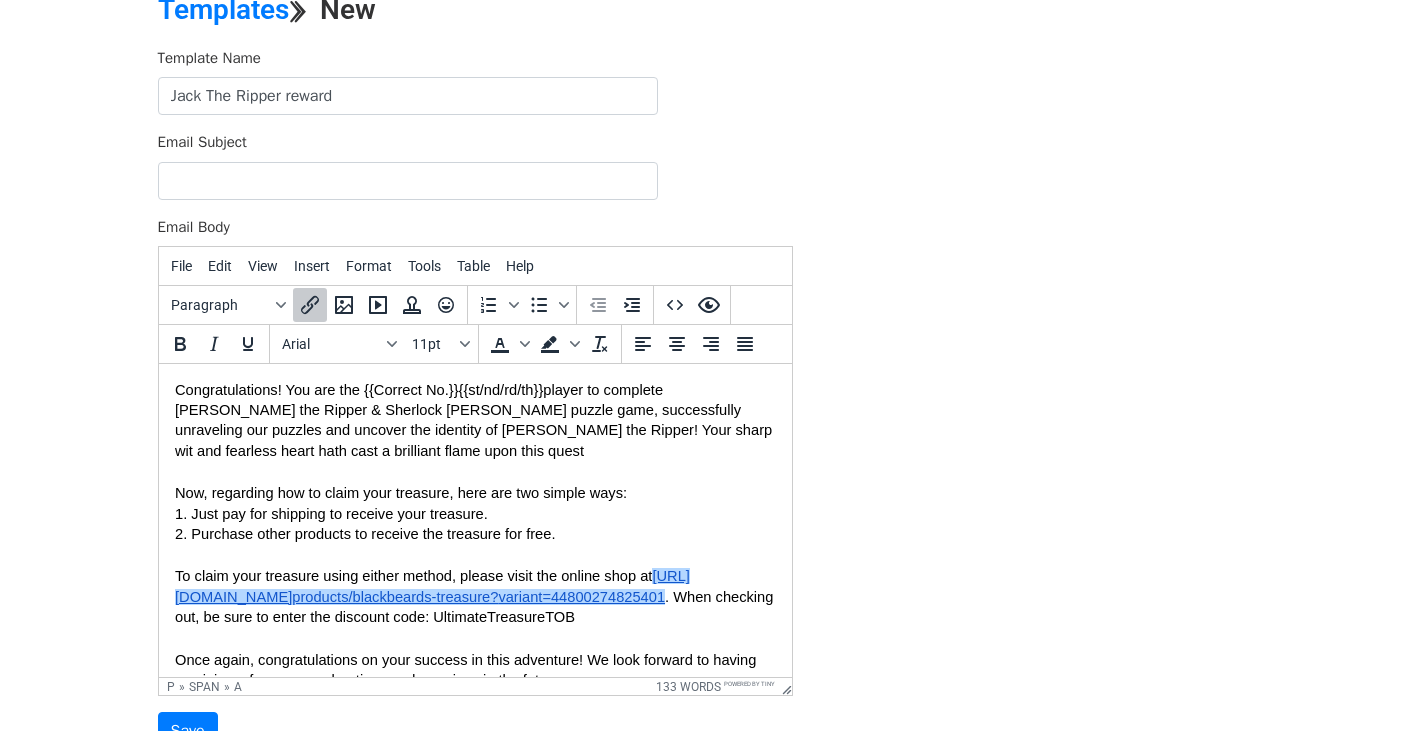 click on "To claim your treasure using either method, please visit the online shop at  https://roomonecards.com/ products/blackbeards-treasure? variant=44800274825401﻿  . When checking out, be sure to enter the discount code: UltimateTreasureTOB" at bounding box center [474, 596] 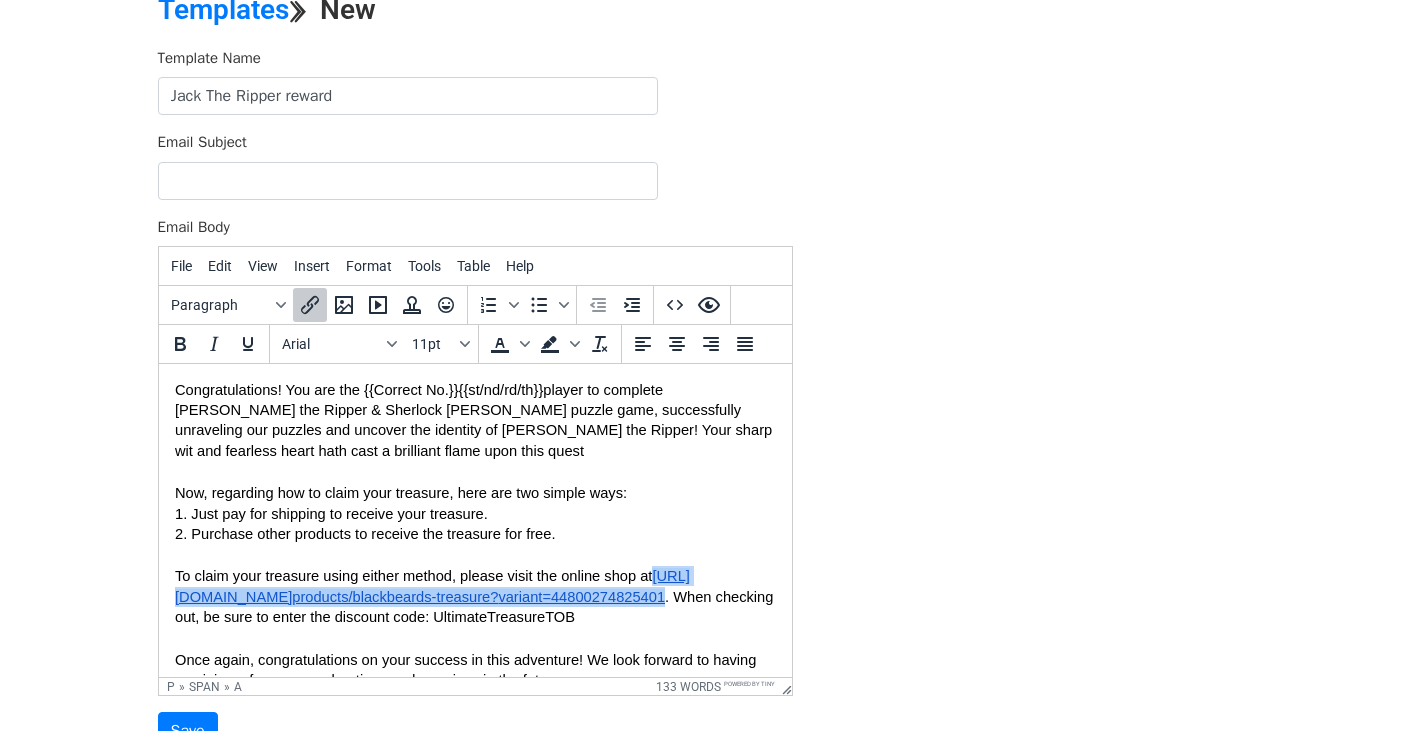 drag, startPoint x: 735, startPoint y: 598, endPoint x: 190, endPoint y: 601, distance: 545.00824 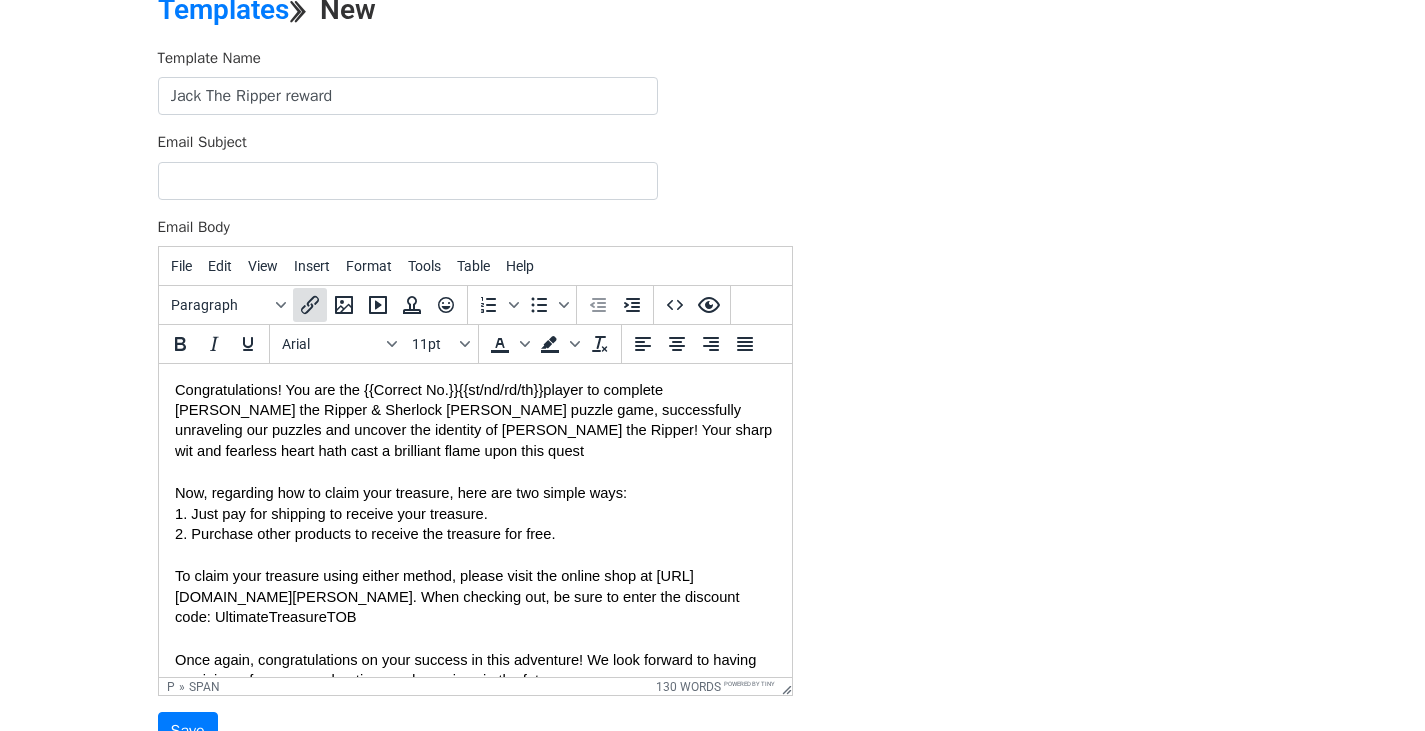 click 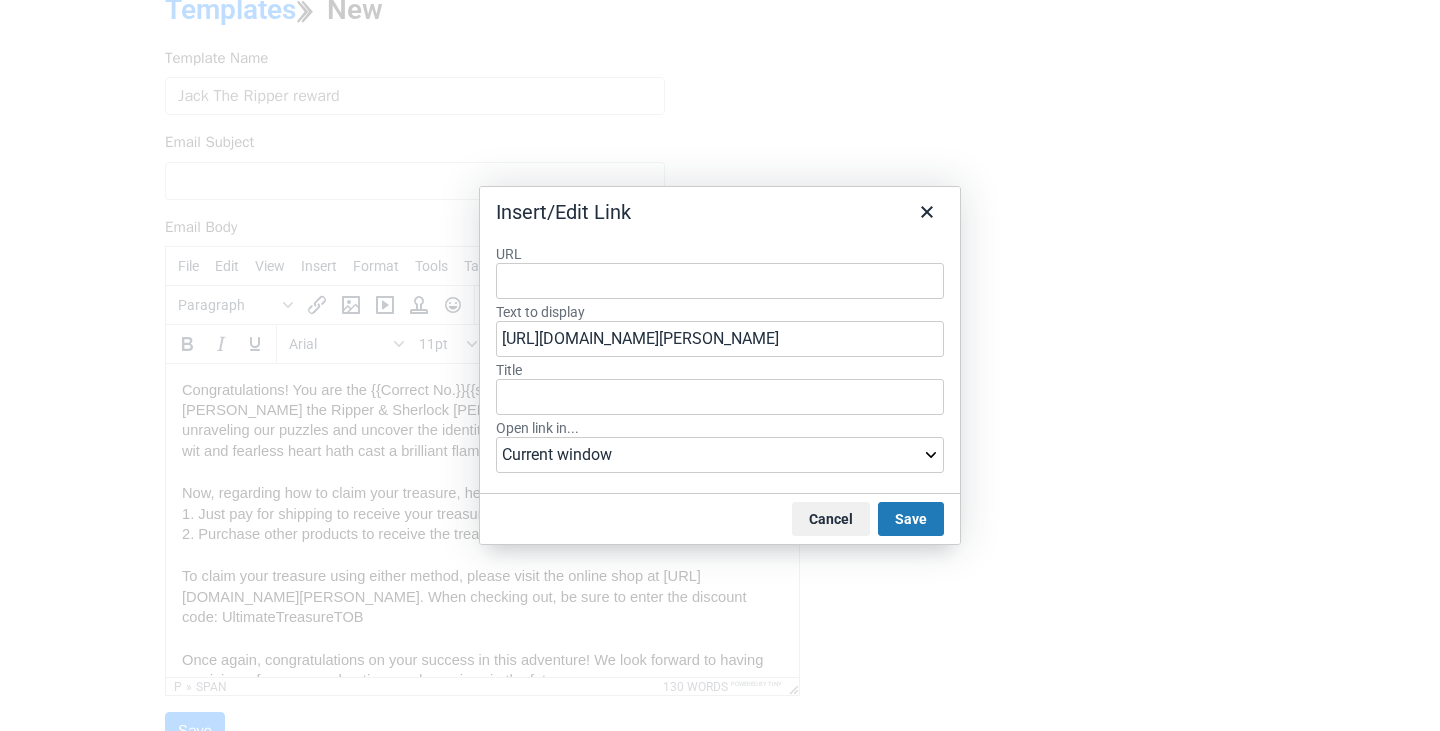 click on "URL" at bounding box center (720, 281) 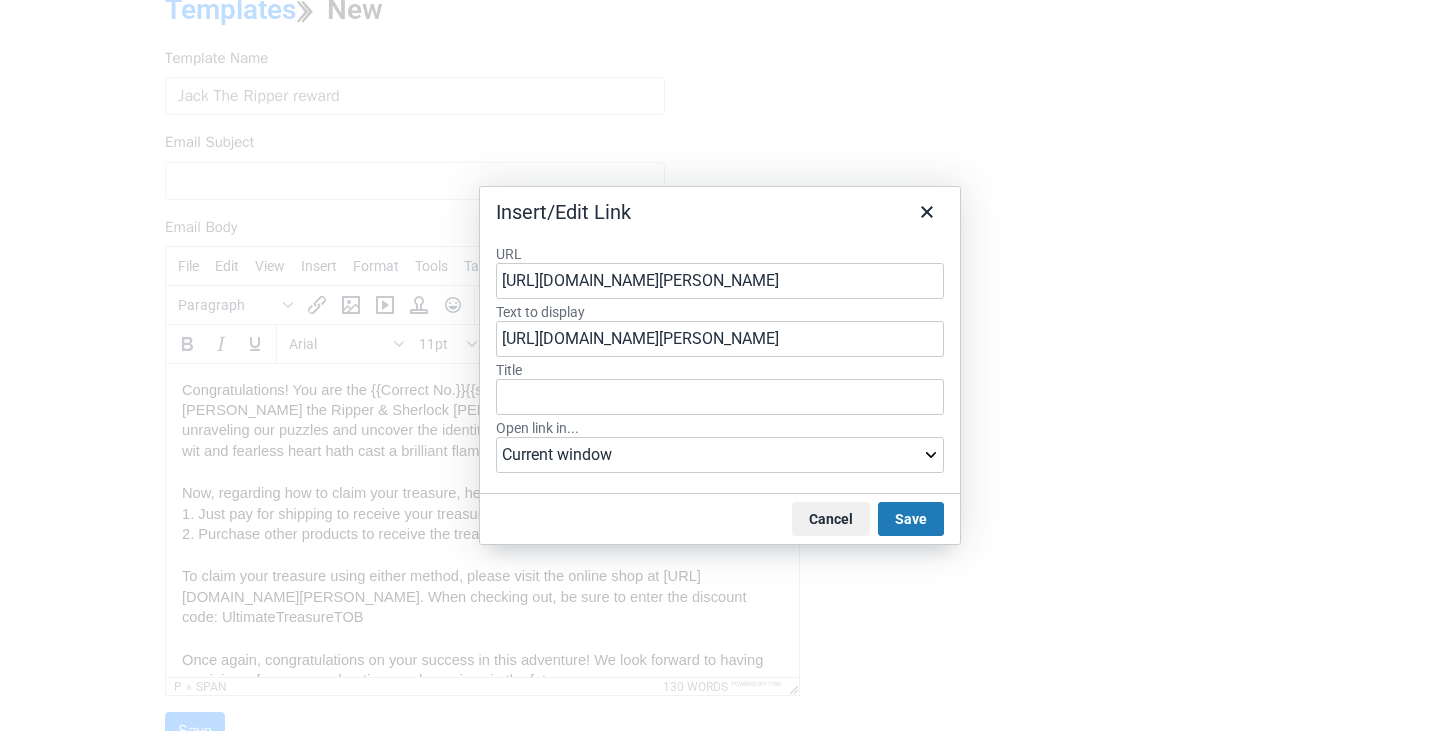 scroll, scrollTop: 0, scrollLeft: 221, axis: horizontal 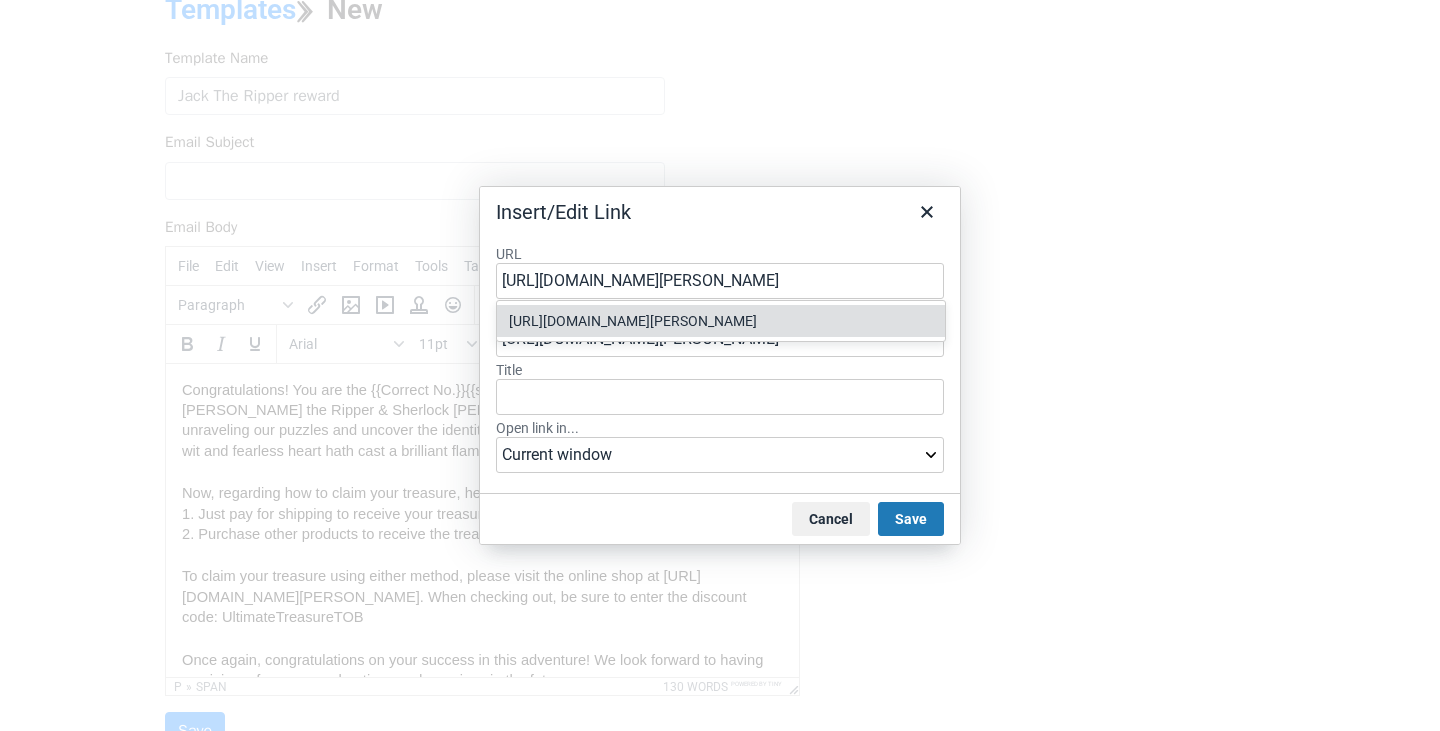 click on "https://roomonecards.com/products/read-carefully-jack-the-ripper-sherlock-holmes-treasure" at bounding box center [723, 321] 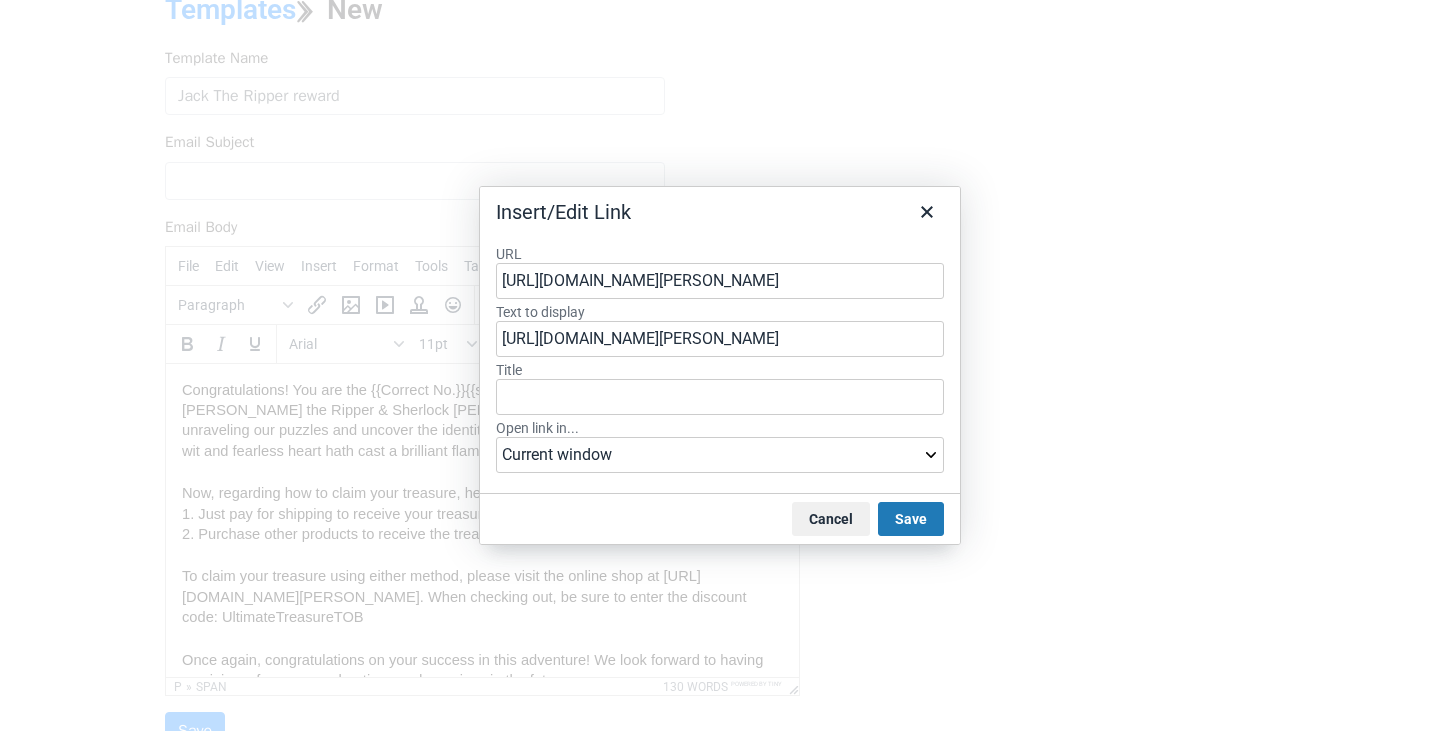 scroll, scrollTop: 0, scrollLeft: 0, axis: both 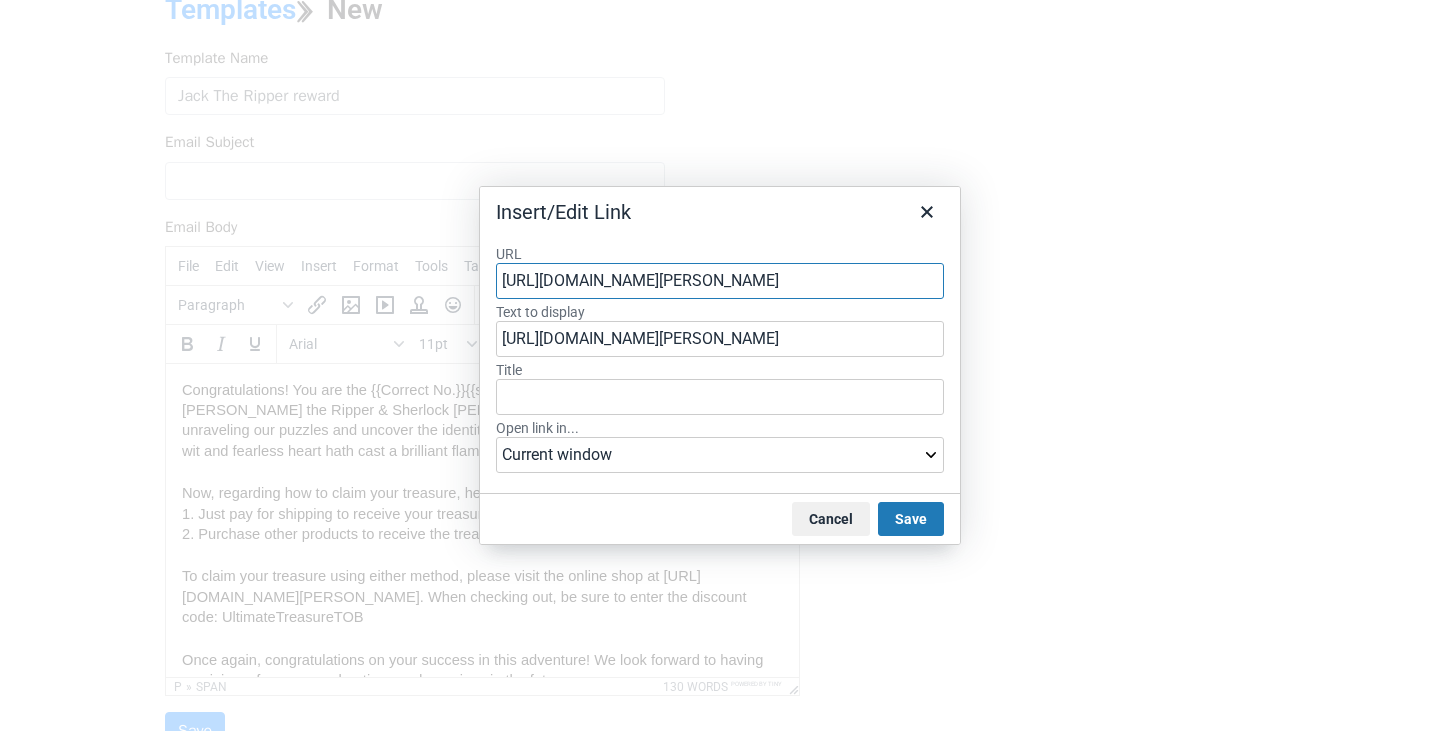 click on "https://roomonecards.com/products/read-carefully-jack-the-ripper-sherlock-holmes-treasure" at bounding box center [720, 281] 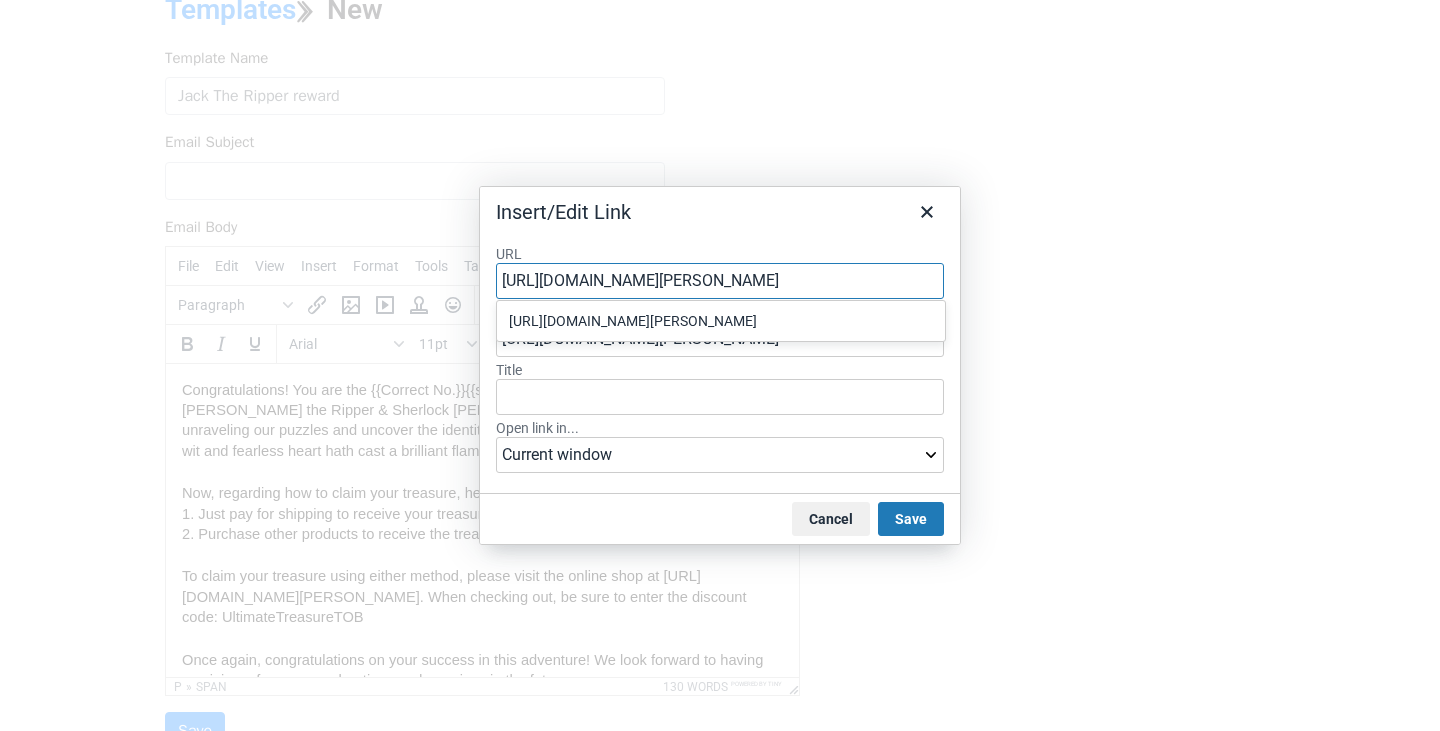 type on "https://roomonecards.com/discount/UncoveRTreasurEJS?redirect=%2Fproducts%2Fread-carefully-jack-the-ripper-sherlock-holmes-treasure" 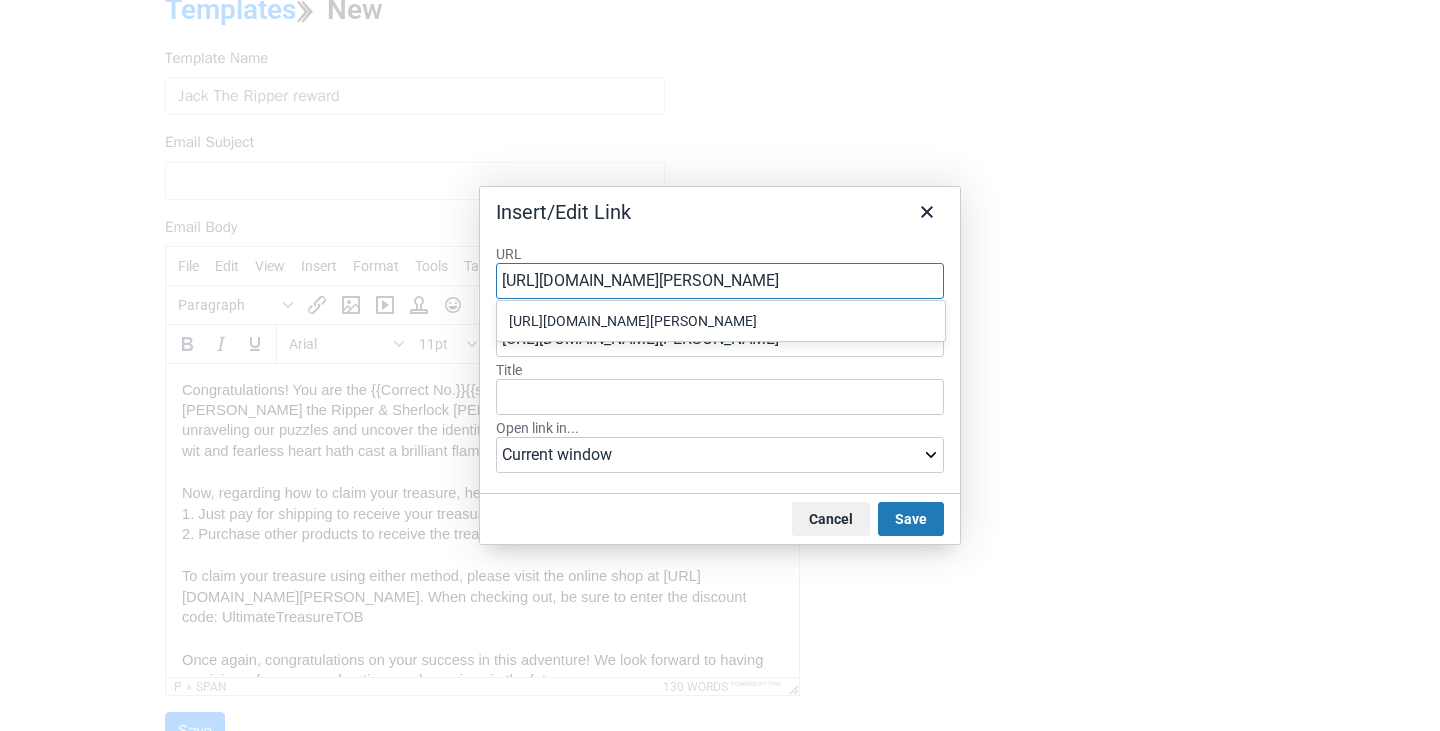 click on "Cancel Save" at bounding box center [720, 518] 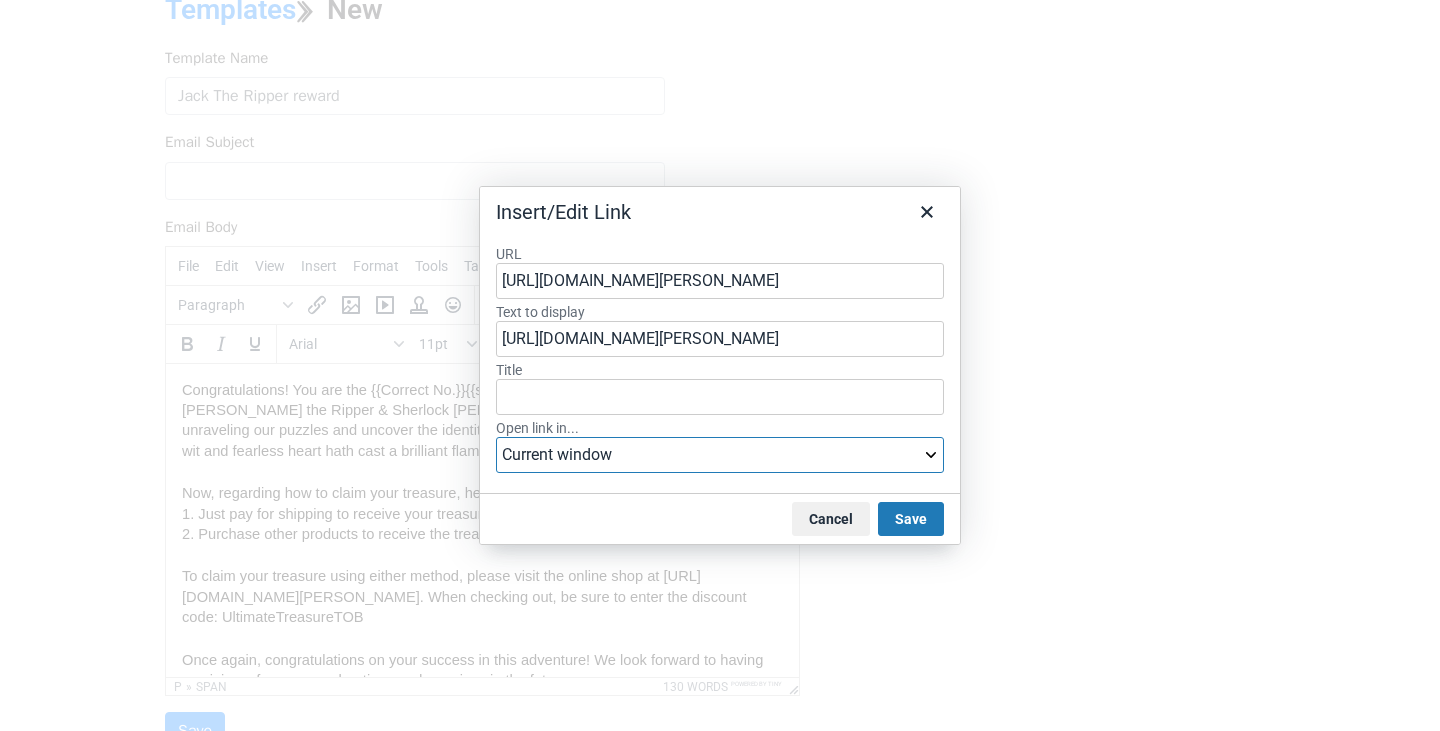 click on "Current window New window" at bounding box center (720, 455) 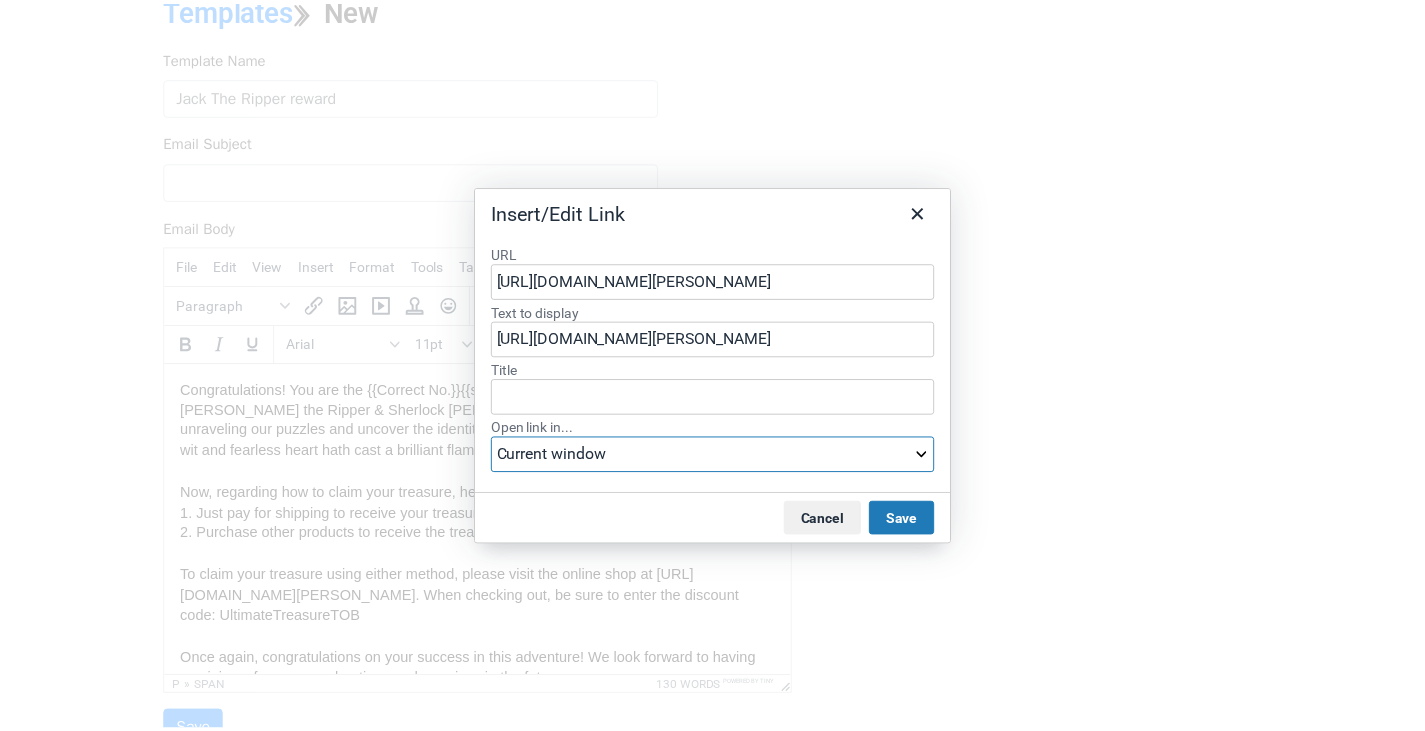 scroll, scrollTop: 0, scrollLeft: 0, axis: both 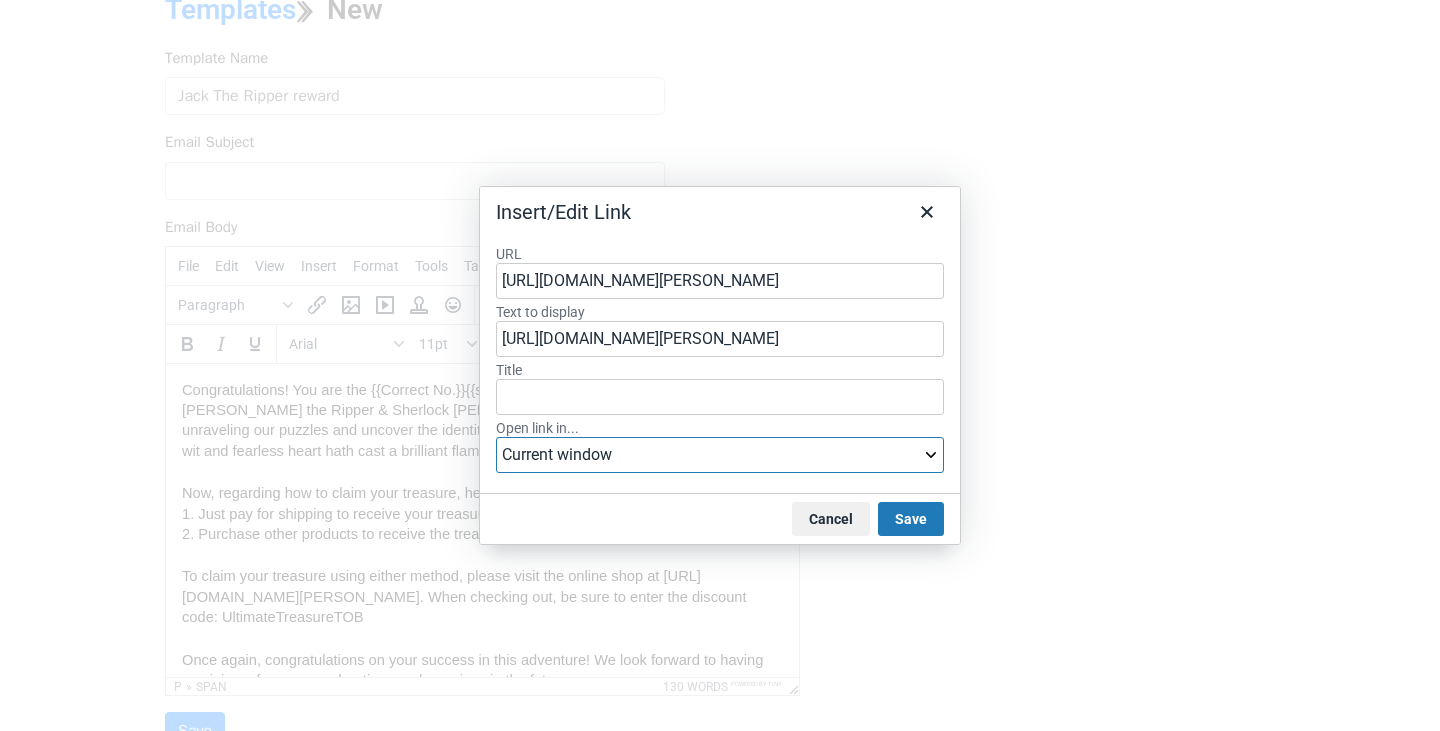 select on "_blank" 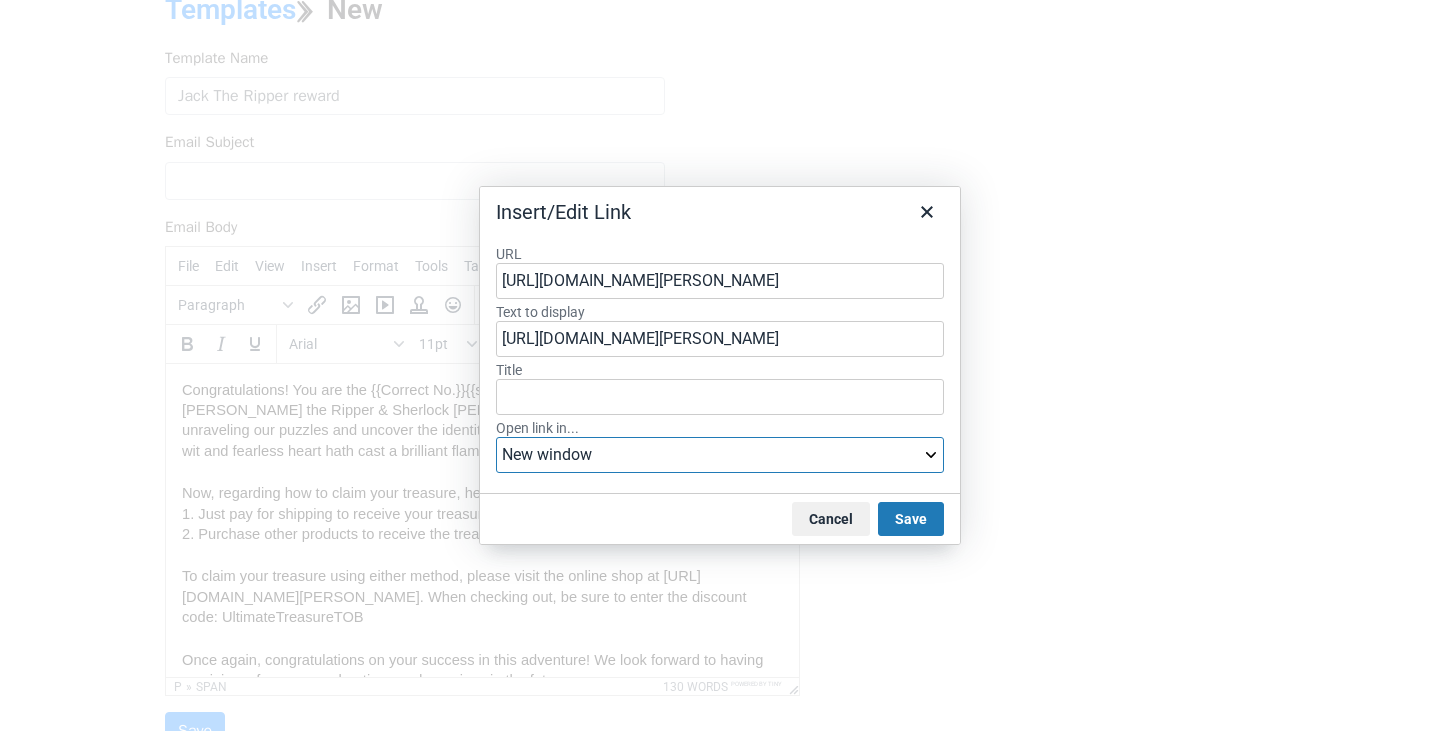 click on "Current window New window" at bounding box center [720, 455] 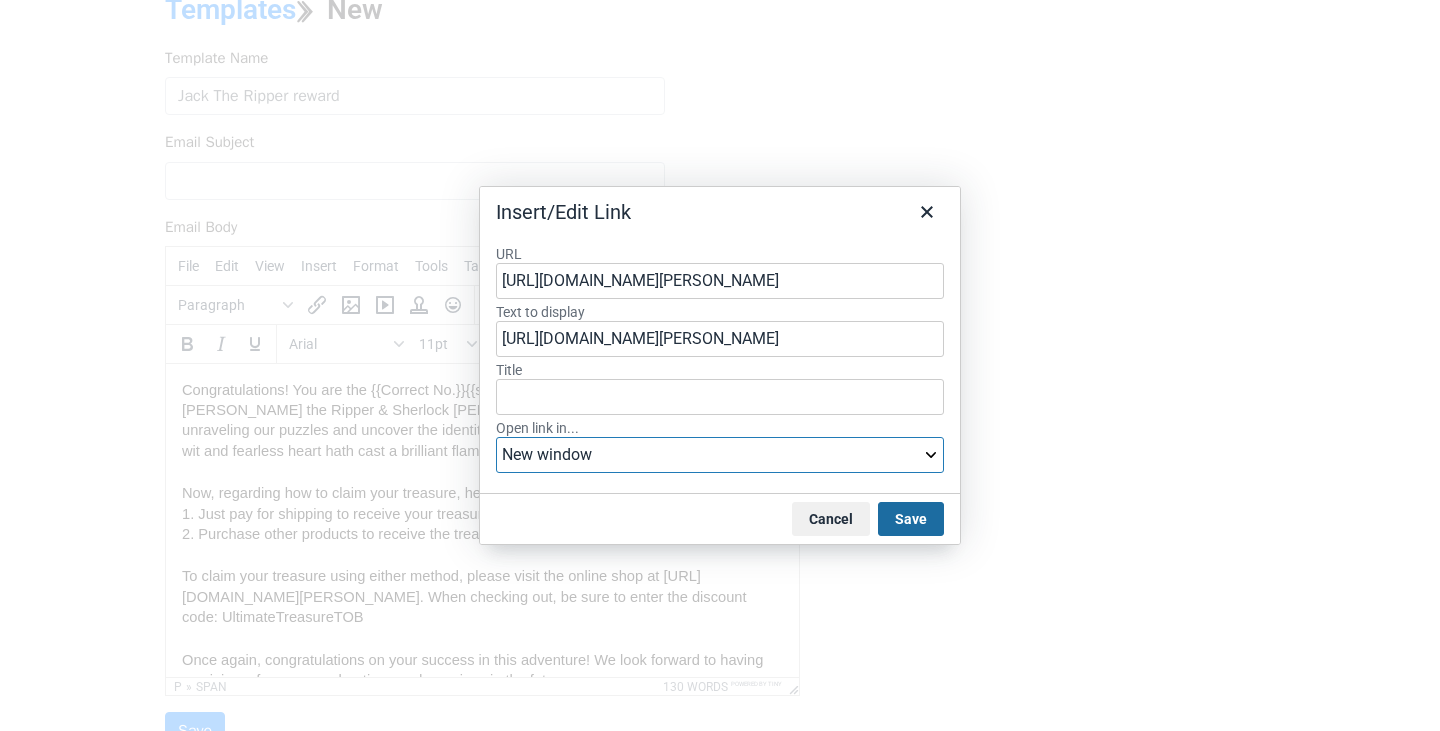 click on "Save" at bounding box center (911, 519) 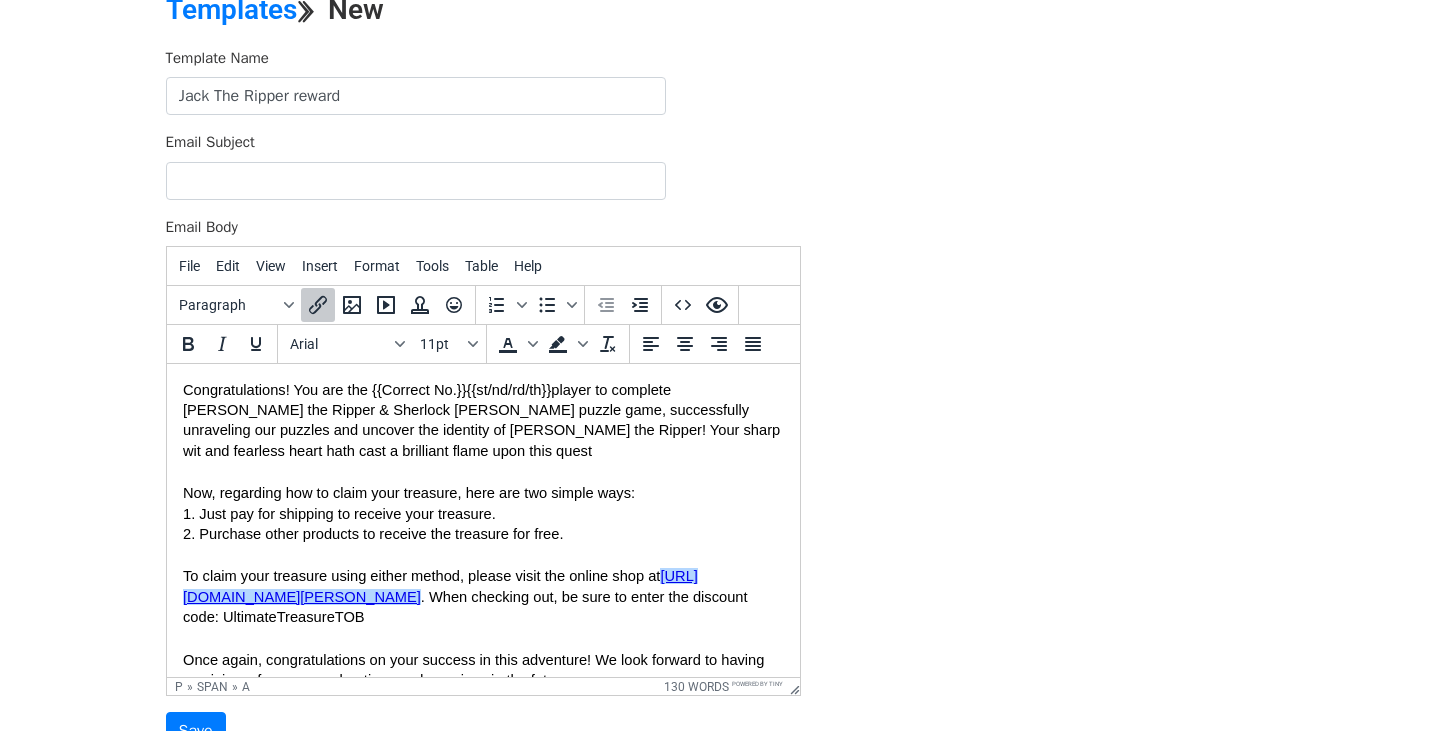 scroll, scrollTop: 92, scrollLeft: 0, axis: vertical 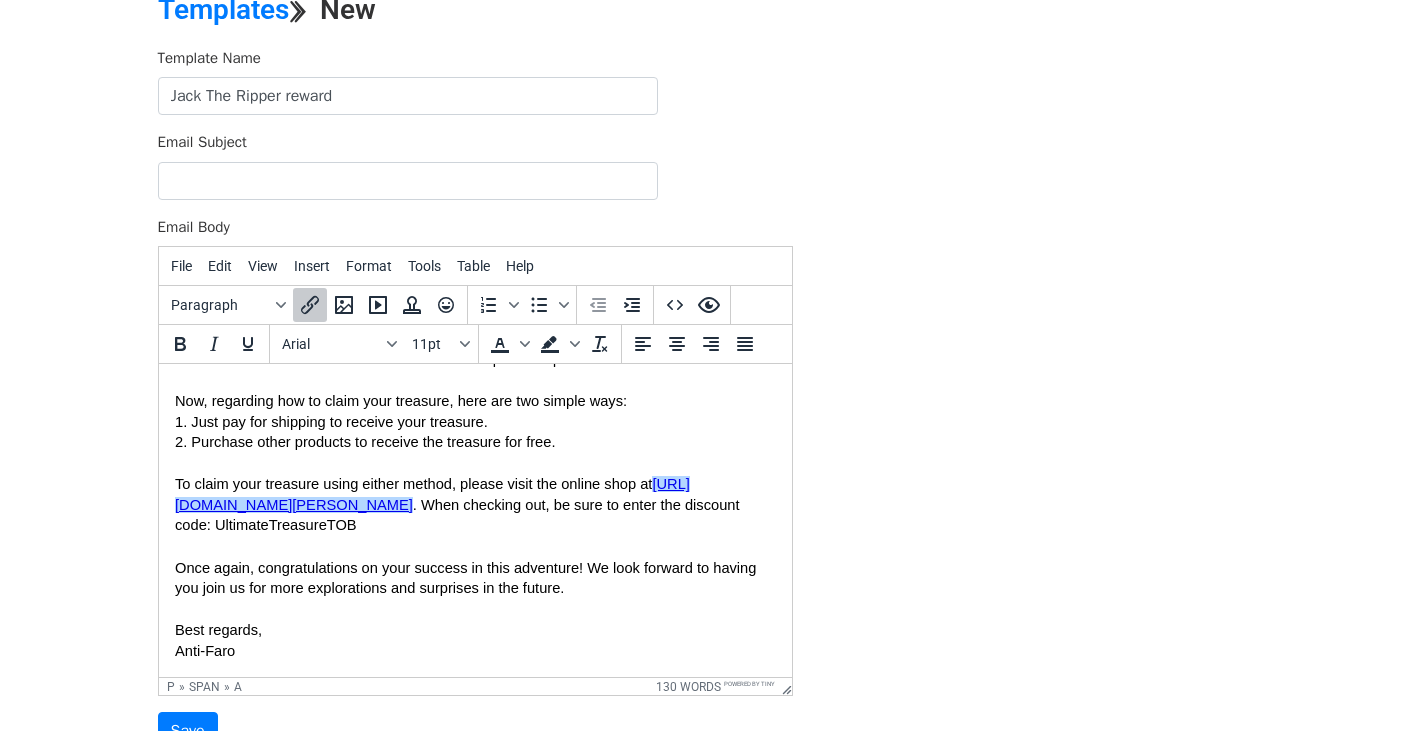 click on "Congratulations! You are the {{Correct No.}}{{st/nd/rd/th}}  player to complete Jack the Ripper & Sherlock Holmes puzzle game, successfully unraveling our puzzles and uncover the identity of Jack the Ripper! Your sharp wit and fearless heart hath cast a brilliant flame upon this quest Now, regarding how to claim your treasure, here are two simple ways: 1.   Just pay for shipping to receive your treasure. 2.   Purchase other products to receive the treasure for free. To claim your treasure using either method, please visit the online shop at  https://roomonecards.com/products/read-carefully-jack-the-ripper-sherlock-holmes-treasure  . When checking out, be sure to enter the discount code: UltimateTreasureTOB Once again, congratulations on your success in this adventure! We look forward to having you join us for more explorations and surprises in the future. Best regards, Anti-Faro" at bounding box center [474, 474] 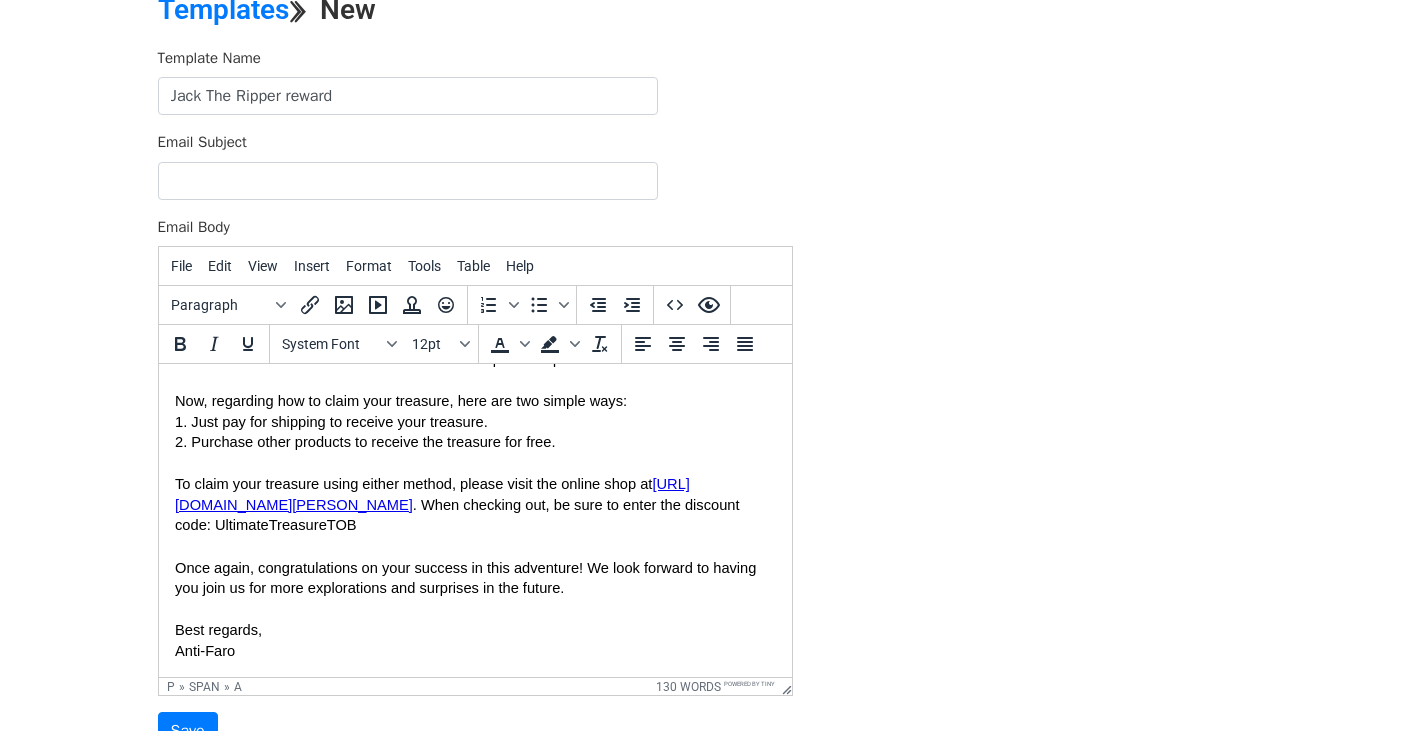 click on ". When checking out, be sure to enter the discount code: UltimateTreasureTOB" at bounding box center [456, 515] 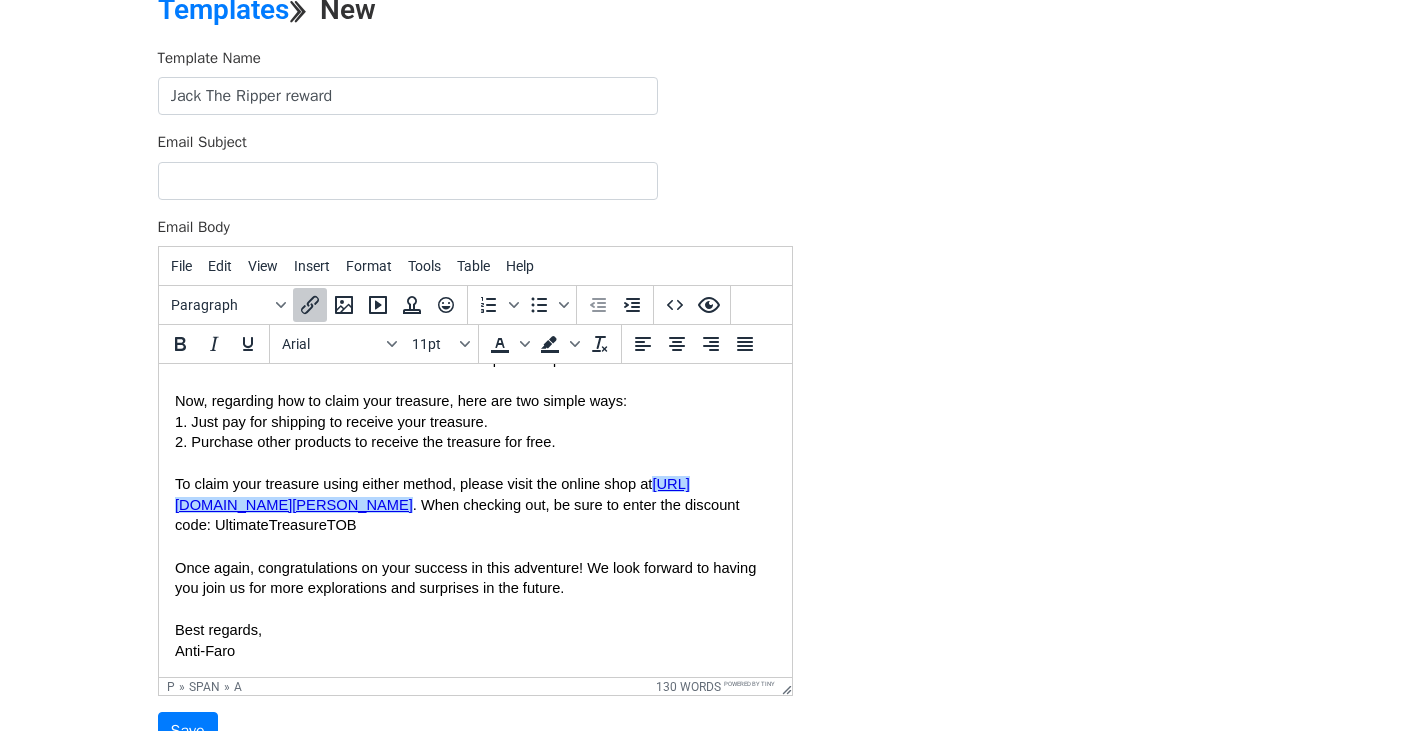 click on "Congratulations! You are the {{Correct No.}}{{st/nd/rd/th}}  player to complete Jack the Ripper & Sherlock Holmes puzzle game, successfully unraveling our puzzles and uncover the identity of Jack the Ripper! Your sharp wit and fearless heart hath cast a brilliant flame upon this quest Now, regarding how to claim your treasure, here are two simple ways: 1.   Just pay for shipping to receive your treasure. 2.   Purchase other products to receive the treasure for free. To claim your treasure using either method, please visit the online shop at  https://roomonecards.com/products/read-carefully-jack-the-ripper-sherlock-holmes-treasure﻿ . When checking out, be sure to enter the discount code: UltimateTreasureTOB Once again, congratulations on your success in this adventure! We look forward to having you join us for more explorations and surprises in the future. Best regards, Anti-Faro" at bounding box center (474, 474) 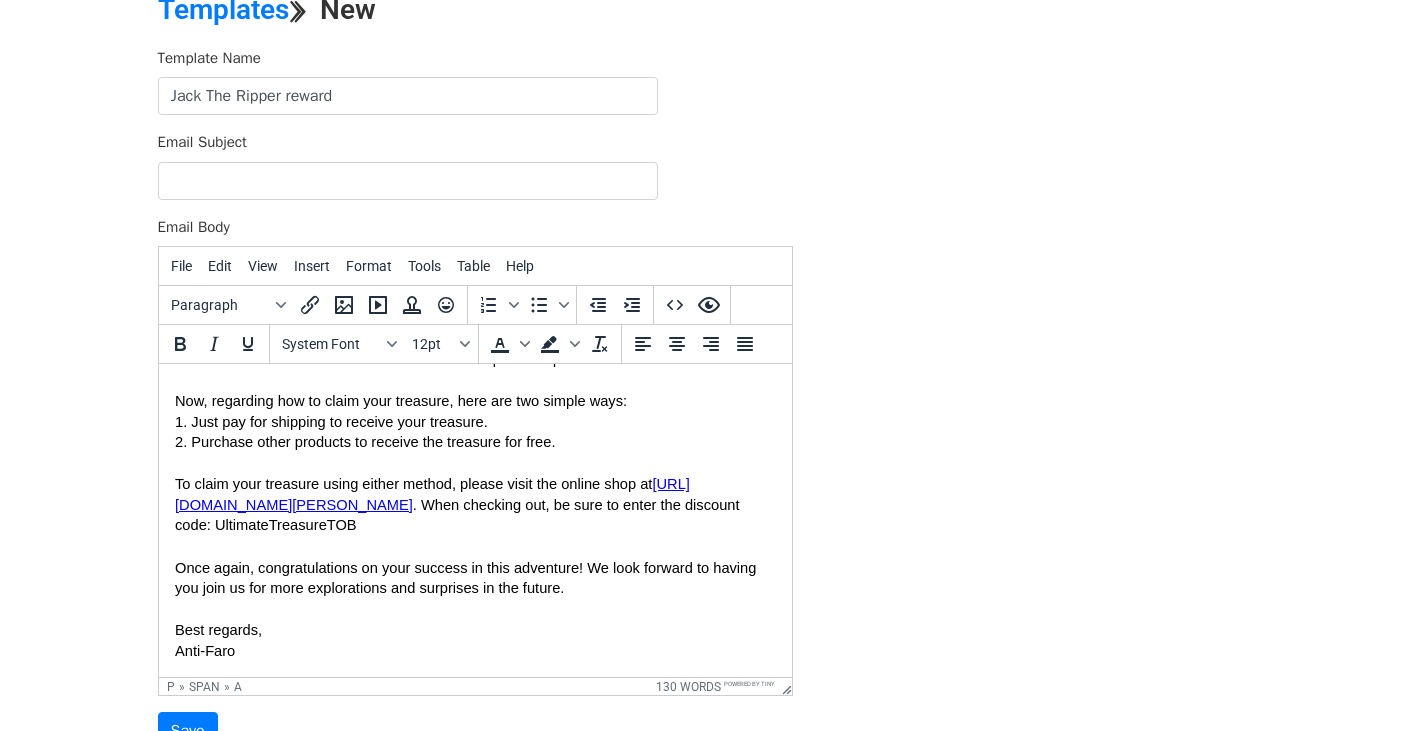 click on "https://roomonecards.com/products/read-carefully-jack-the-ripper-sherlock-holmes-treasure﻿" at bounding box center (431, 494) 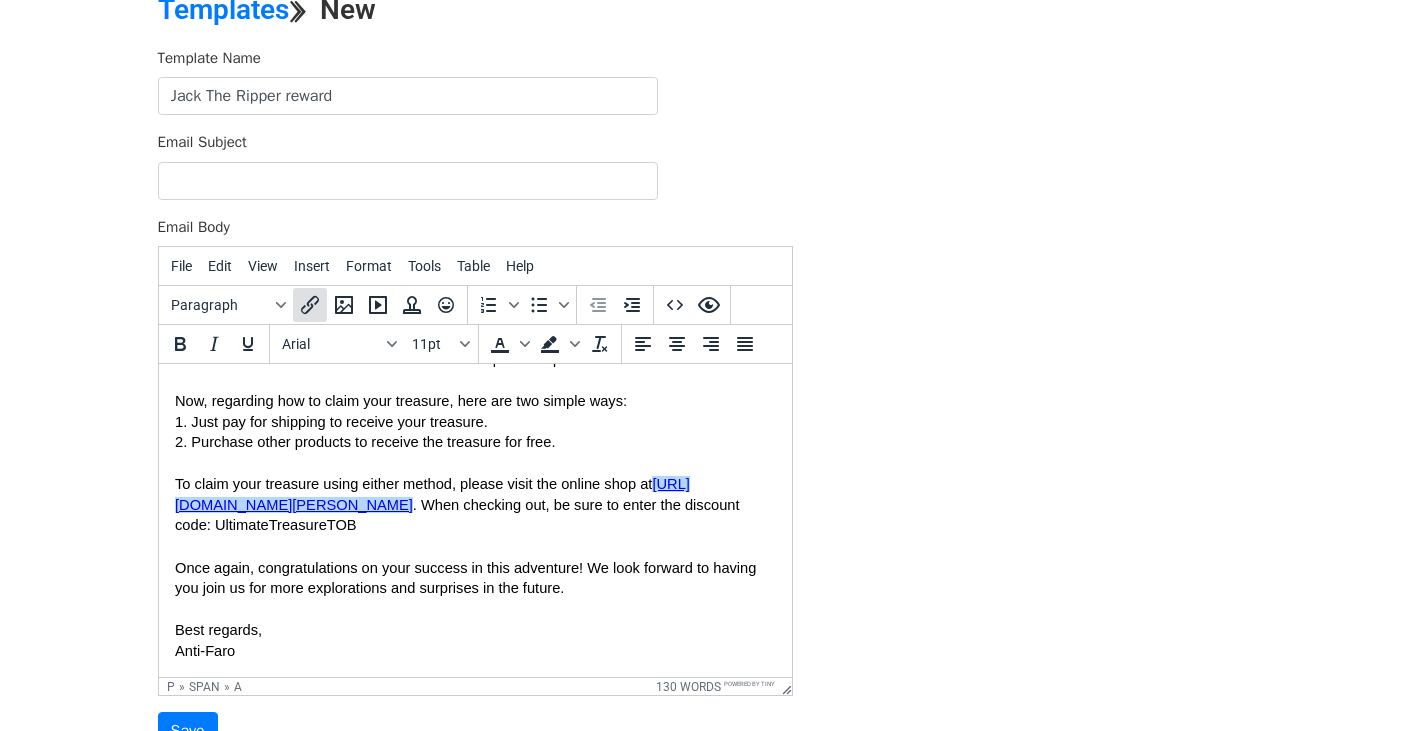 click 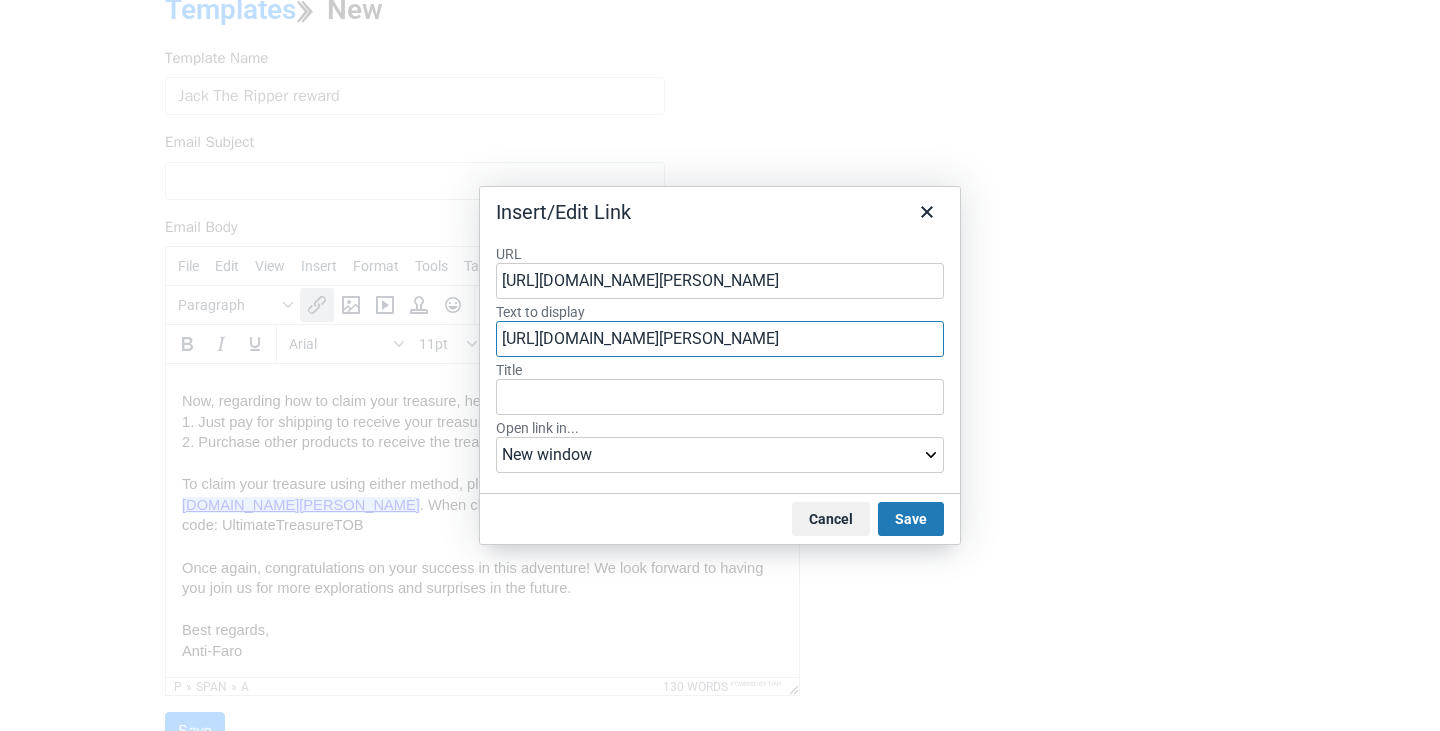 click on "https://roomonecards.com/products/read-carefully-jack-the-ripper-sherlock-holmes-treasure" at bounding box center (720, 339) 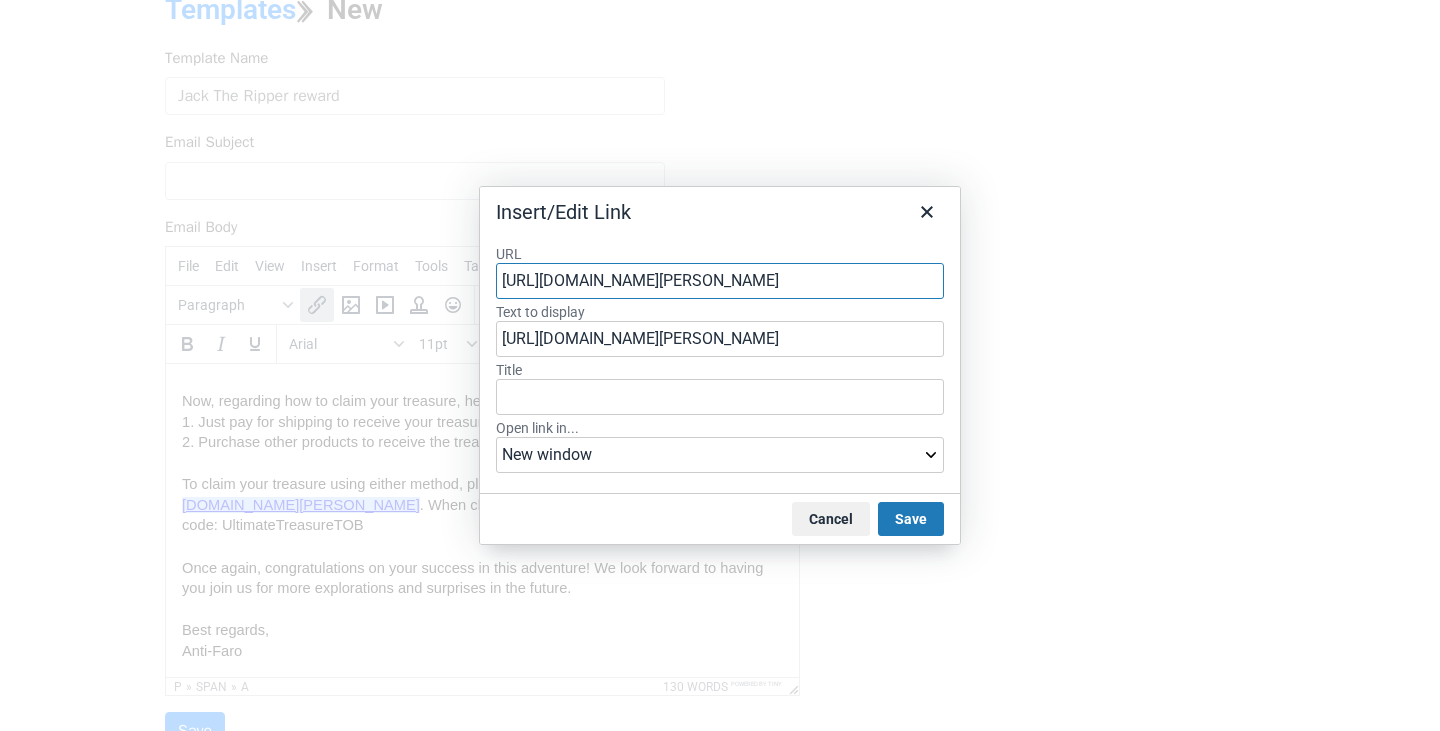 click on "https://roomonecards.com/discount/UncoveRTreasurEJS?redirect=%2Fproducts%2Fread-carefully-jack-the-ripper-sherlock-holmes-treasure" at bounding box center [720, 281] 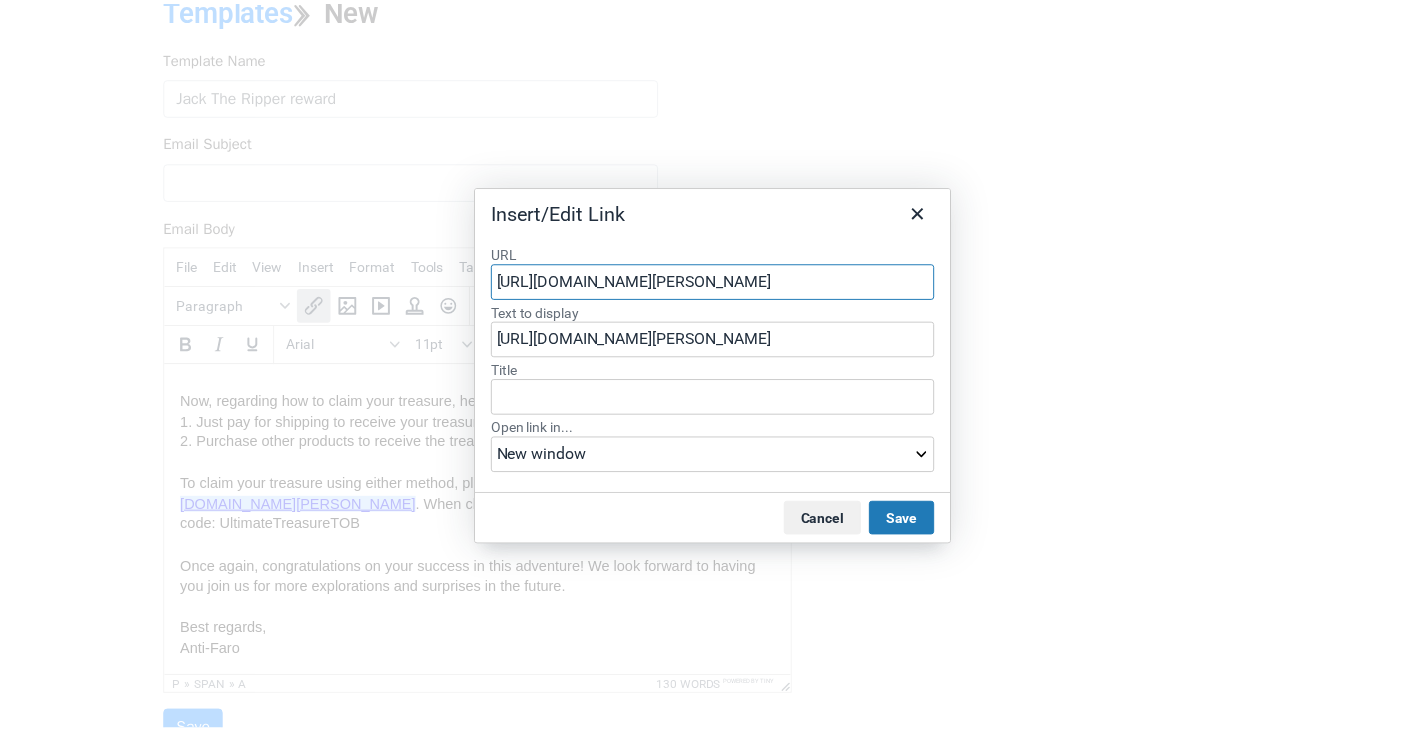scroll, scrollTop: 0, scrollLeft: 221, axis: horizontal 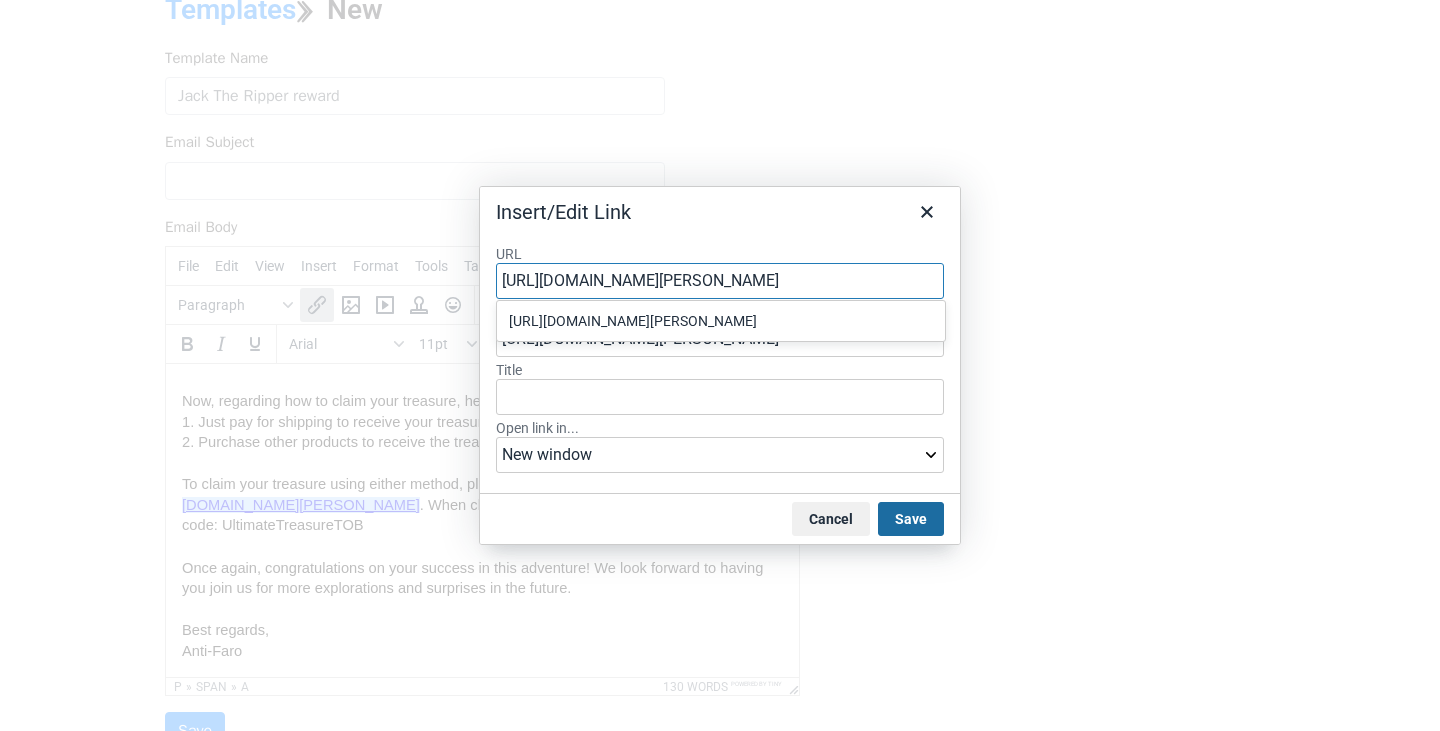 click on "Save" at bounding box center [911, 519] 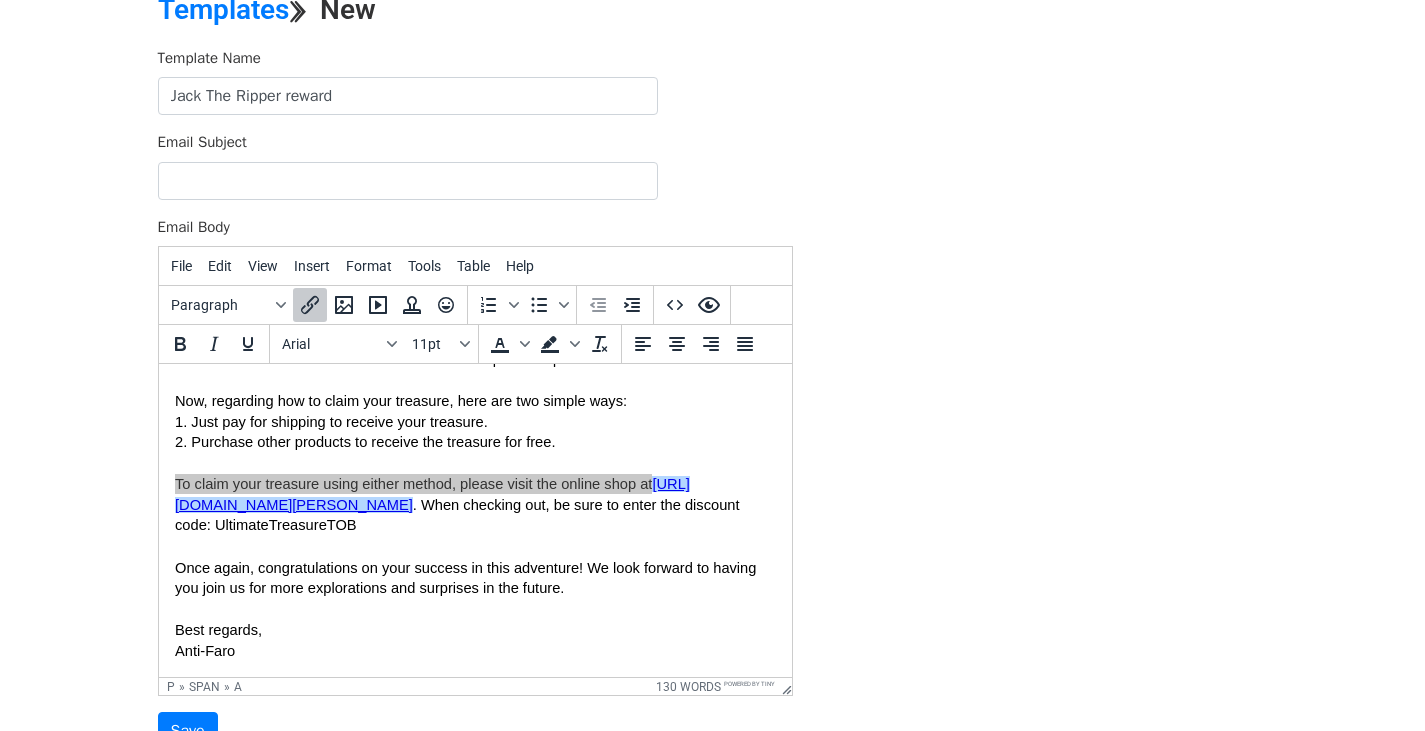 click on "Template Name
Jack The Ripper reward
Email Subject
Email Body
File Edit View Insert Format Tools Table Help Paragraph To open the popup, press Shift+Enter To open the popup, press Shift+Enter Arial 11pt To open the popup, press Shift+Enter To open the popup, press Shift+Enter p  »  span  »  a 130 words Powered by Tiny
Save" at bounding box center (713, 399) 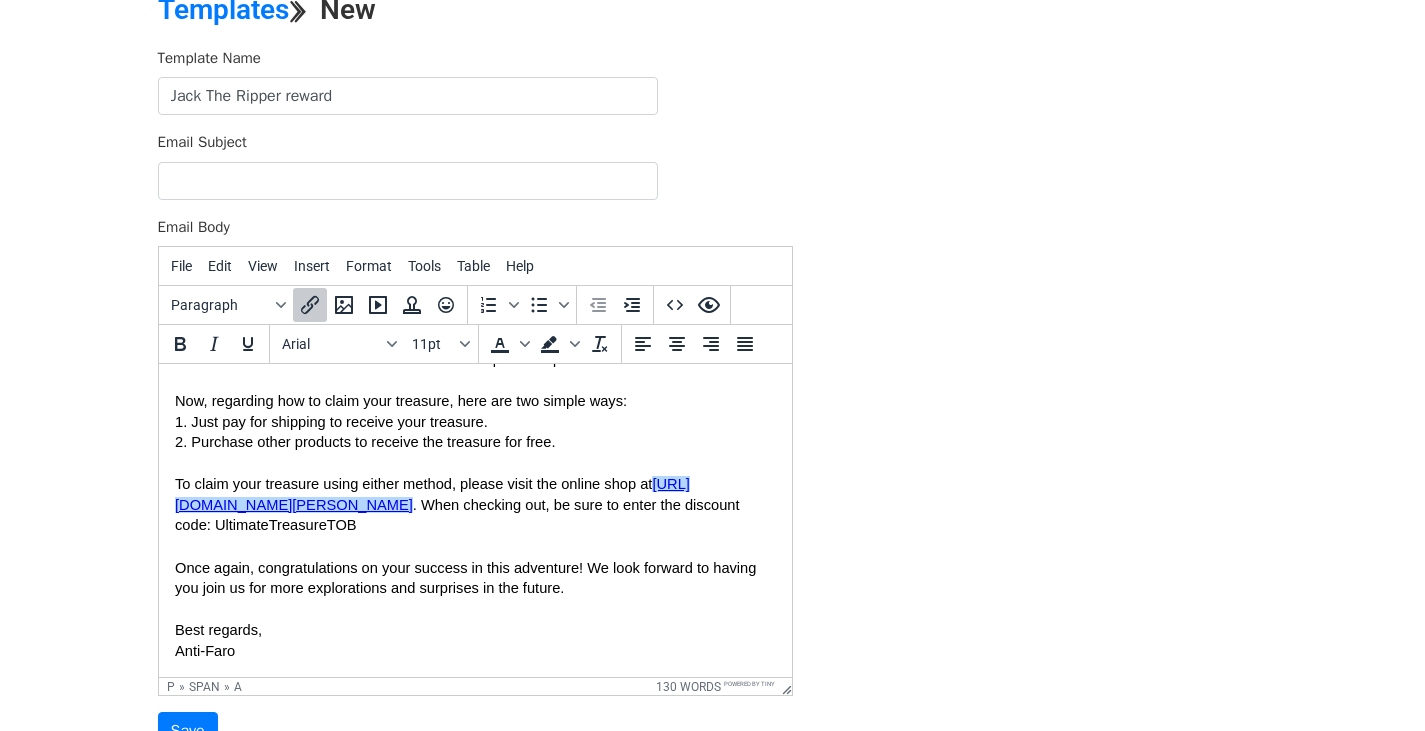 click on "Congratulations! You are the {{Correct No.}}{{st/nd/rd/th}}  player to complete Jack the Ripper & Sherlock Holmes puzzle game, successfully unraveling our puzzles and uncover the identity of Jack the Ripper! Your sharp wit and fearless heart hath cast a brilliant flame upon this quest Now, regarding how to claim your treasure, here are two simple ways: 1.   Just pay for shipping to receive your treasure. 2.   Purchase other products to receive the treasure for free. To claim your treasure using either method, please visit the online shop at  https://roomonecards.com/products/read-carefully-jack-the-ripper-sherlock-holmes-treasure . When checking out, be sure to enter the discount code: UltimateTreasureTOB Once again, congratulations on your success in this adventure! We look forward to having you join us for more explorations and surprises in the future. Best regards, Anti-Faro" at bounding box center [474, 474] 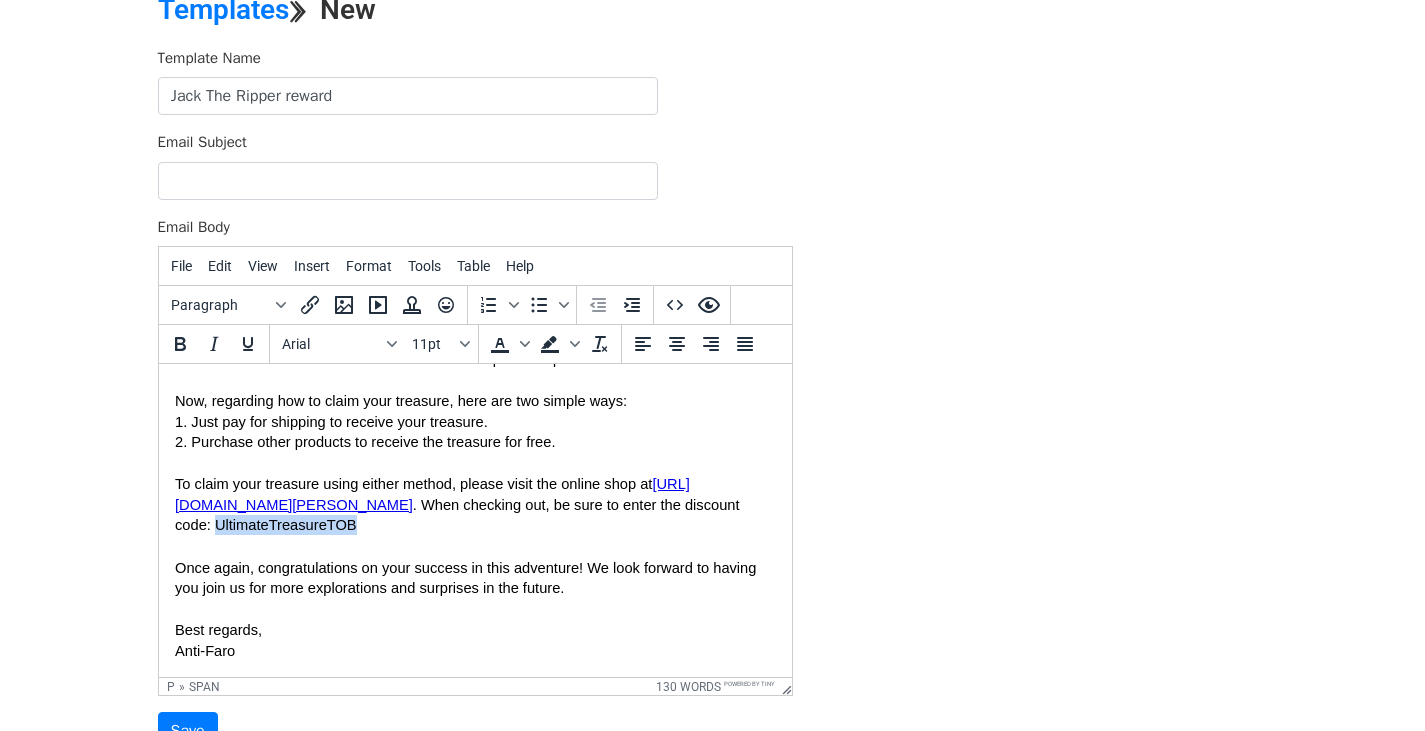 drag, startPoint x: 599, startPoint y: 528, endPoint x: 738, endPoint y: 528, distance: 139 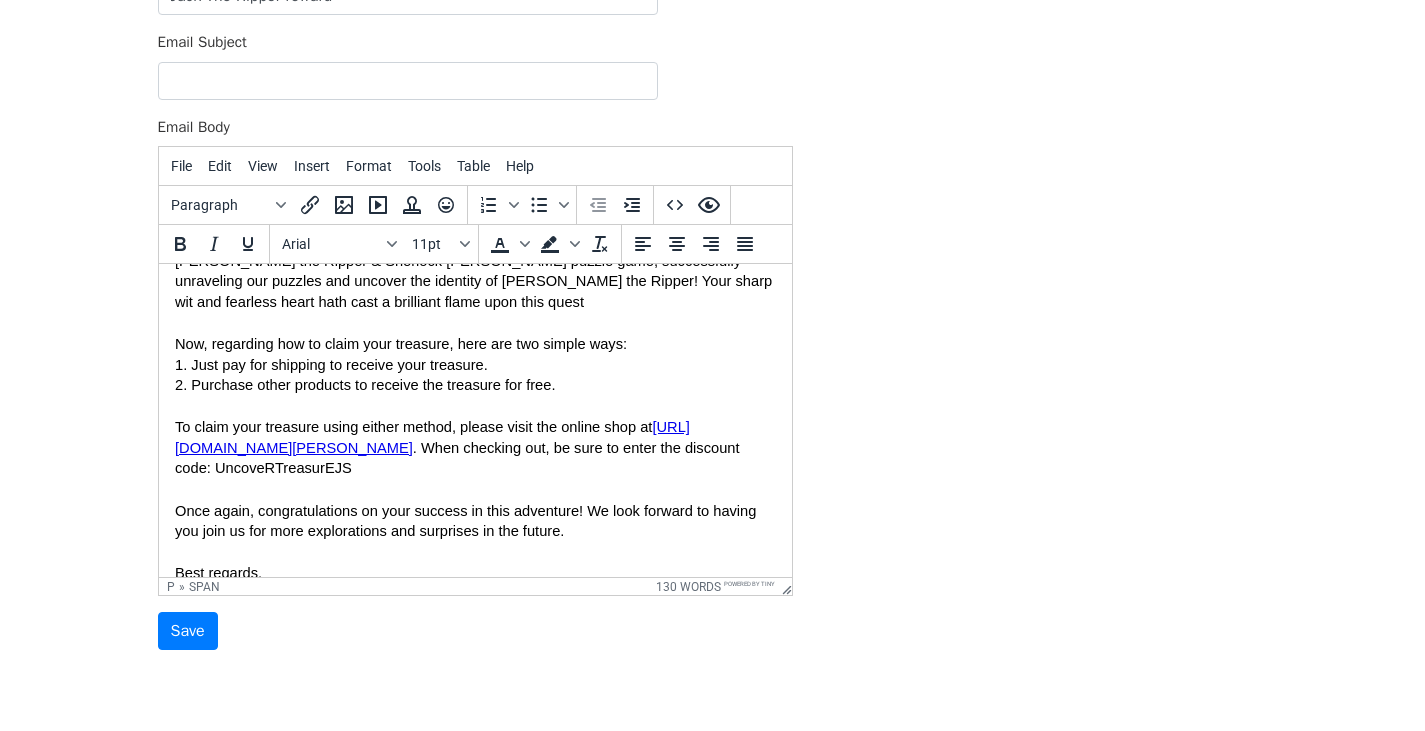 scroll, scrollTop: 0, scrollLeft: 0, axis: both 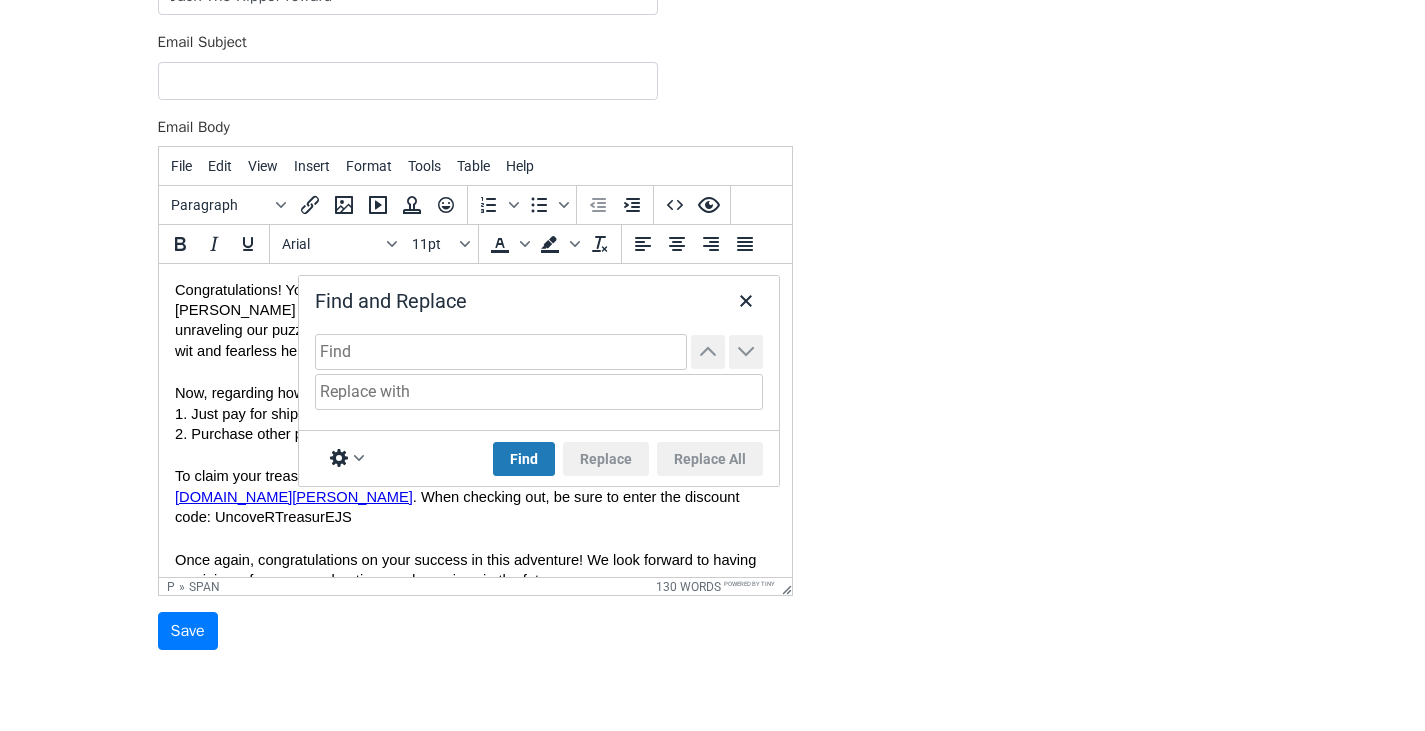 type on "r" 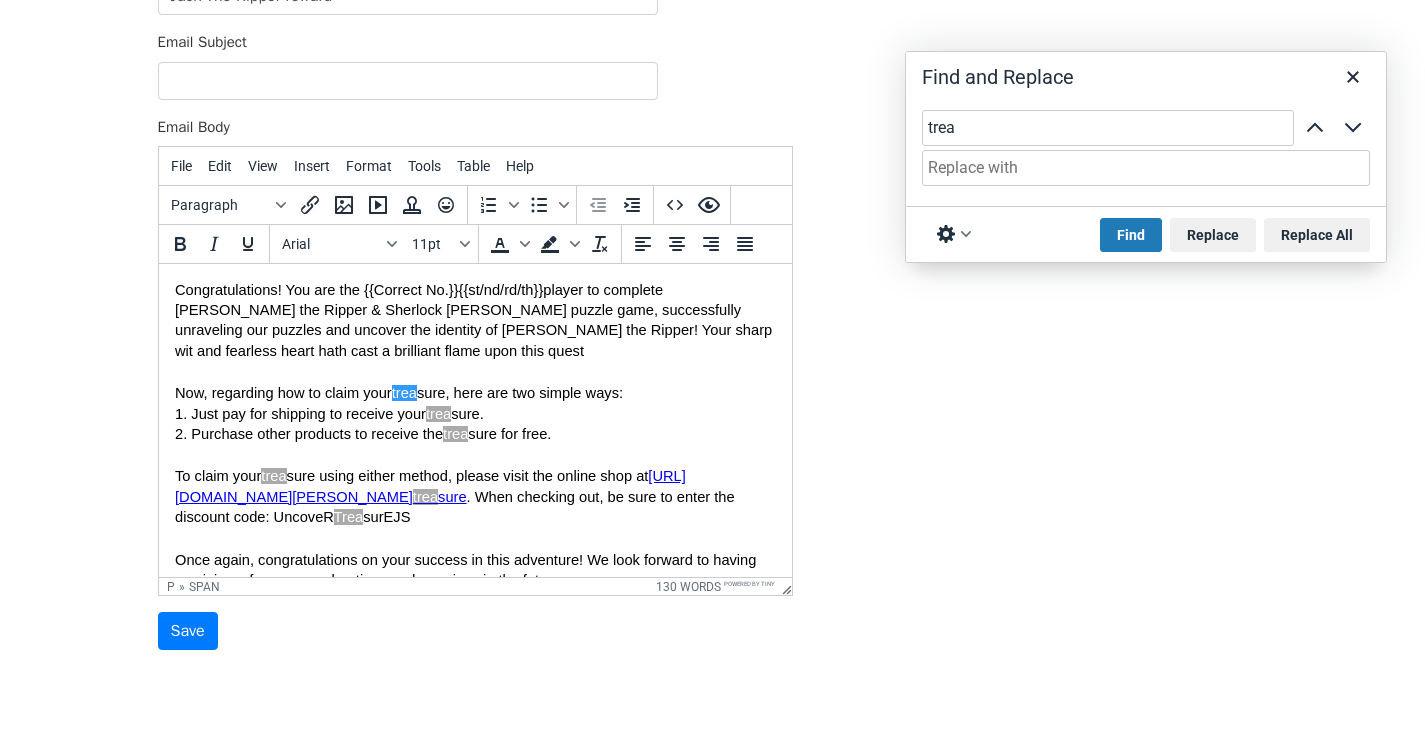 drag, startPoint x: 559, startPoint y: 298, endPoint x: 1208, endPoint y: 53, distance: 693.7045 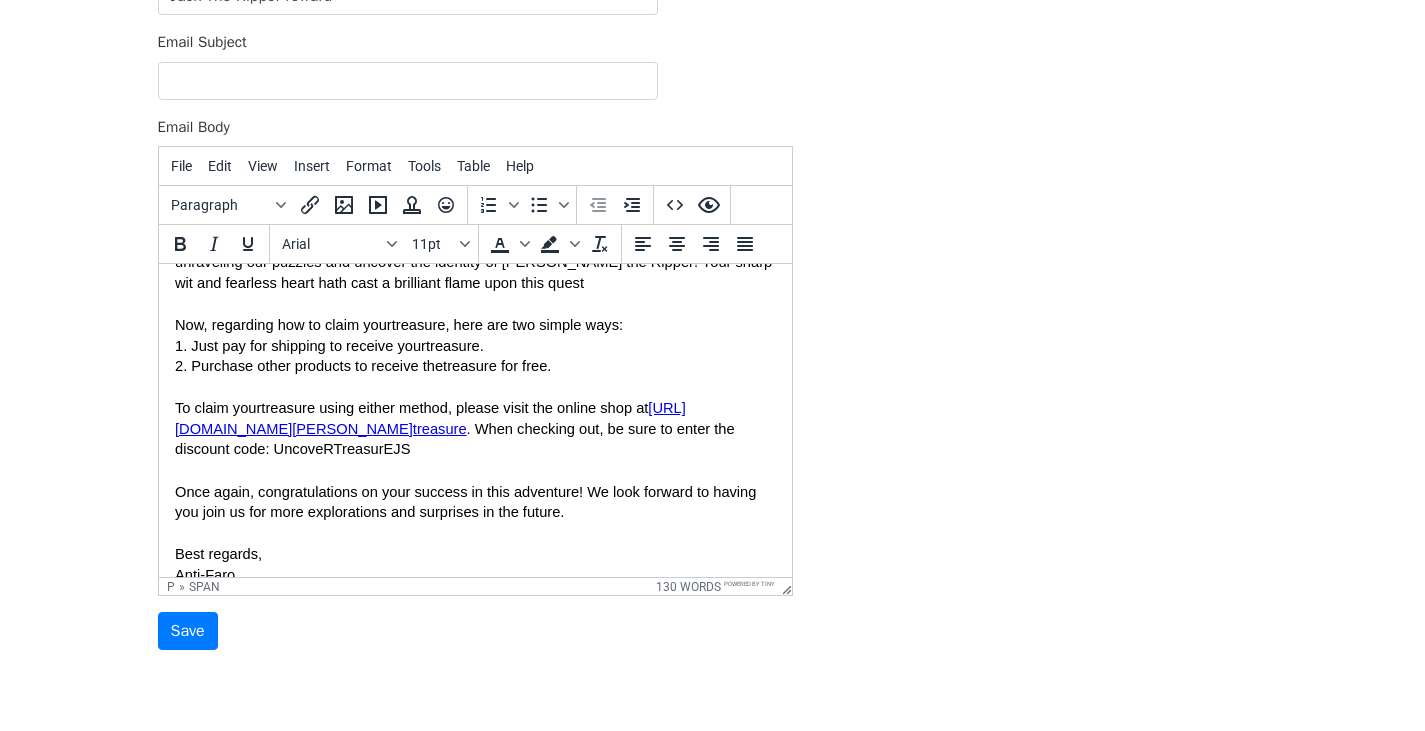 scroll, scrollTop: 92, scrollLeft: 0, axis: vertical 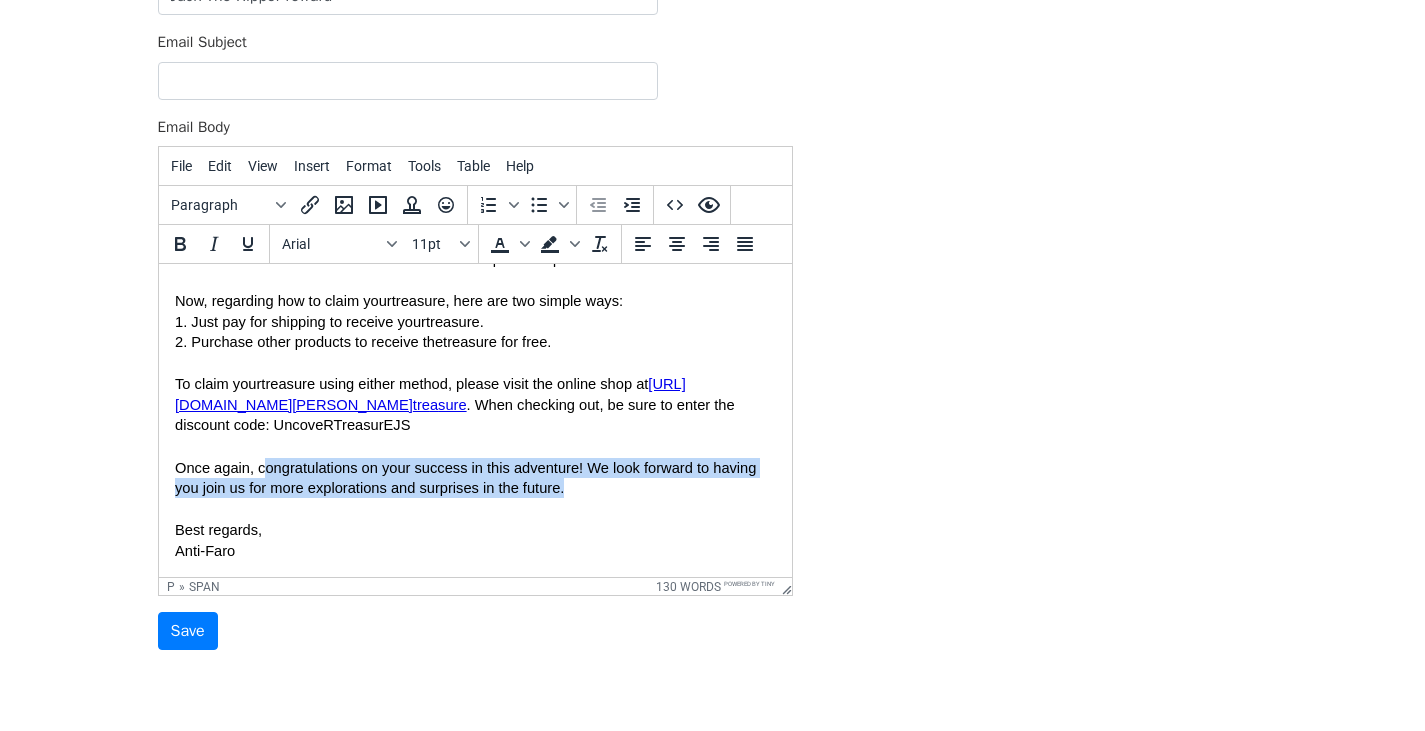 drag, startPoint x: 261, startPoint y: 463, endPoint x: 686, endPoint y: 495, distance: 426.203 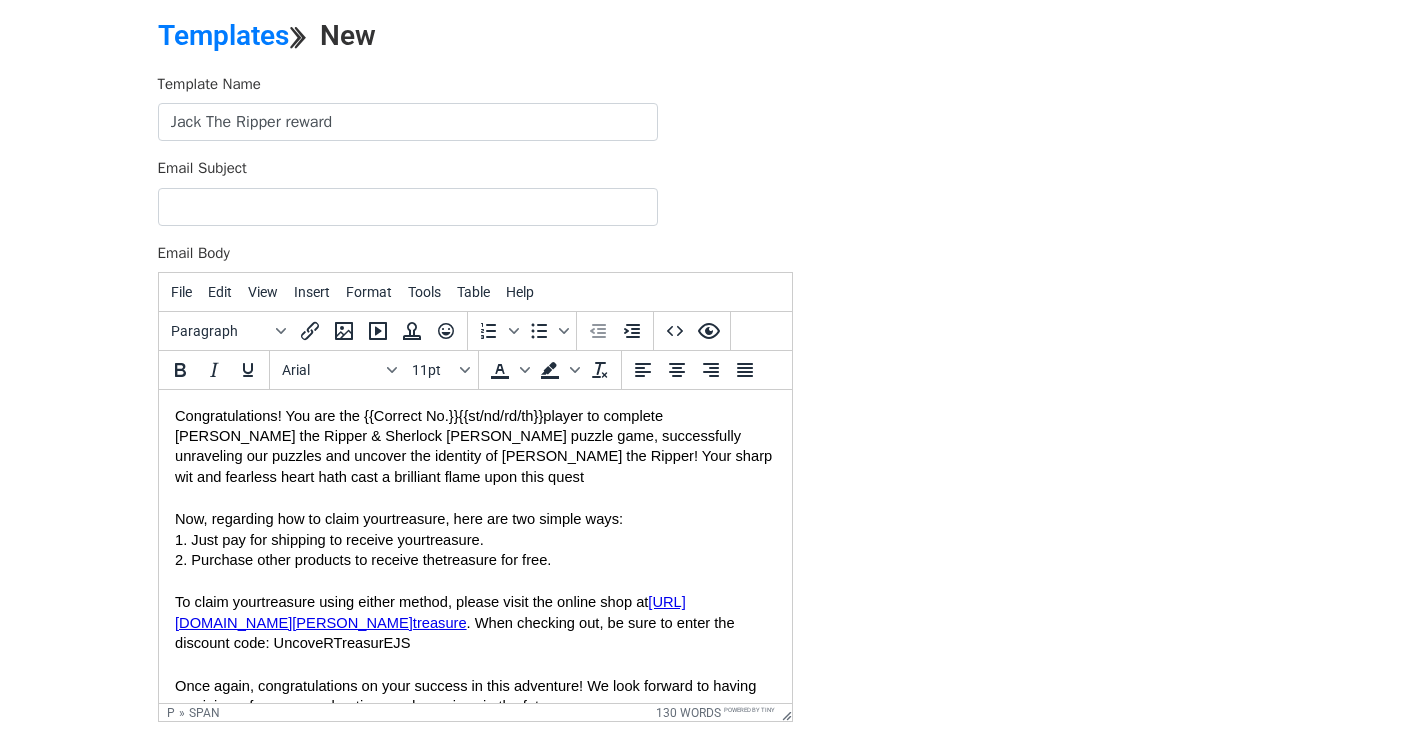 scroll, scrollTop: 0, scrollLeft: 0, axis: both 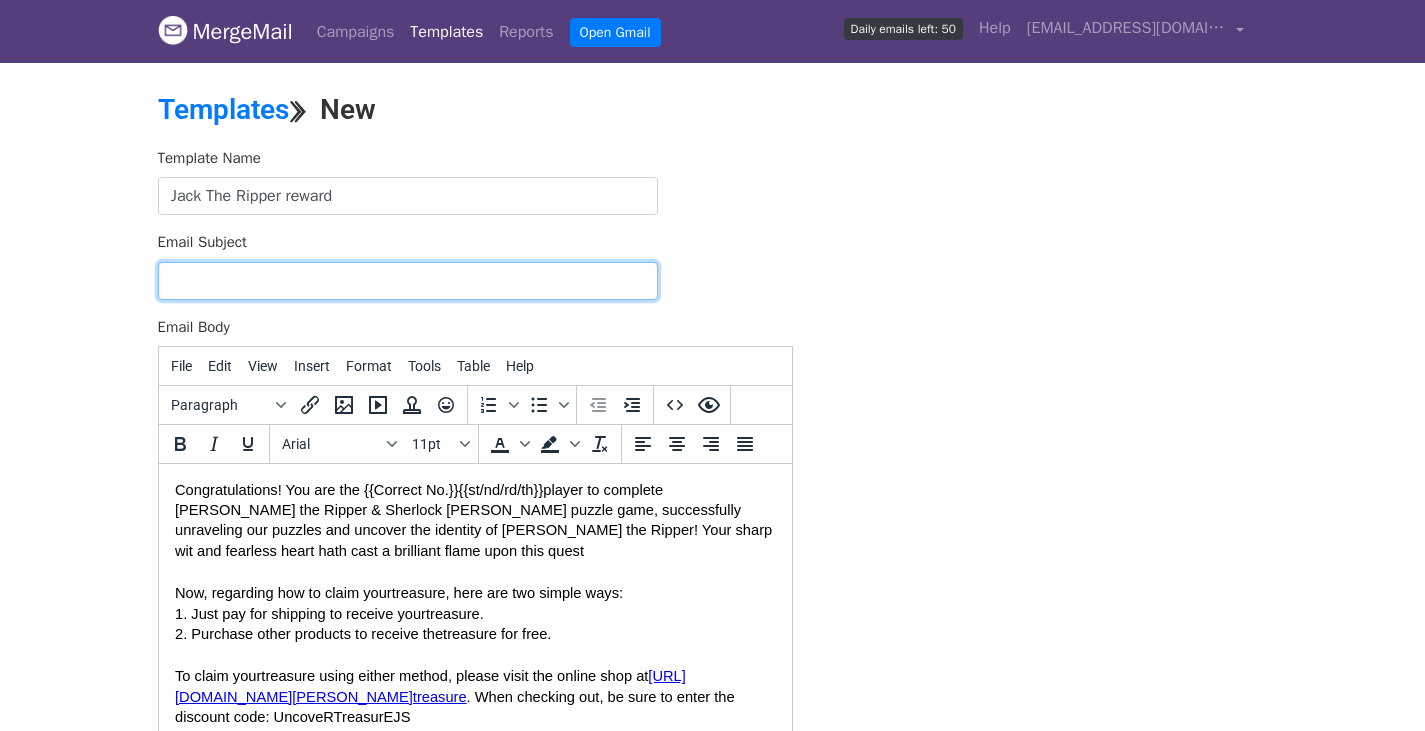 click on "Email Subject" at bounding box center (408, 281) 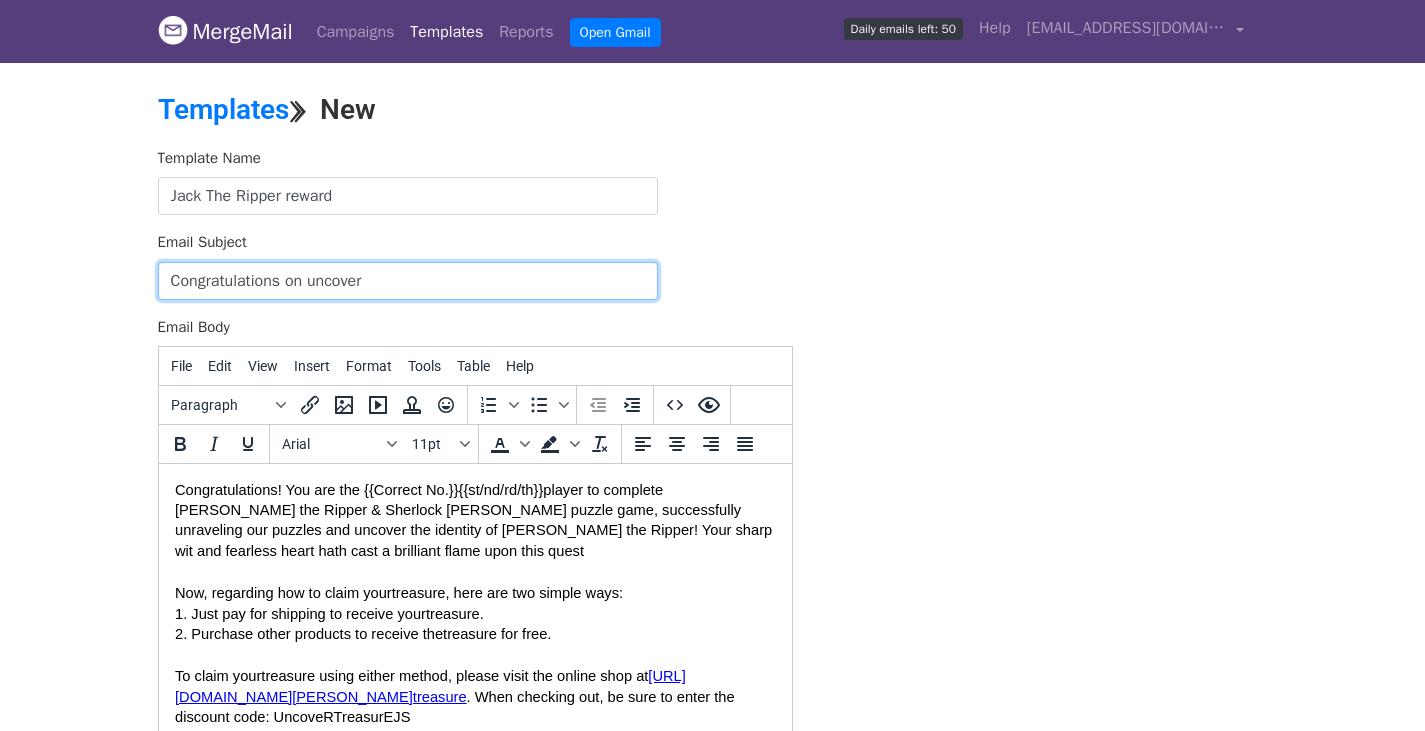 click on "Congratulations on uncover" at bounding box center [408, 281] 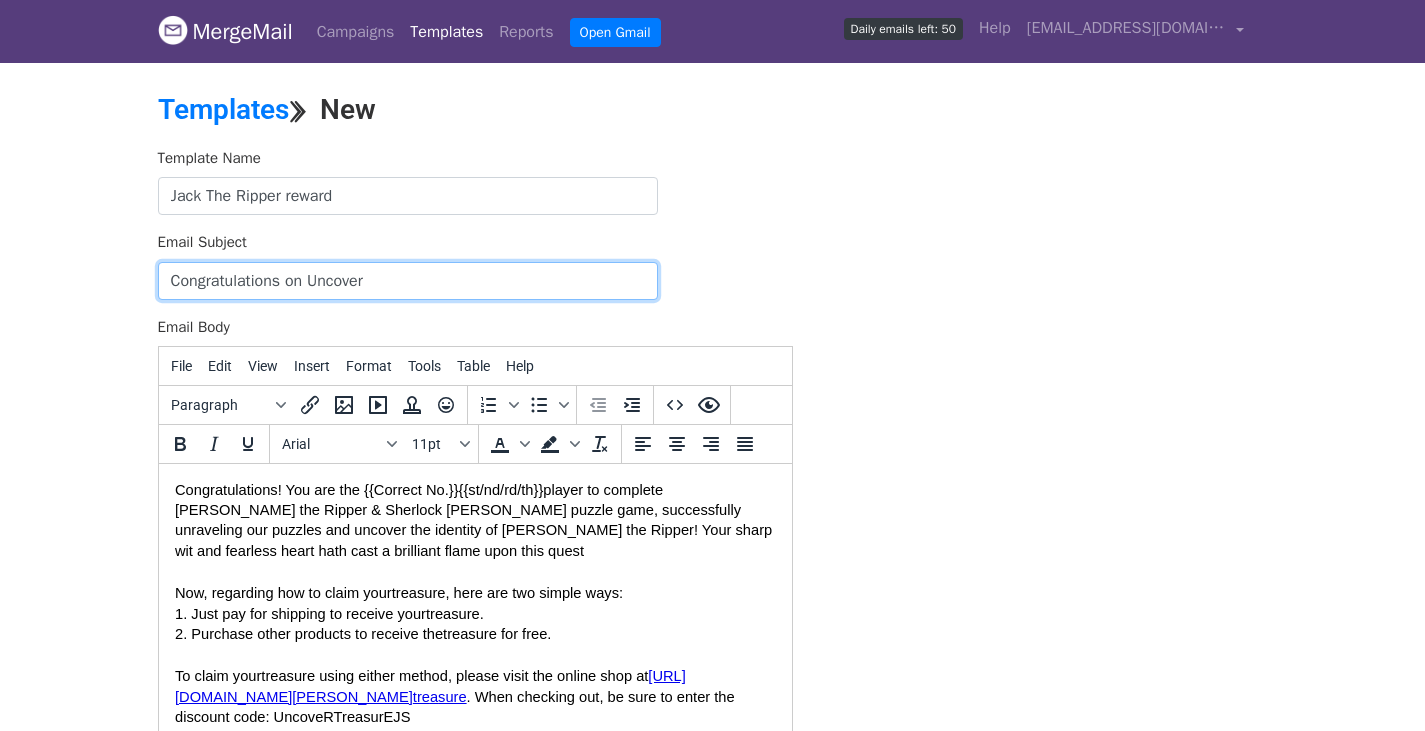 click on "Congratulations on Uncover" at bounding box center [408, 281] 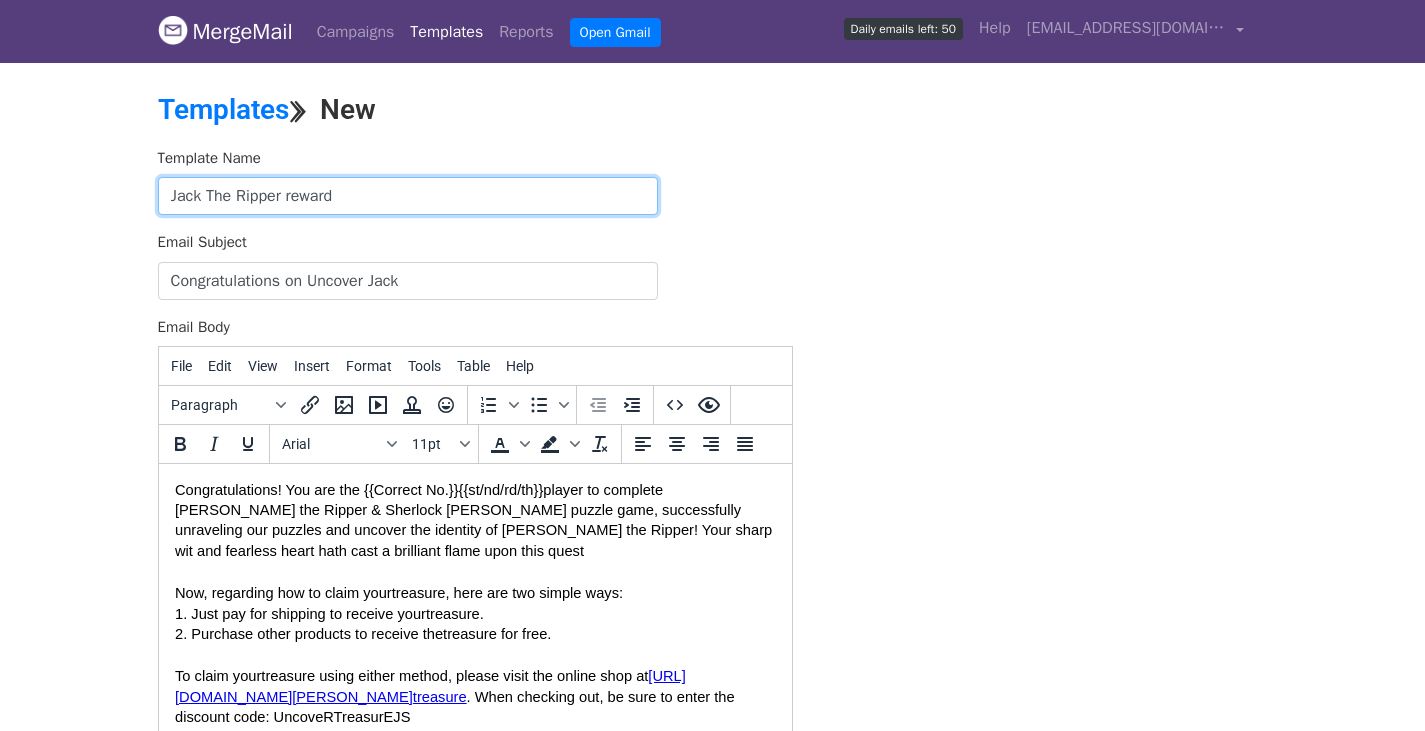 drag, startPoint x: 291, startPoint y: 196, endPoint x: 59, endPoint y: 172, distance: 233.23808 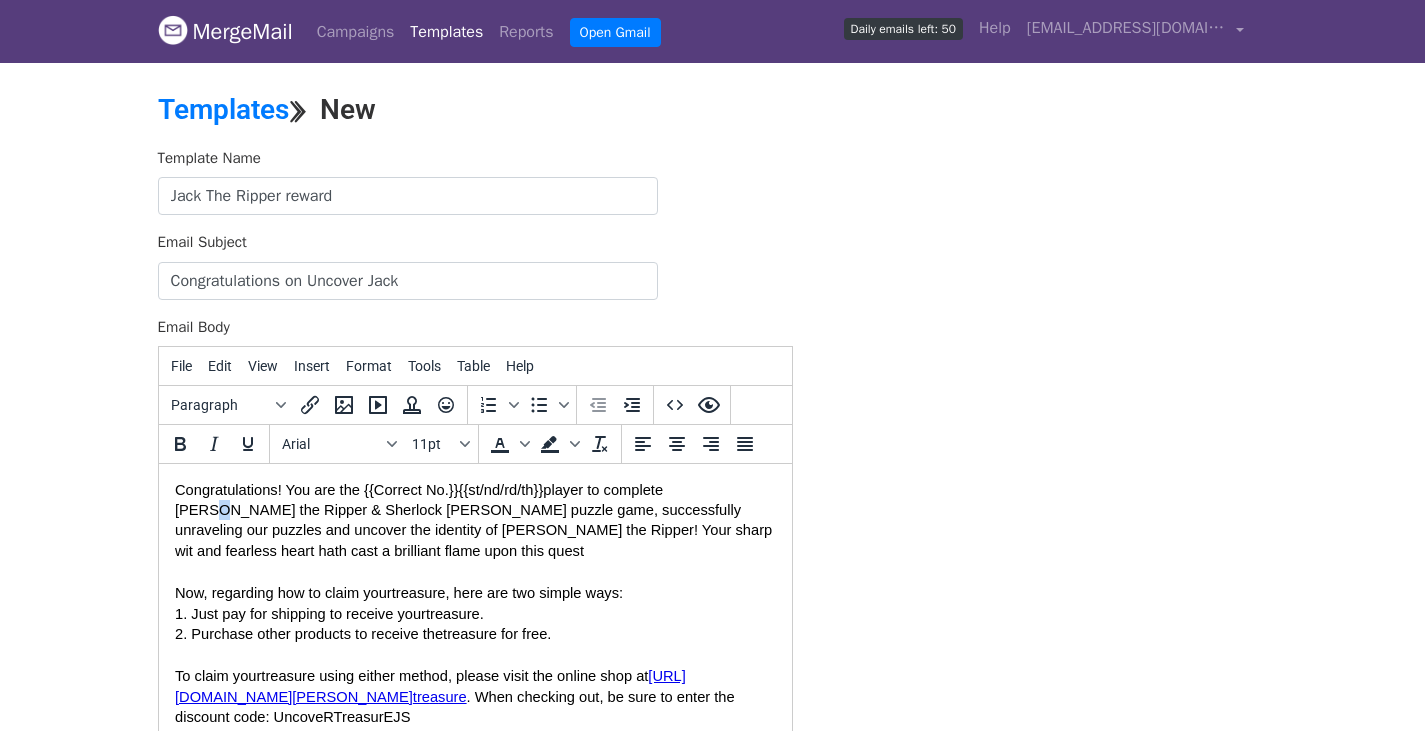 click on "player to complete Jack the Ripper & Sherlock Holmes puzzle game, successfully unraveling our puzzles and uncover the identity of Jack the Ripper! Your sharp wit and fearless heart hath cast a brilliant flame upon this quest" at bounding box center [472, 520] 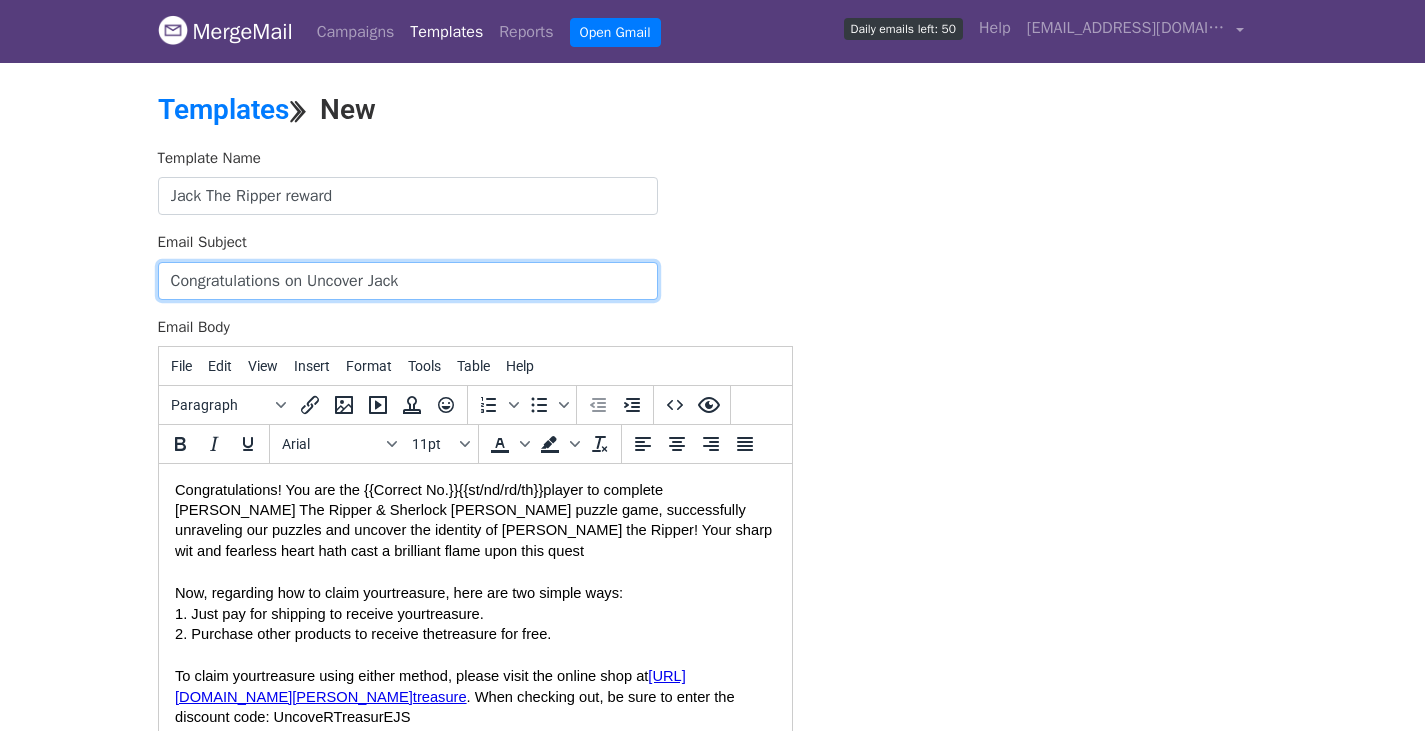 click on "Congratulations on Uncover Jack" at bounding box center (408, 281) 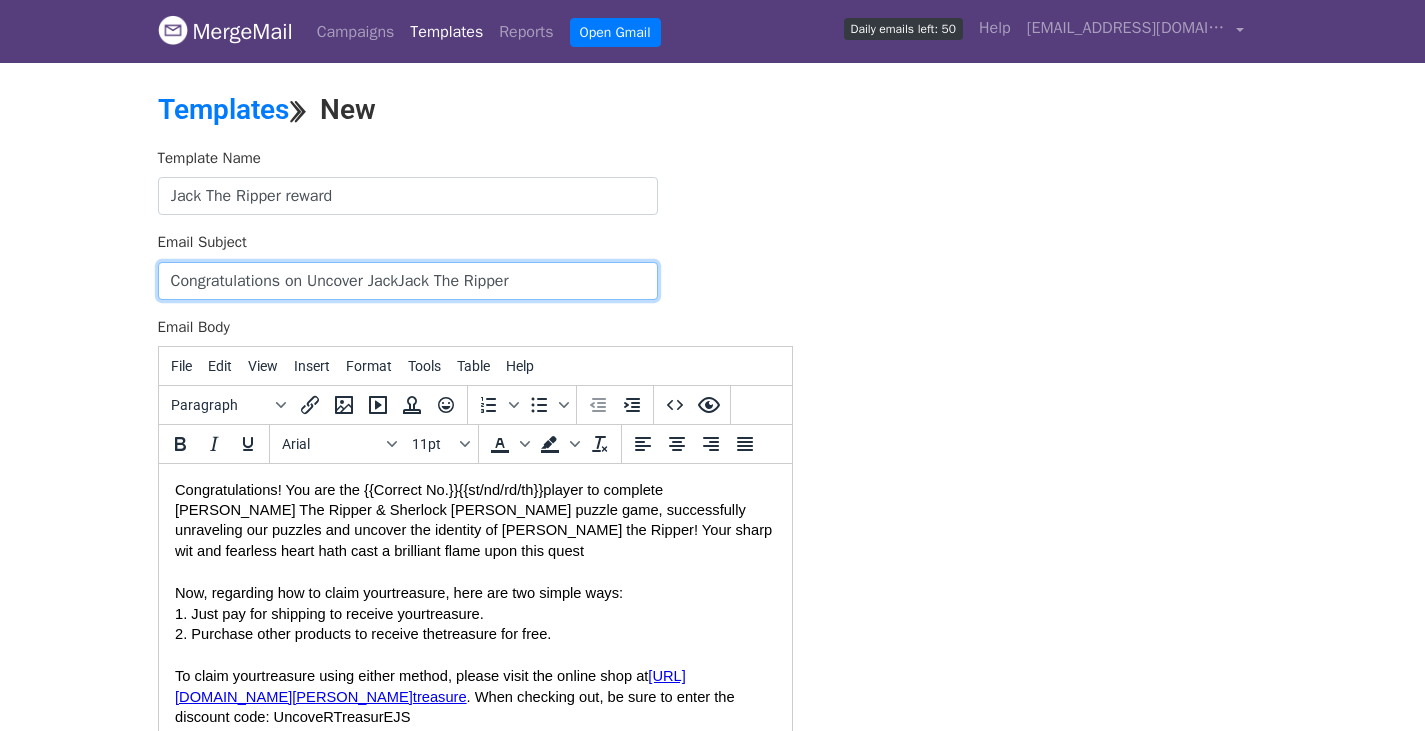 click on "Congratulations on Uncover JackJack The Ripper" at bounding box center [408, 281] 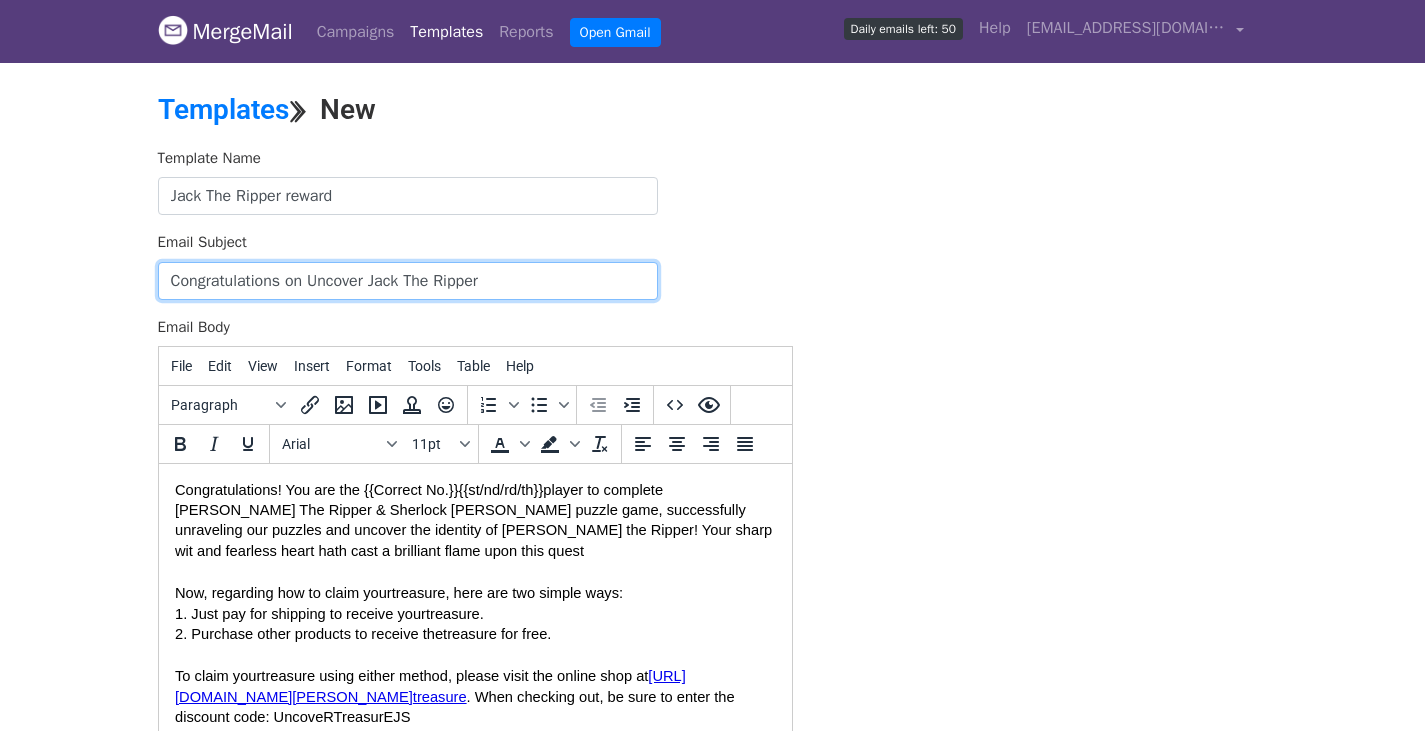 click on "Congratulations on Uncover Jack The Ripper" at bounding box center (408, 281) 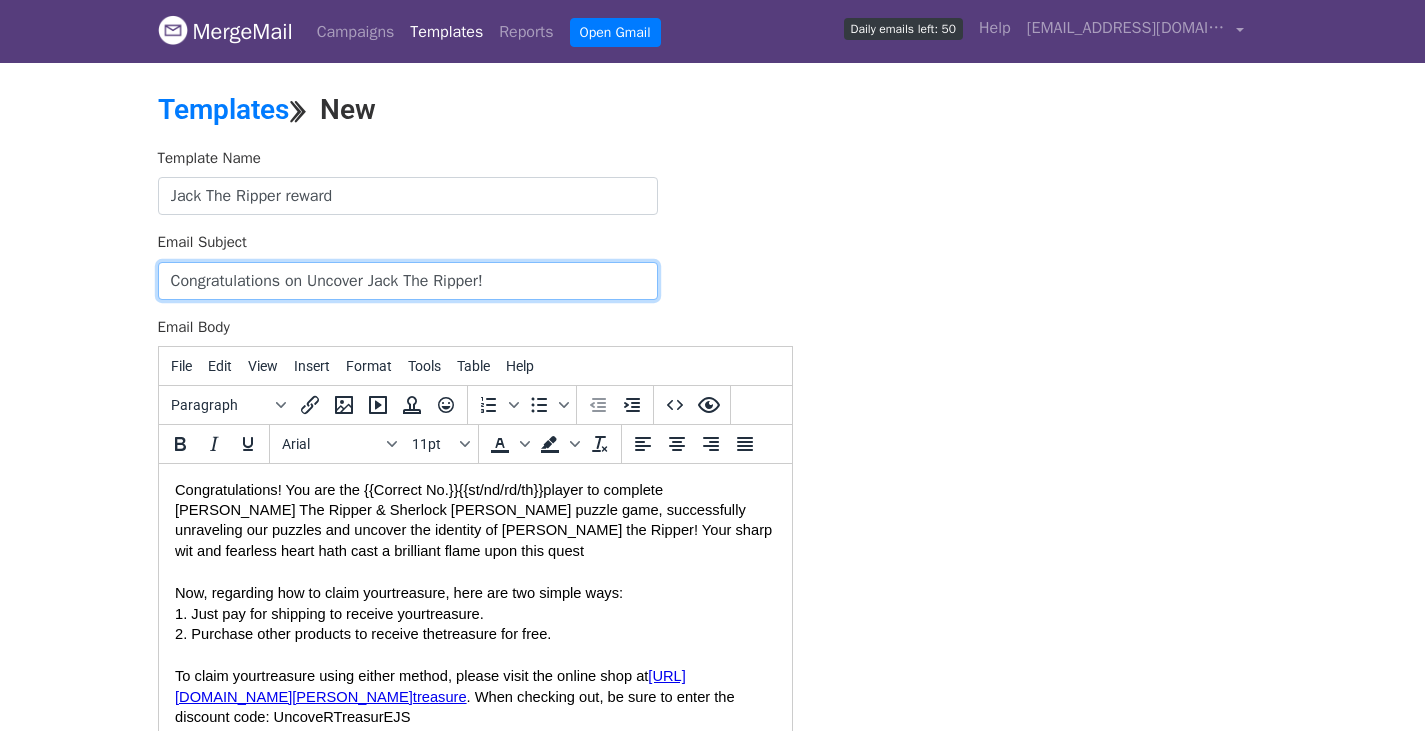 type on "Congratulations on Uncover Jack The Ripper!" 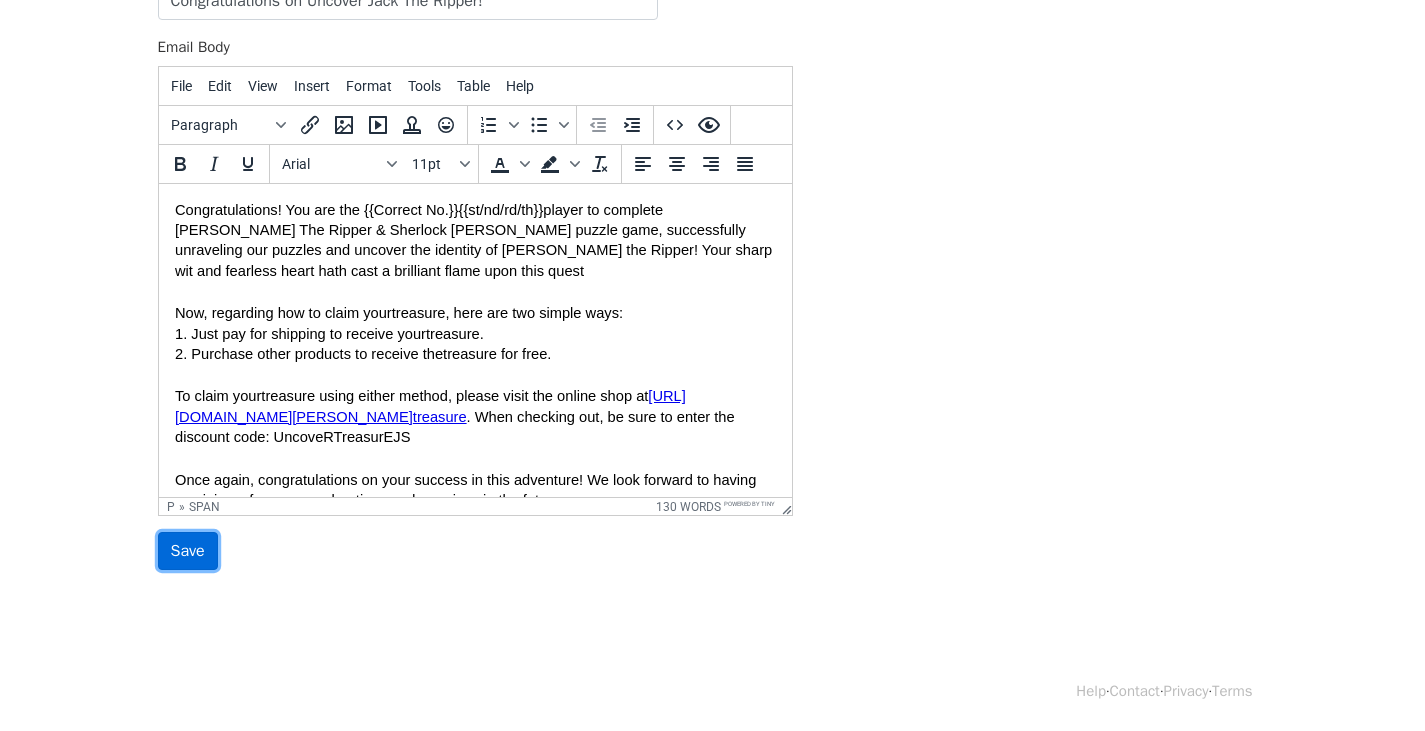 click on "Save" at bounding box center [188, 551] 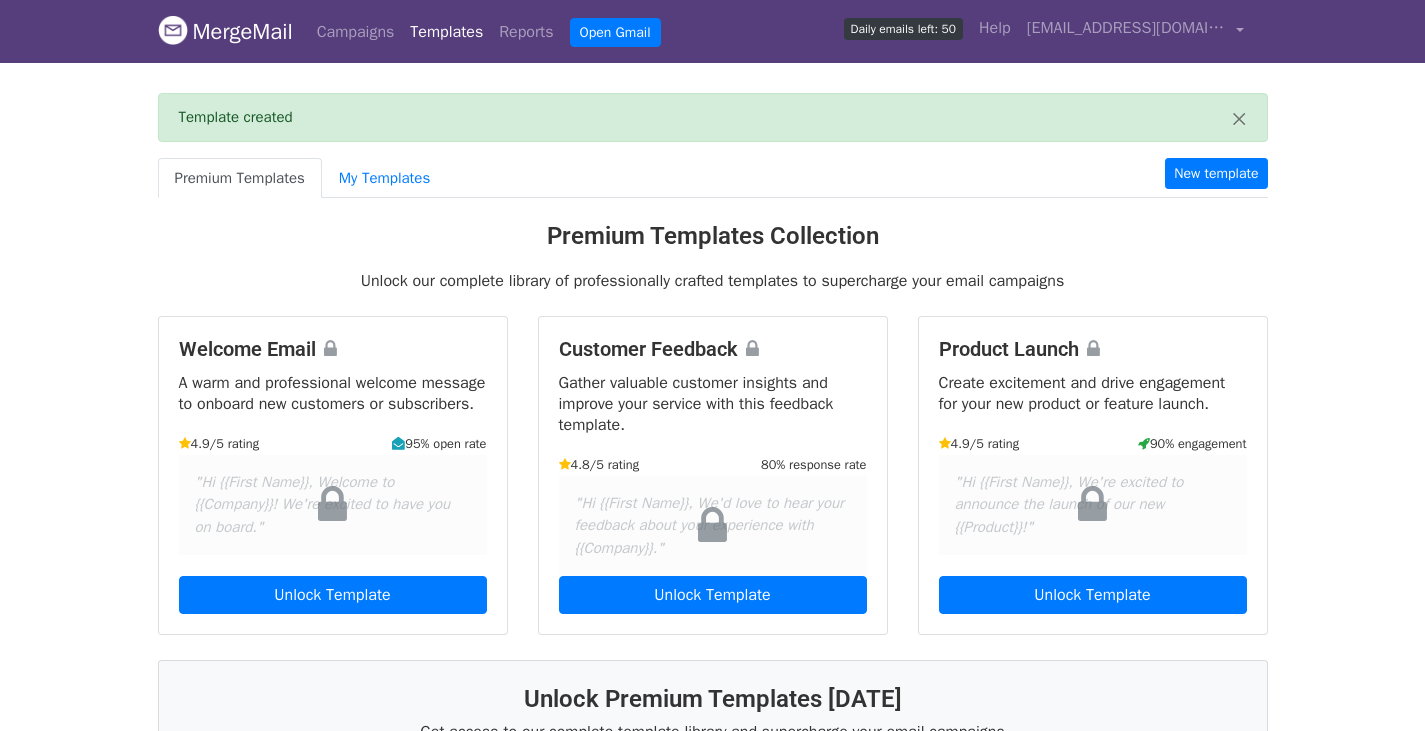 scroll, scrollTop: 0, scrollLeft: 0, axis: both 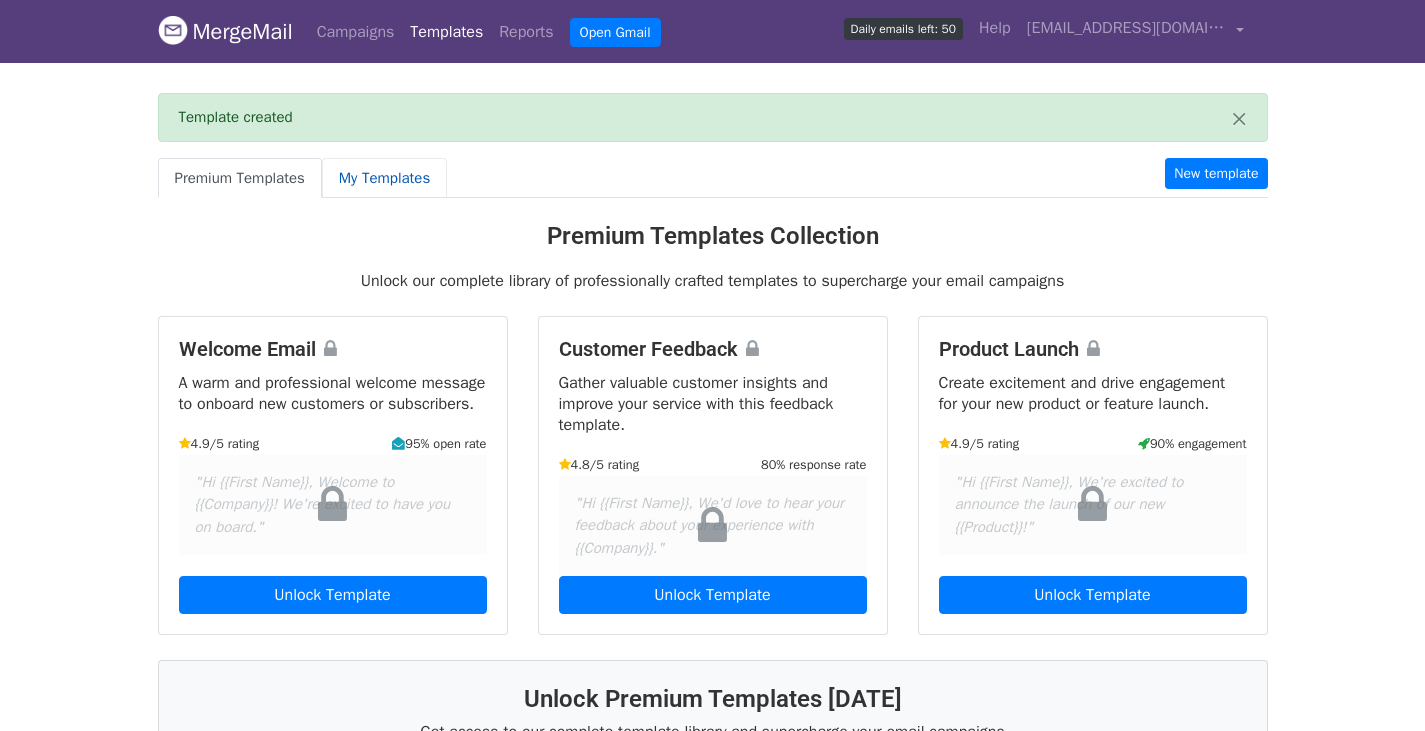 click on "My Templates" at bounding box center [384, 178] 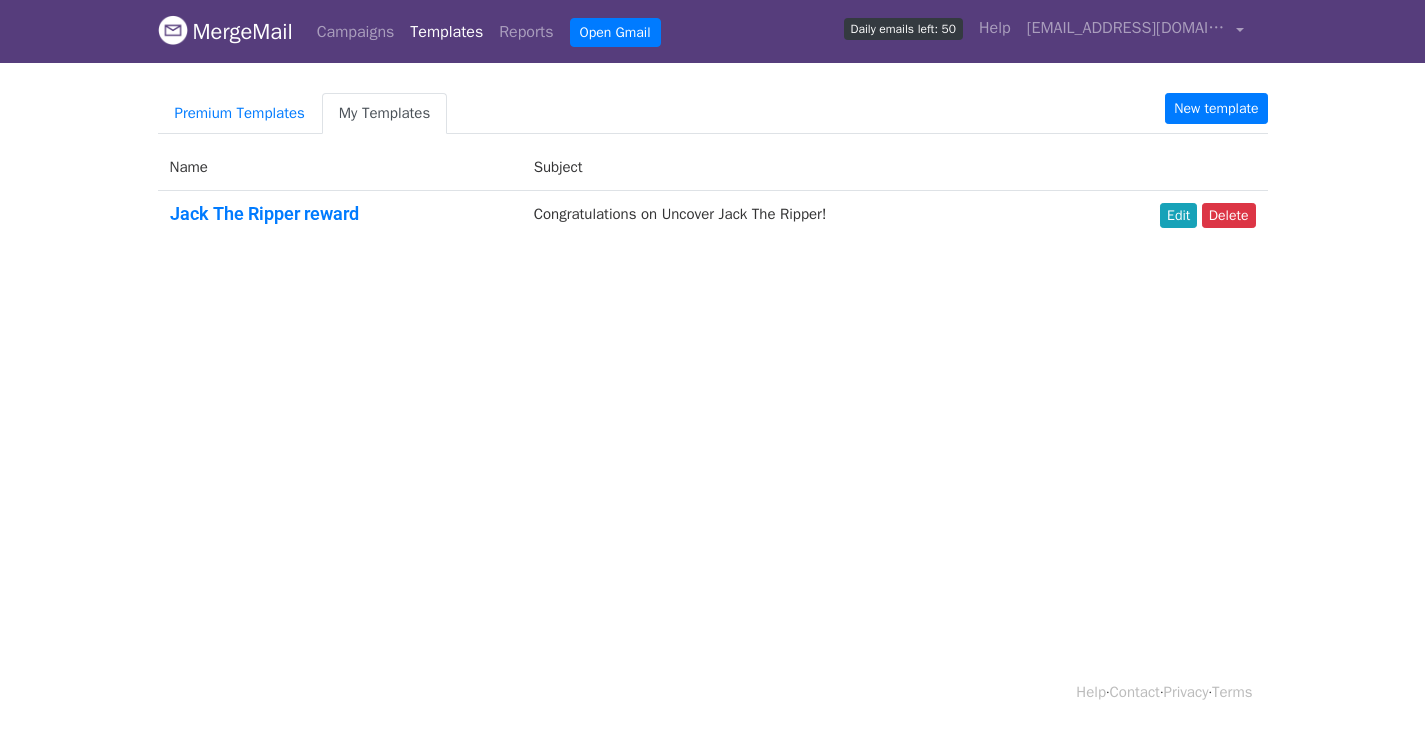 scroll, scrollTop: 0, scrollLeft: 0, axis: both 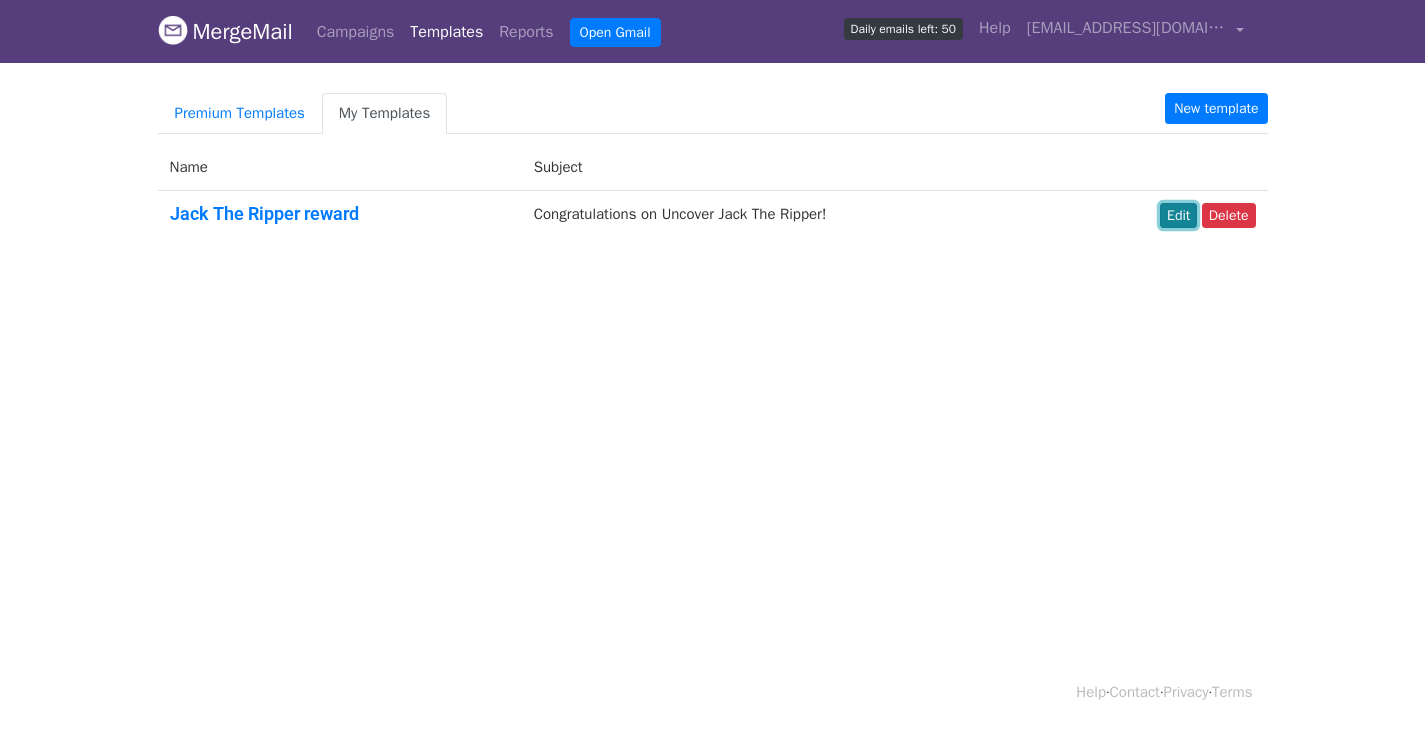 click on "Edit" at bounding box center [1178, 215] 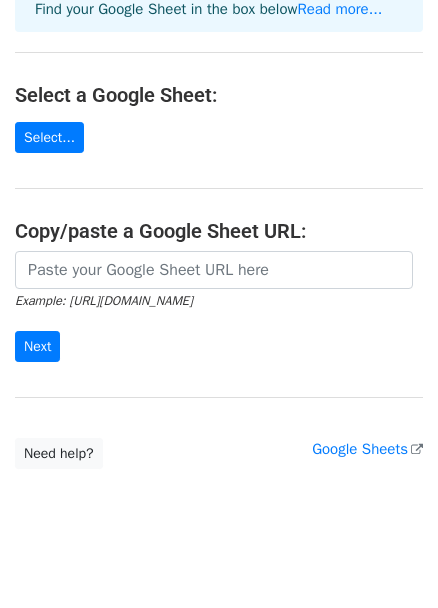 scroll, scrollTop: 213, scrollLeft: 0, axis: vertical 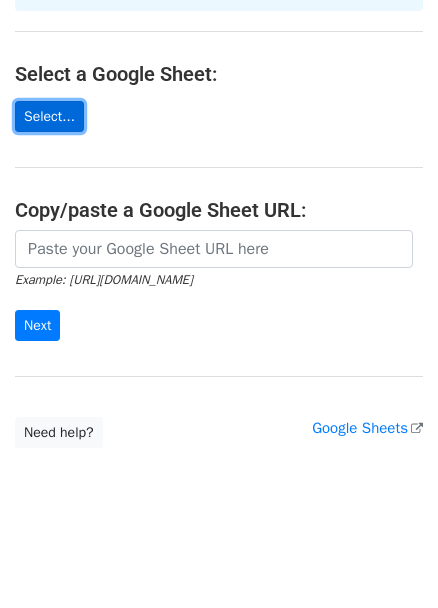 click on "Select..." at bounding box center (49, 116) 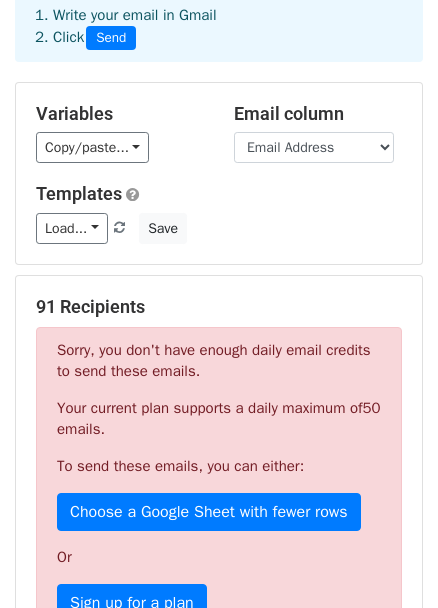 scroll, scrollTop: 181, scrollLeft: 0, axis: vertical 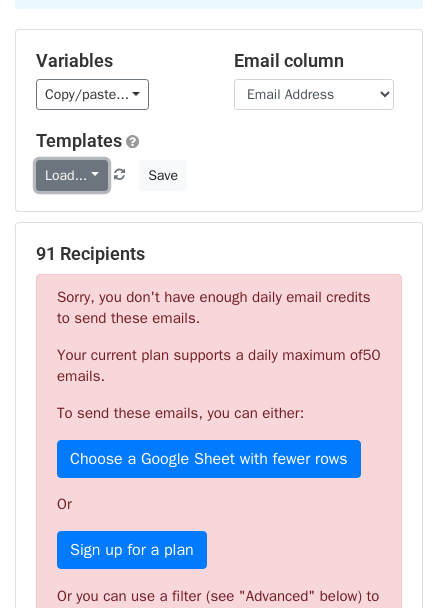 click on "Load..." at bounding box center (72, 175) 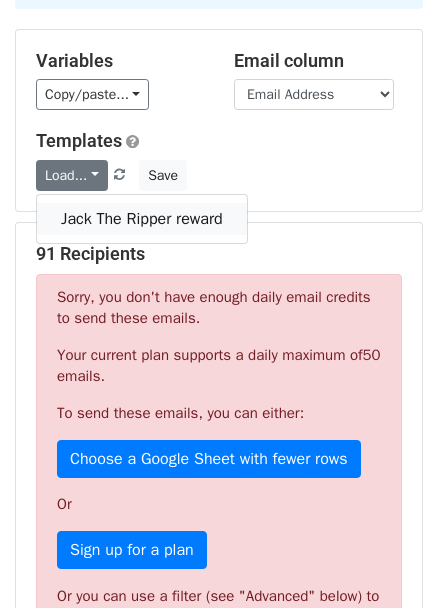 click on "Jack The Ripper reward" at bounding box center (142, 219) 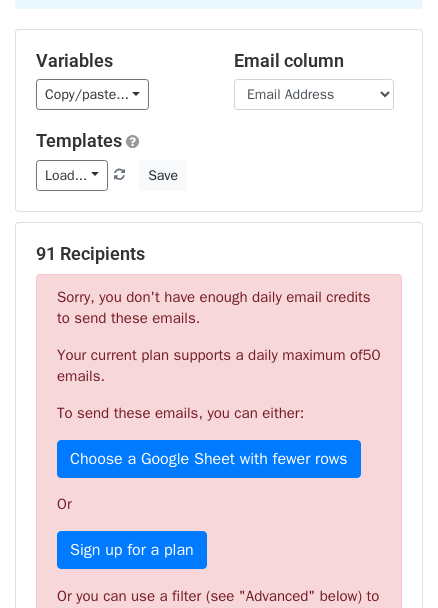 scroll, scrollTop: 0, scrollLeft: 0, axis: both 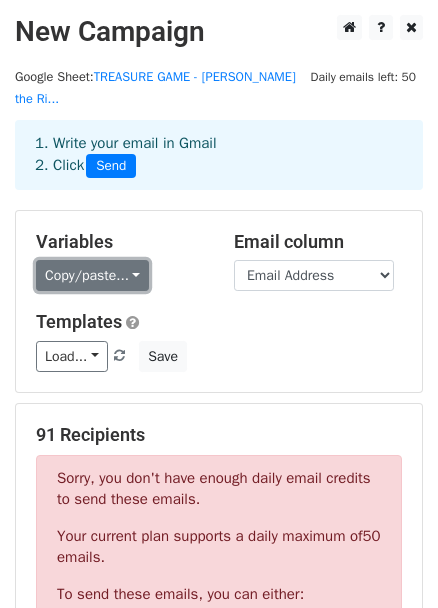 click on "Copy/paste..." at bounding box center [92, 275] 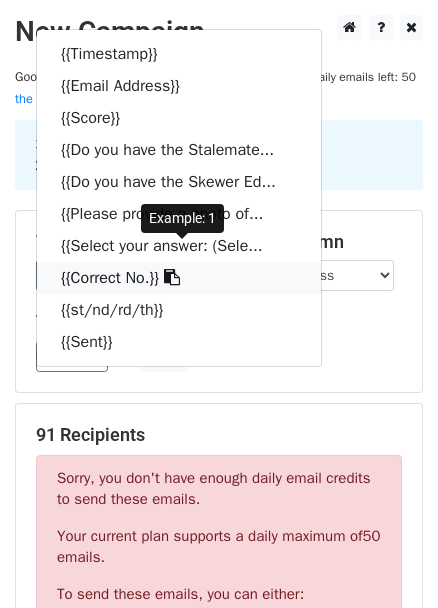 click on "{{Correct No.}}" at bounding box center (179, 278) 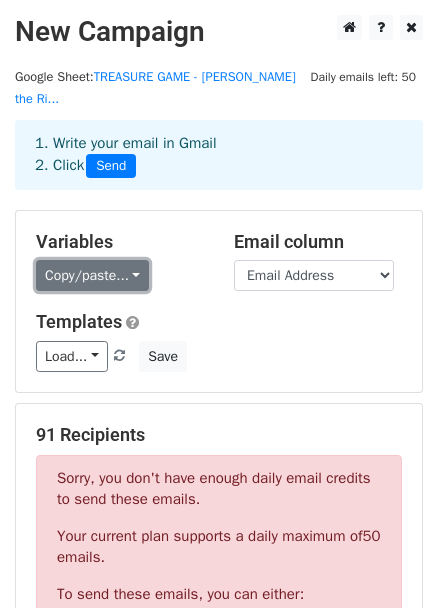 click on "Copy/paste..." at bounding box center (92, 275) 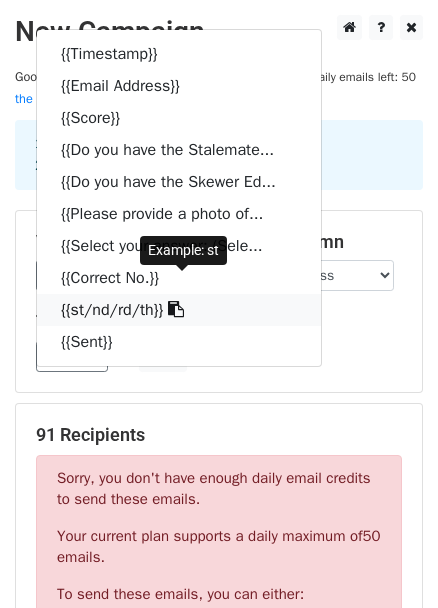click on "{{st/nd/rd/th}}" at bounding box center [179, 310] 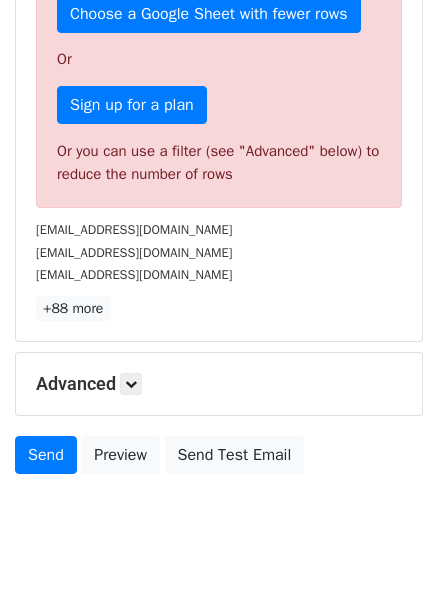 scroll, scrollTop: 637, scrollLeft: 0, axis: vertical 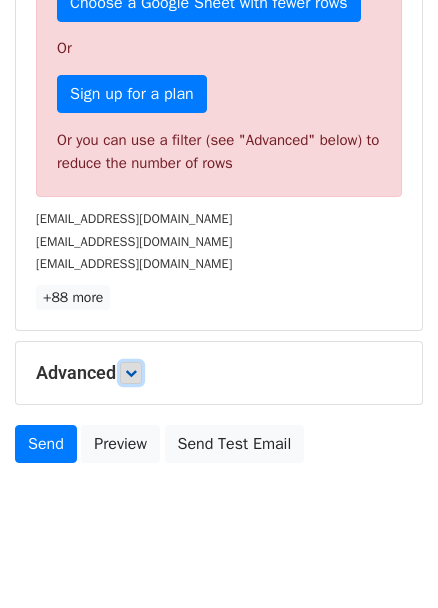 click at bounding box center [131, 373] 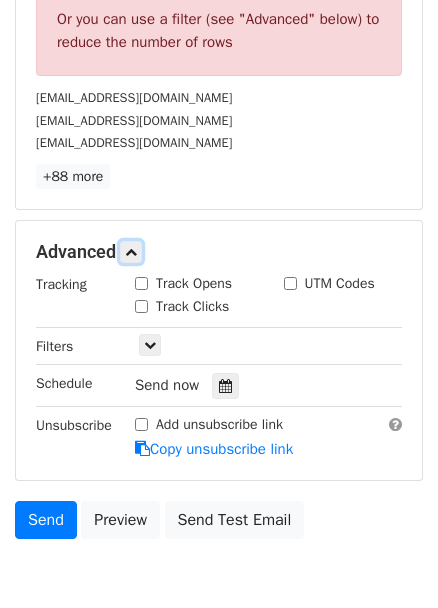 scroll, scrollTop: 741, scrollLeft: 0, axis: vertical 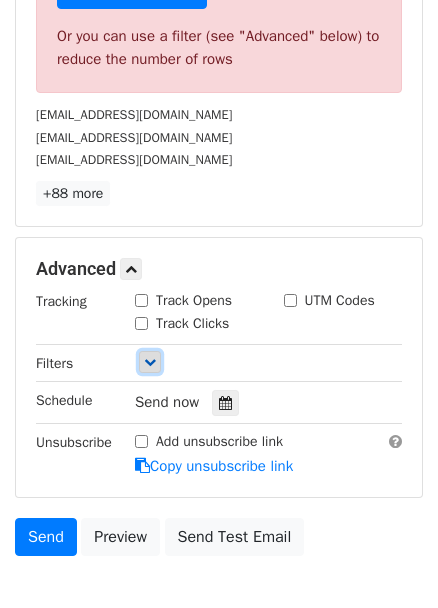 click at bounding box center (150, 362) 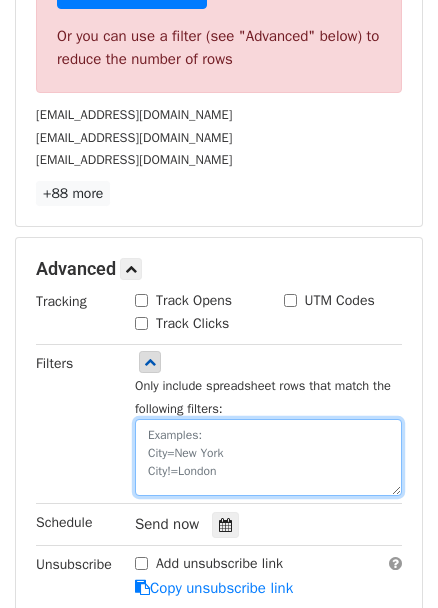 click at bounding box center [268, 457] 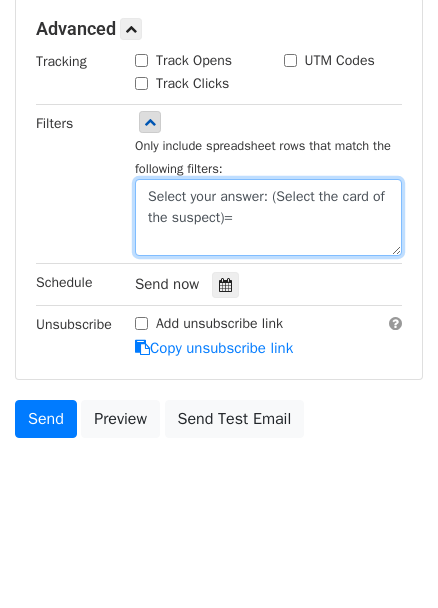 scroll, scrollTop: 484, scrollLeft: 0, axis: vertical 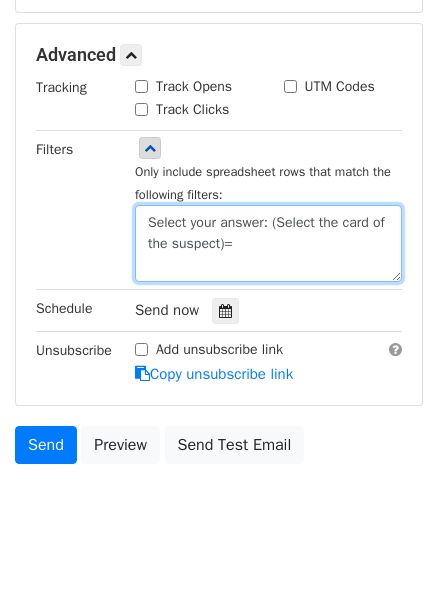 paste on "Queen of Clubs" 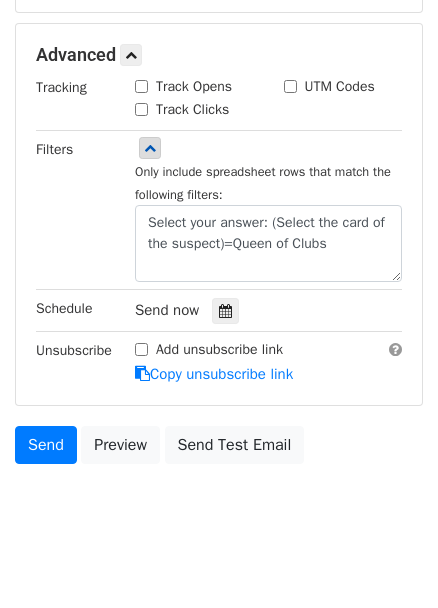 click on "Send now" at bounding box center (252, 310) 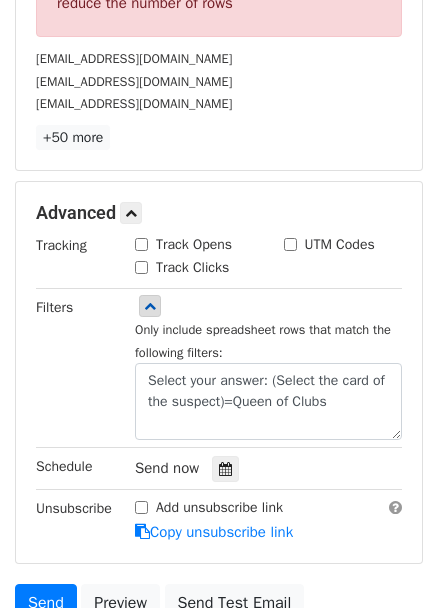 scroll, scrollTop: 681, scrollLeft: 0, axis: vertical 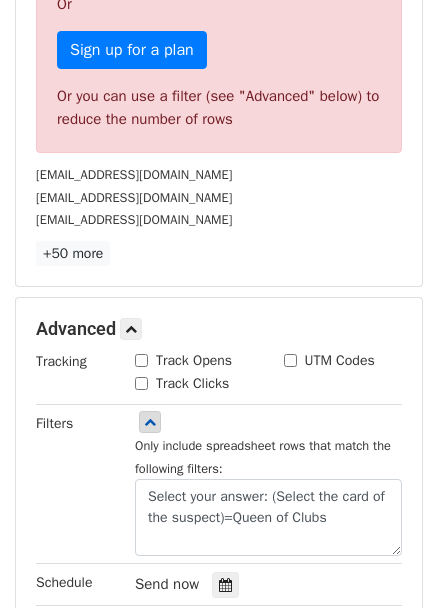 click on "Tracking
Track Opens
UTM Codes
Track Clicks
Filters
Only include spreadsheet rows that match the following filters:
Select your answer: (Select the card of the suspect)=Queen of Clubs
Schedule
Send now
Unsubscribe
Add unsubscribe link
Copy unsubscribe link" at bounding box center (219, 505) 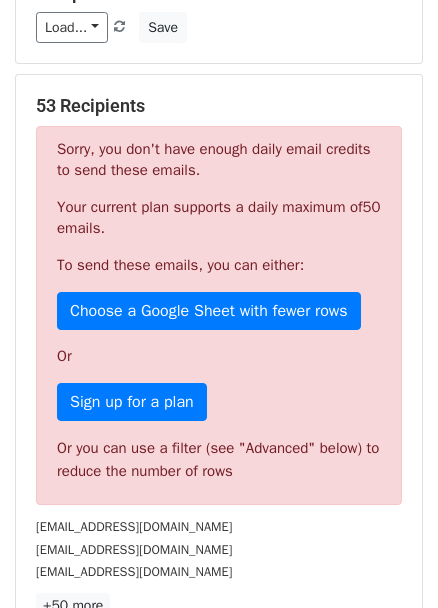 scroll, scrollTop: 500, scrollLeft: 0, axis: vertical 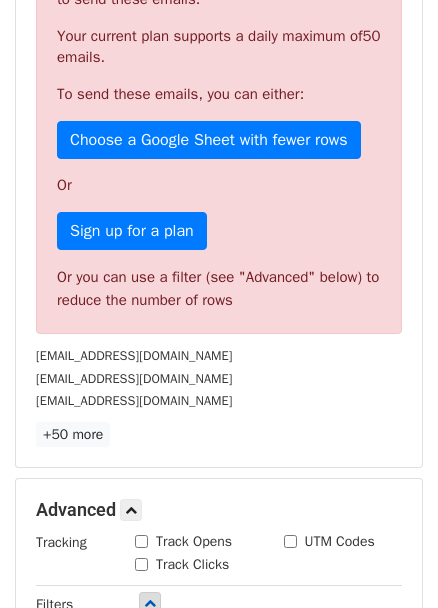 click on "53 Recipients
Sorry, you don't have enough daily email credits to send these emails.
Your current plan supports a daily maximum of  50 emails .
To send these emails, you can either:
Choose a Google Sheet with fewer rows
Or
Sign up for a plan
Or you can use a filter (see "Advanced" below) to reduce the number of rows
ziyuanchen01@gmail.com
oneailmaeghan@gmail.com
rndm636@gmail.com
+50 more
53 Recipients
×
ziyuanchen01@gmail.com
oneailmaeghan@gmail.com
rndm636@gmail.com
dustin.taylor.mba@gmail.com
koukalik@gmail.com
s.simarojanakul@gmail.com
t.rick.jonessm@gmail.com
jlpraino7@gmail.com
jueducacion@gmail.com
chunggiann@gmail.com
agentguppy06@gmail.com
andrewc9126@gmail.com
kevob369@googlemail.com
aletaru91@gmail.com
willh5121@gmail.com
jessica.lynn.dobson@gmail.com
j.l.yossarian@gmail.com
ektigerlover@gmail.com" at bounding box center [219, 185] 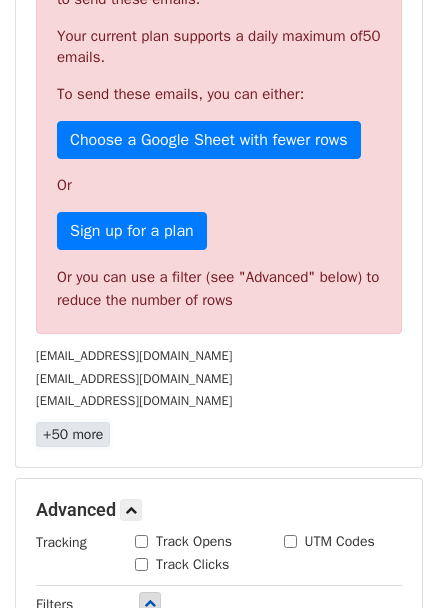 click on "+50 more" at bounding box center (73, 434) 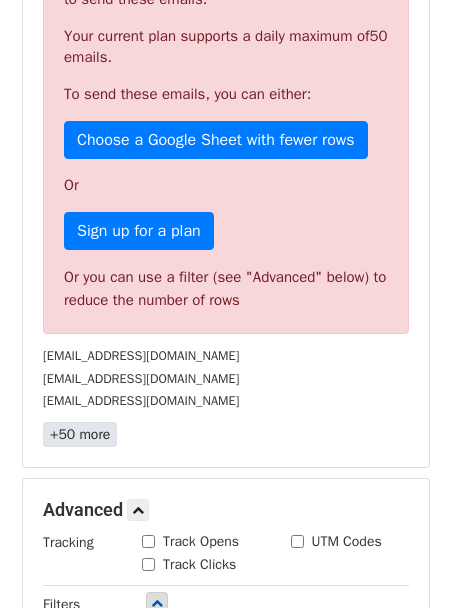 scroll, scrollTop: 477, scrollLeft: 0, axis: vertical 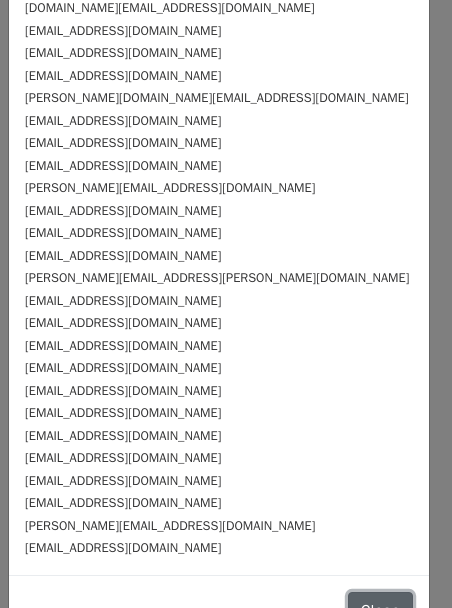 click on "Close" at bounding box center [380, 611] 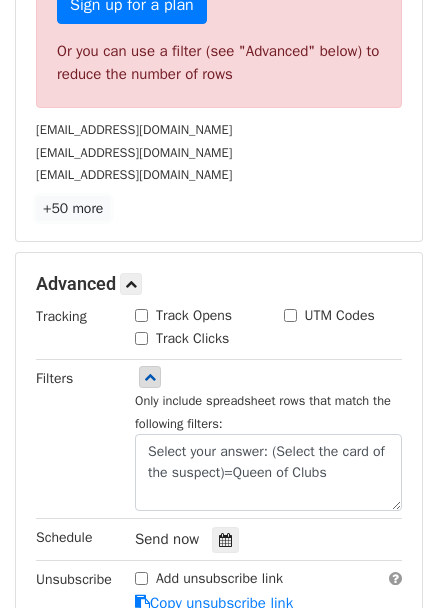 scroll, scrollTop: 932, scrollLeft: 0, axis: vertical 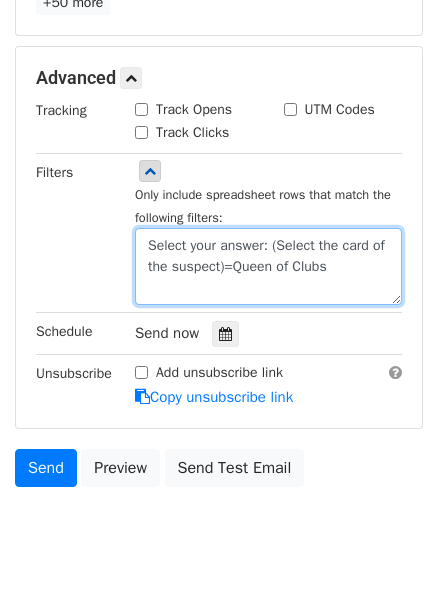 click on "Select your answer: (Select the card of the suspect)=Queen of Clubs" at bounding box center [268, 266] 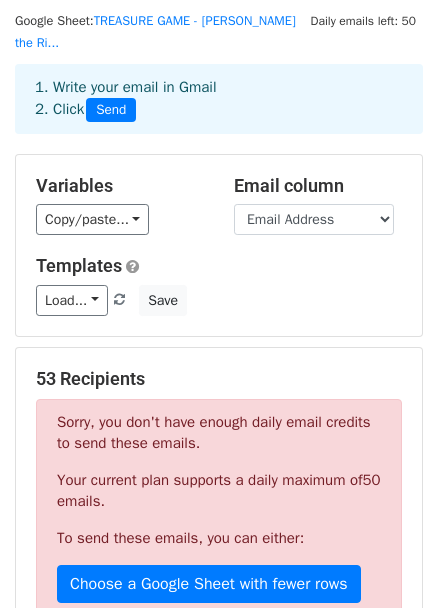 scroll, scrollTop: 0, scrollLeft: 0, axis: both 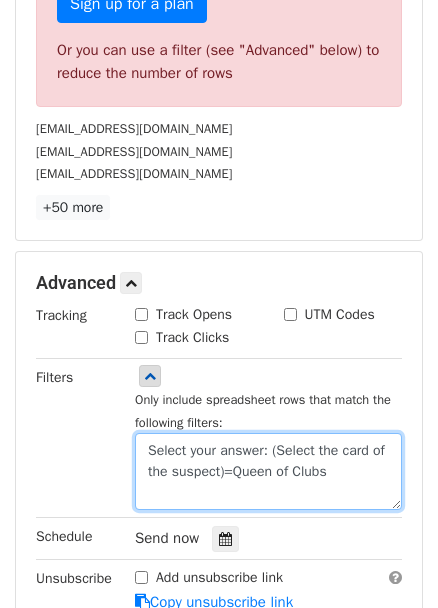 drag, startPoint x: 362, startPoint y: 444, endPoint x: 122, endPoint y: 410, distance: 242.39636 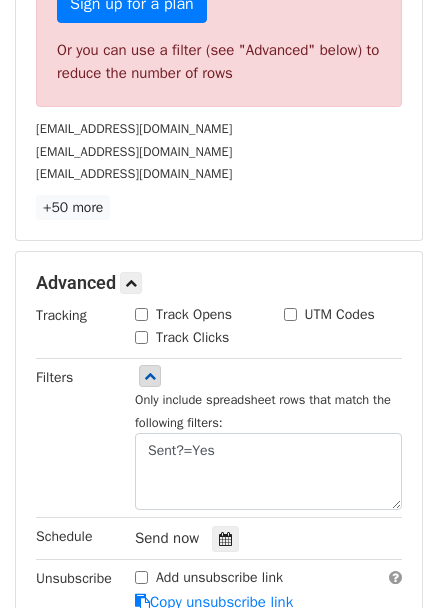 click on "Only include spreadsheet rows that match the following filters:
Sent?=Yes" at bounding box center [268, 438] 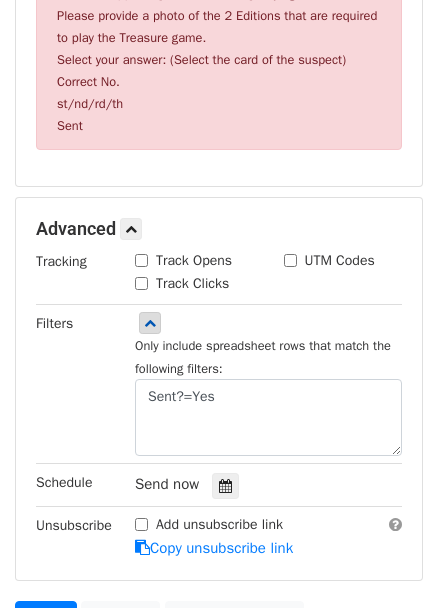 scroll, scrollTop: 848, scrollLeft: 0, axis: vertical 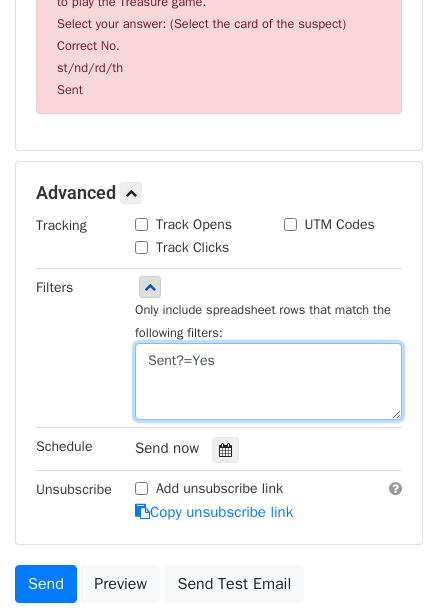 click on "Sent?=Yes" at bounding box center (268, 381) 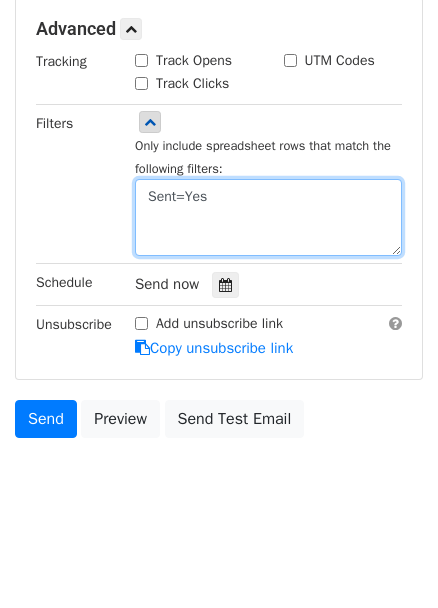 scroll, scrollTop: 484, scrollLeft: 0, axis: vertical 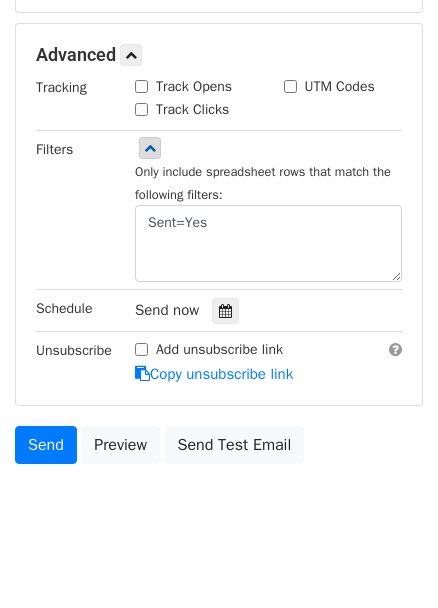 click on "Filters" at bounding box center [70, 210] 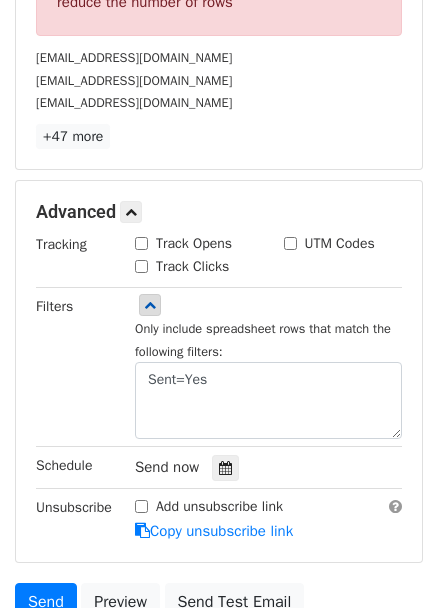 scroll, scrollTop: 863, scrollLeft: 0, axis: vertical 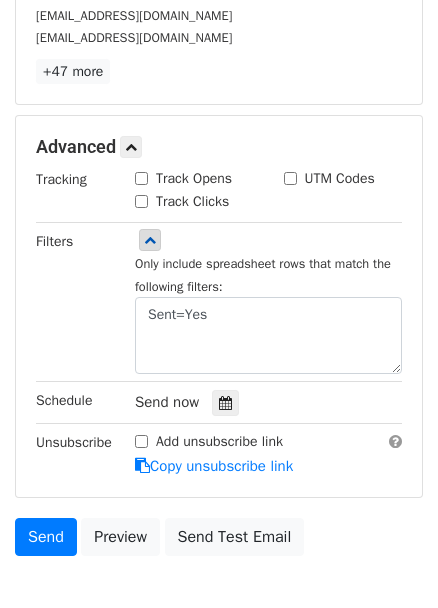 click on "Filters" at bounding box center (70, 302) 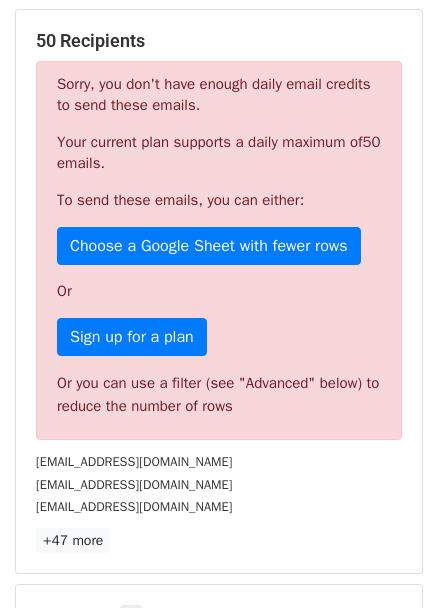 scroll, scrollTop: 590, scrollLeft: 0, axis: vertical 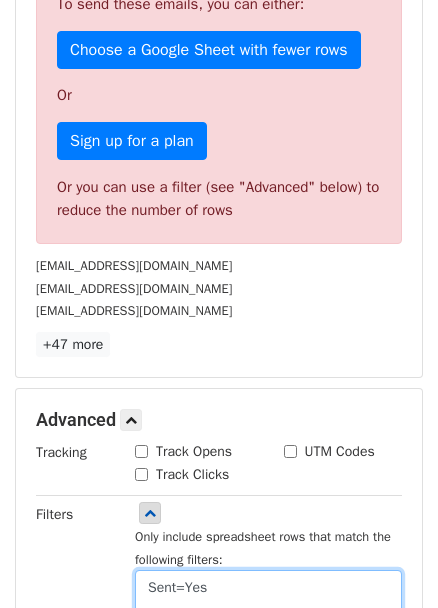 click on "Sent=Yes" at bounding box center [268, 608] 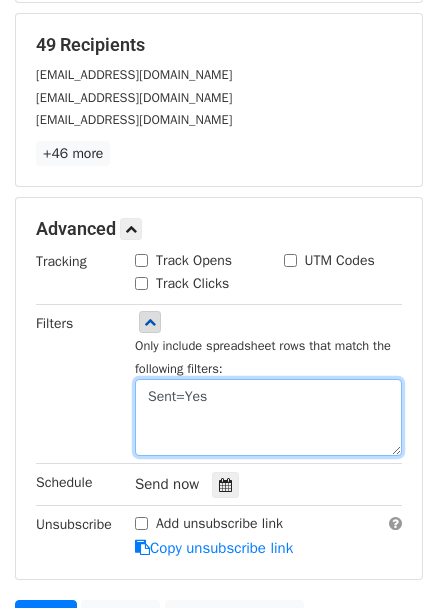 scroll, scrollTop: 473, scrollLeft: 0, axis: vertical 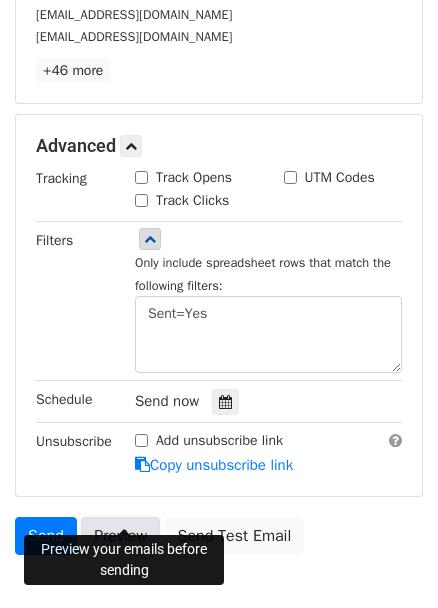 click on "Preview" at bounding box center (120, 536) 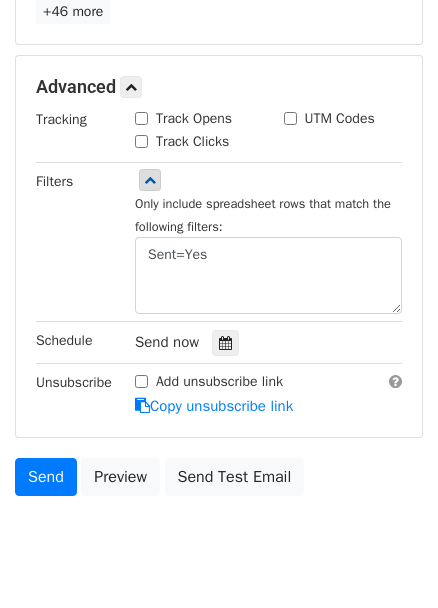scroll, scrollTop: 564, scrollLeft: 0, axis: vertical 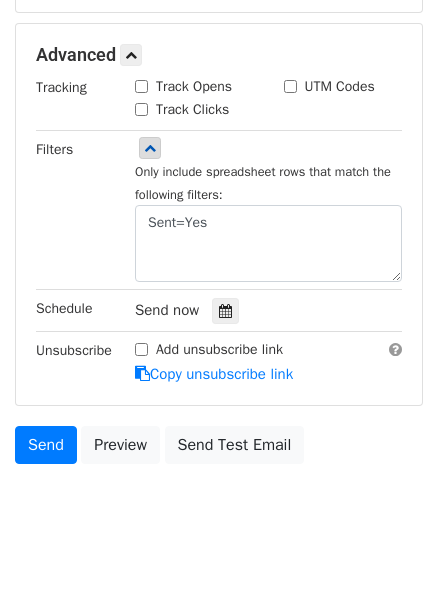 click on "New Campaign
Daily emails left: 50
Google Sheet:
TREASURE GAME - Jack the Ri...
1. Write your email in Gmail
2. Click
Send
Variables
Copy/paste...
{{Timestamp}}
{{Email Address}}
{{Score}}
{{Do you have the Stalemate...
{{Do you have the Skewer Ed...
{{Please provide a photo of...
{{Select your answer: (Sele...
{{Correct No.}}
{{st/nd/rd/th}}
{{Sent}}
Email column
Timestamp
Email Address
Score
Do you have the Stalemate Edition or Checkmate Edition of the Jack the Ripper & Sherlock Holmes Playing Cards?
Do you have the Skewer Edition or Castling Edition of the Jack the Ripper & Sherlock Holmes Playing Cards?
Please provide a photo of the 2 Editions that are required to play the Treasure game.
Select your answer: (Select the card of the suspect)
Correct No.
st/nd/rd/th
Sent
Templates
Load..." at bounding box center (219, 2) 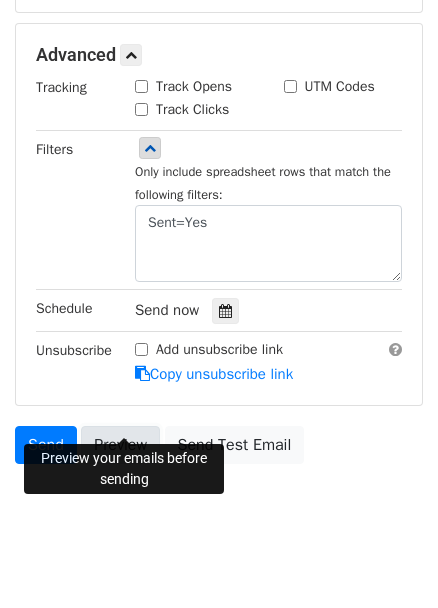 click on "Preview" at bounding box center [120, 445] 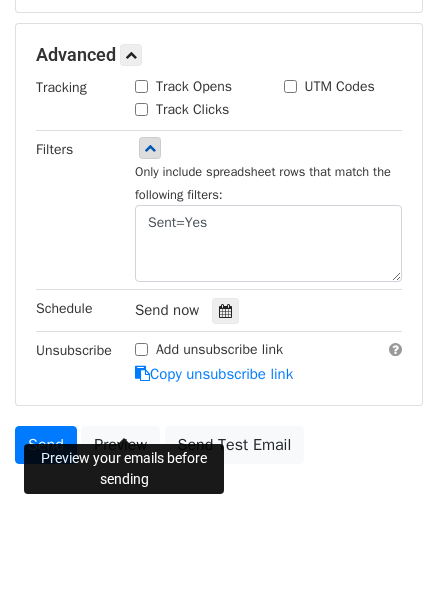 click on "New Campaign
Daily emails left: 50
Google Sheet:
TREASURE GAME - Jack the Ri...
1. Write your email in Gmail
2. Click
Send
Variables
Copy/paste...
{{Timestamp}}
{{Email Address}}
{{Score}}
{{Do you have the Stalemate...
{{Do you have the Skewer Ed...
{{Please provide a photo of...
{{Select your answer: (Sele...
{{Correct No.}}
{{st/nd/rd/th}}
{{Sent}}
Email column
Timestamp
Email Address
Score
Do you have the Stalemate Edition or Checkmate Edition of the Jack the Ripper & Sherlock Holmes Playing Cards?
Do you have the Skewer Edition or Castling Edition of the Jack the Ripper & Sherlock Holmes Playing Cards?
Please provide a photo of the 2 Editions that are required to play the Treasure game.
Select your answer: (Select the card of the suspect)
Correct No.
st/nd/rd/th
Sent
Templates
Load..." at bounding box center (219, 2) 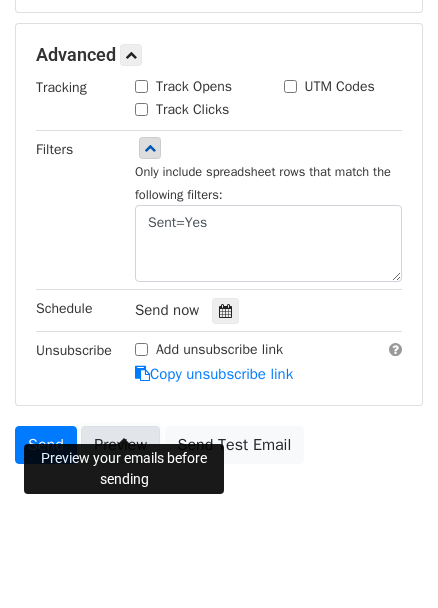 click on "Preview" at bounding box center [120, 445] 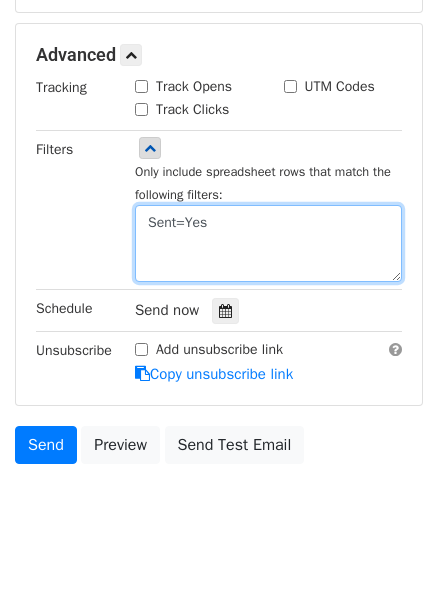 click on "Sent=Yes" at bounding box center (268, 243) 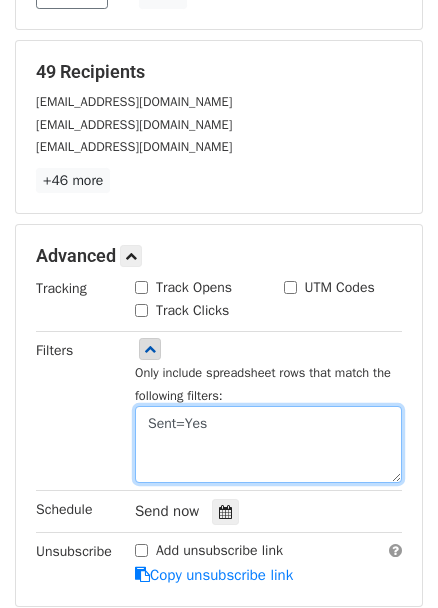 scroll, scrollTop: 454, scrollLeft: 0, axis: vertical 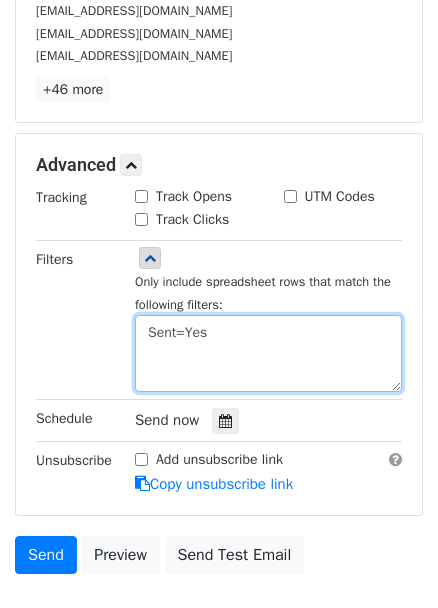 click on "Sent=Yes" at bounding box center [268, 353] 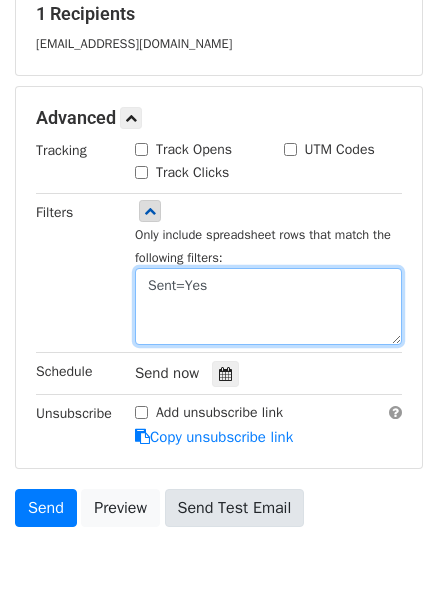 scroll, scrollTop: 454, scrollLeft: 0, axis: vertical 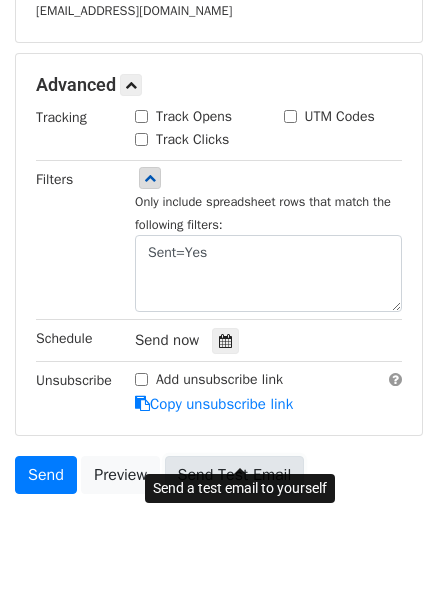 click on "Send Test Email" at bounding box center [235, 475] 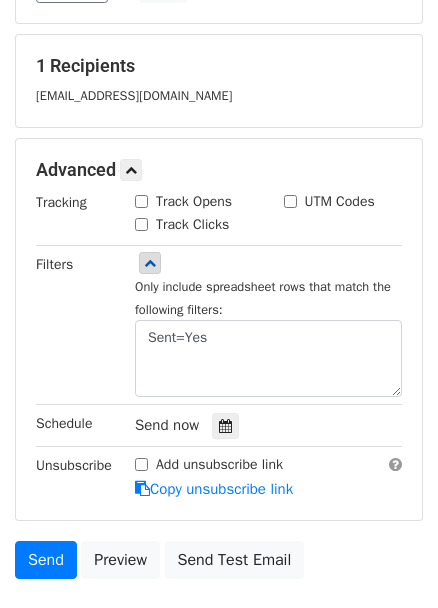 scroll, scrollTop: 272, scrollLeft: 0, axis: vertical 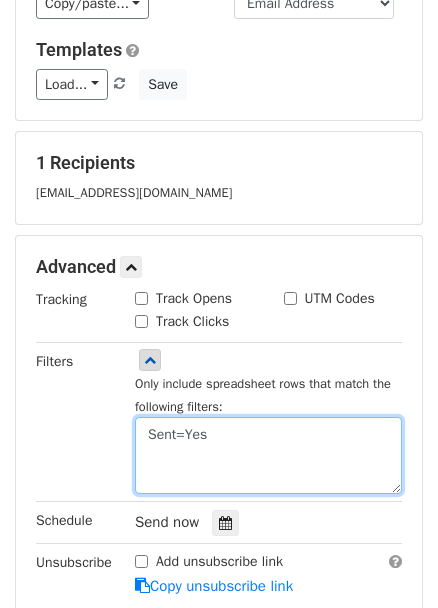 click on "Sent=Yes" at bounding box center (268, 455) 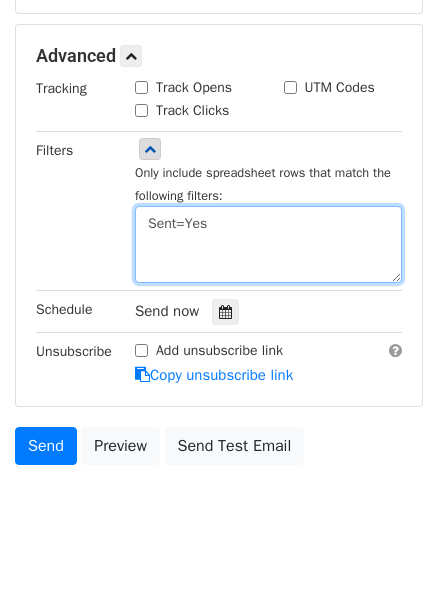 scroll, scrollTop: 564, scrollLeft: 0, axis: vertical 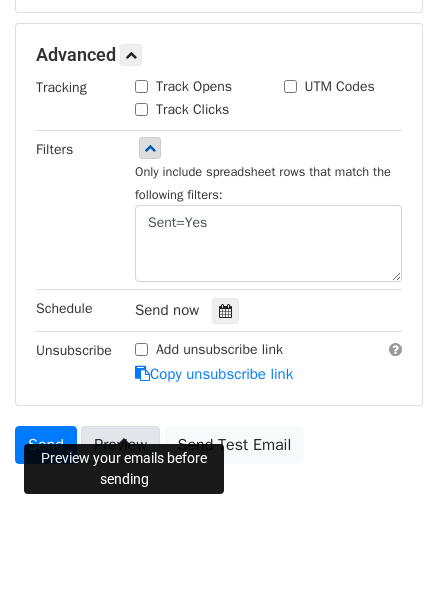 click on "Preview" at bounding box center (120, 445) 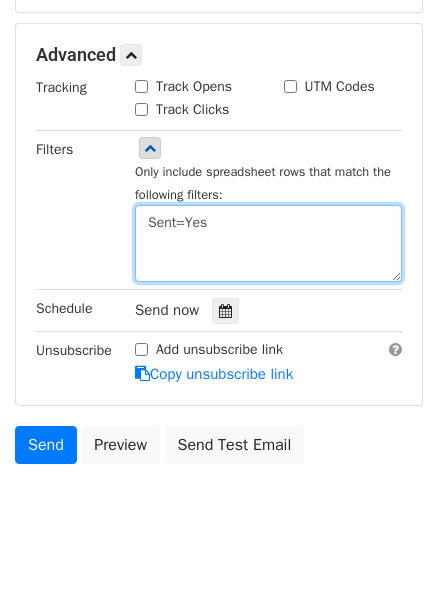 click on "Sent=Yes" at bounding box center (268, 243) 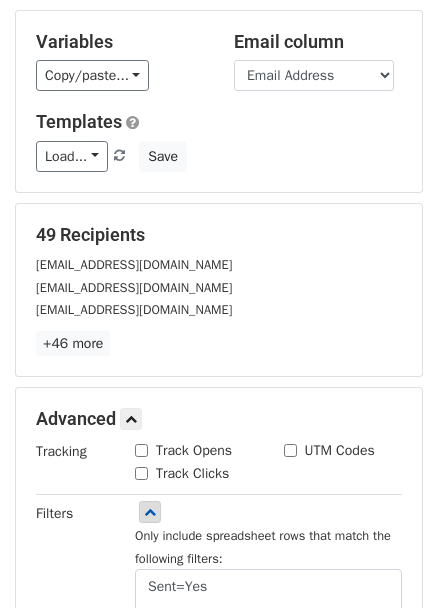 click on "49 Recipients" at bounding box center [219, 235] 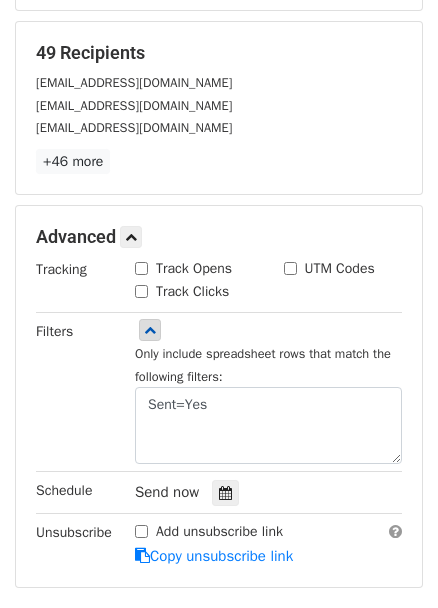 scroll, scrollTop: 564, scrollLeft: 0, axis: vertical 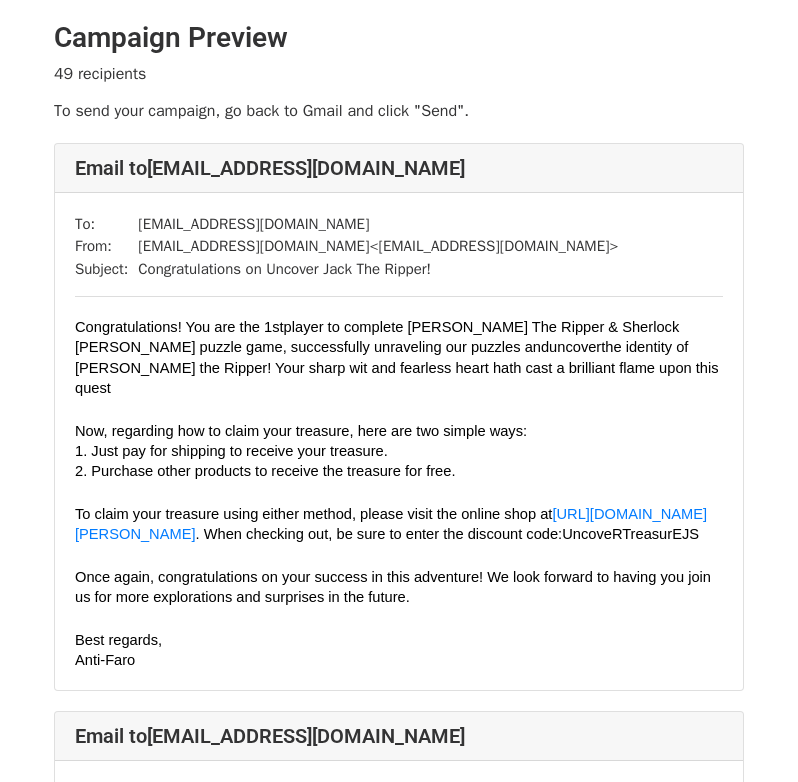 click on "To:
ziyuanchen01@gmail.com
From:
antifarotob@gmail.com  < antifarotob@gmail.com >
Subject:
Congratulations on Uncover Jack The Ripper!
Congratulations! You are the 1st  player to complete Jack The Ripper & Sherlock Holmes puzzle game, successfully unraveling our puzzles and  uncover  the identity of Jack the Ripper! Your sharp wit and fearless heart hath cast a brilliant flame upon this quest
Now, regarding how to claim your treasure, here are two simple ways:
1.   Just pay for shipping to receive your treasure.
2.   Purchase other products to receive the treasure for free.
To claim your treasure using either method, please visit the online shop at  https://roomonecards.com/products/read-carefully-jack-the-ripper-sherlock-holmes-treasure . When checking out, be sure to enter the discount code:  UncoveRTreasurEJS
Best regards,
Anti-Faro" at bounding box center (399, 442) 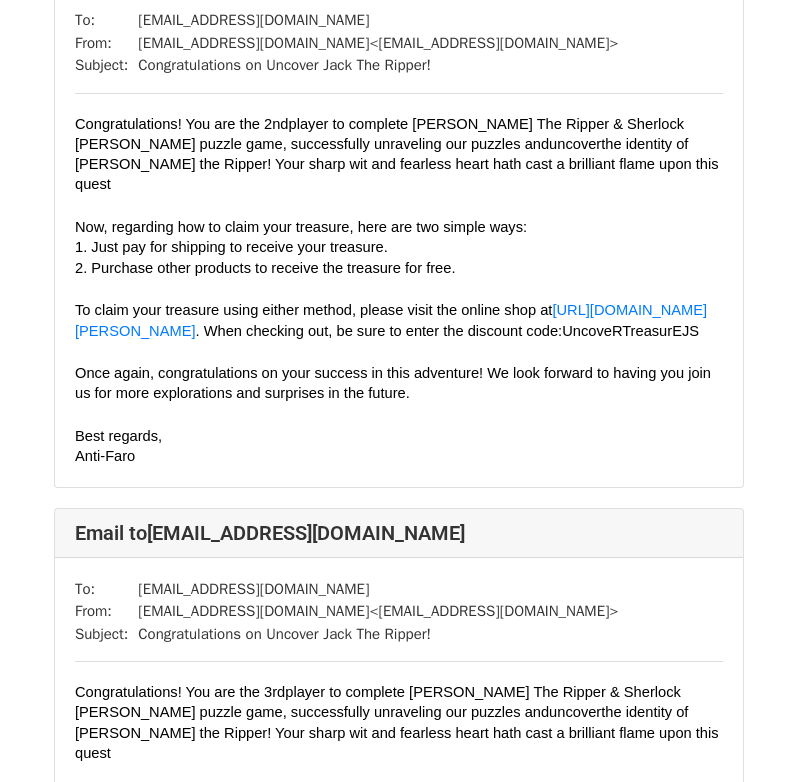 scroll, scrollTop: 700, scrollLeft: 0, axis: vertical 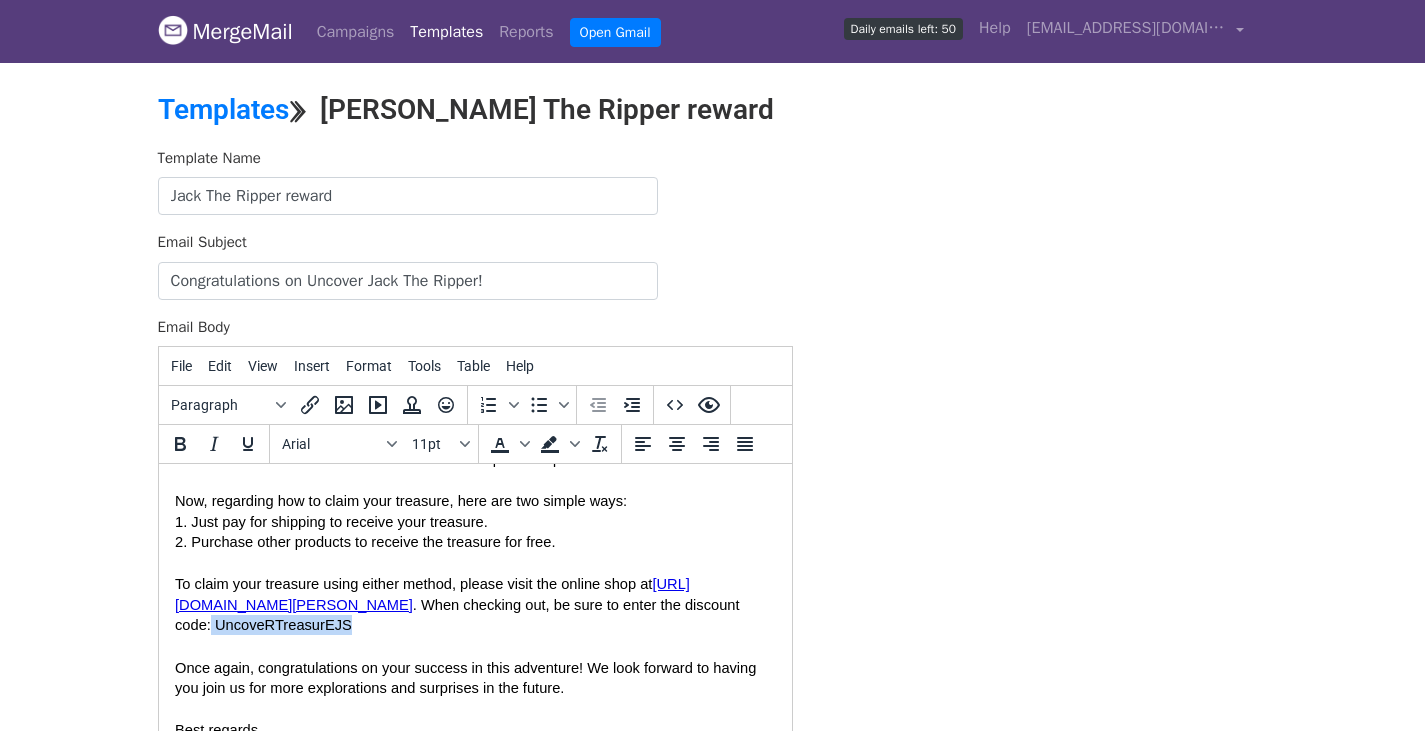 drag, startPoint x: 596, startPoint y: 624, endPoint x: 770, endPoint y: 626, distance: 174.01149 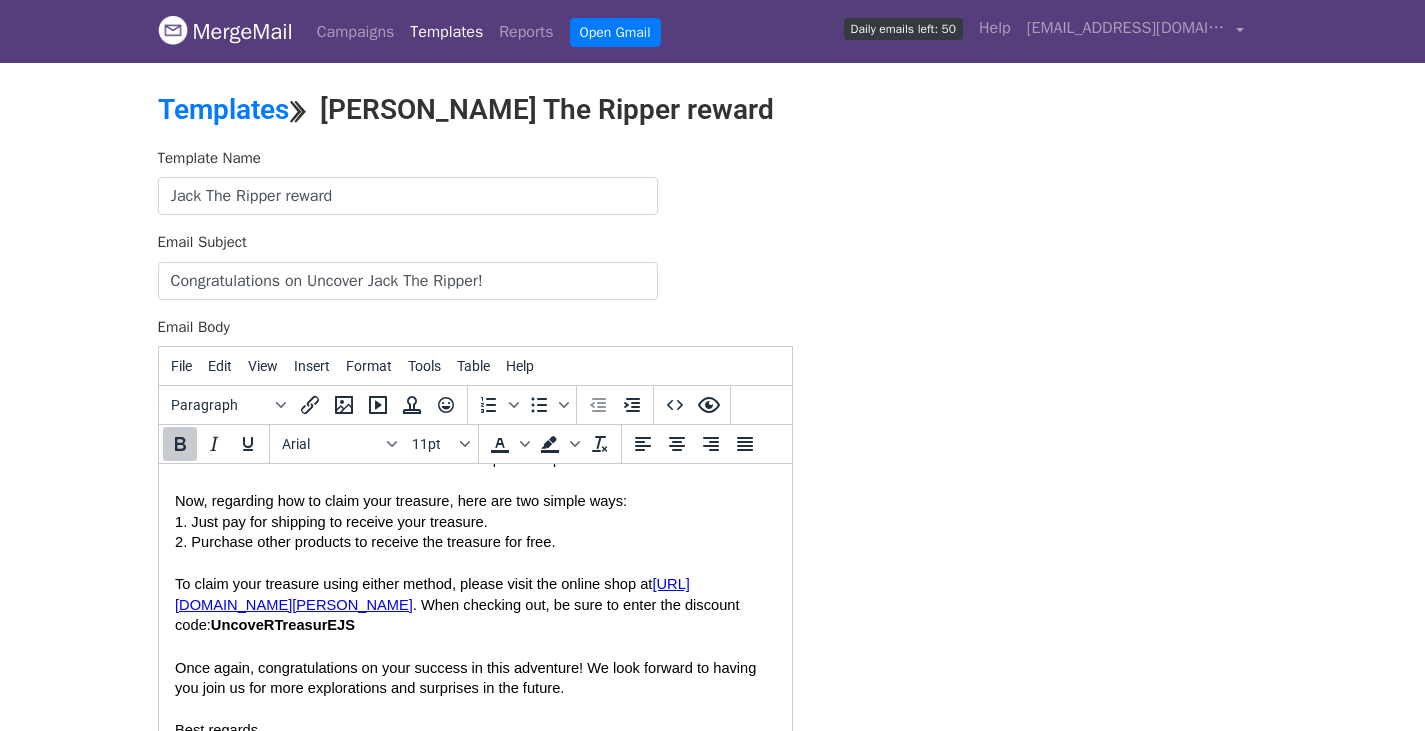 click on "To claim your treasure using either method, please visit the online shop at  https://roomonecards.com/products/read-carefully-jack-the-ripper-sherlock-holmes-treasure . When checking out, be sure to enter the discount code:  UncoveRTreasurEJS" at bounding box center (474, 604) 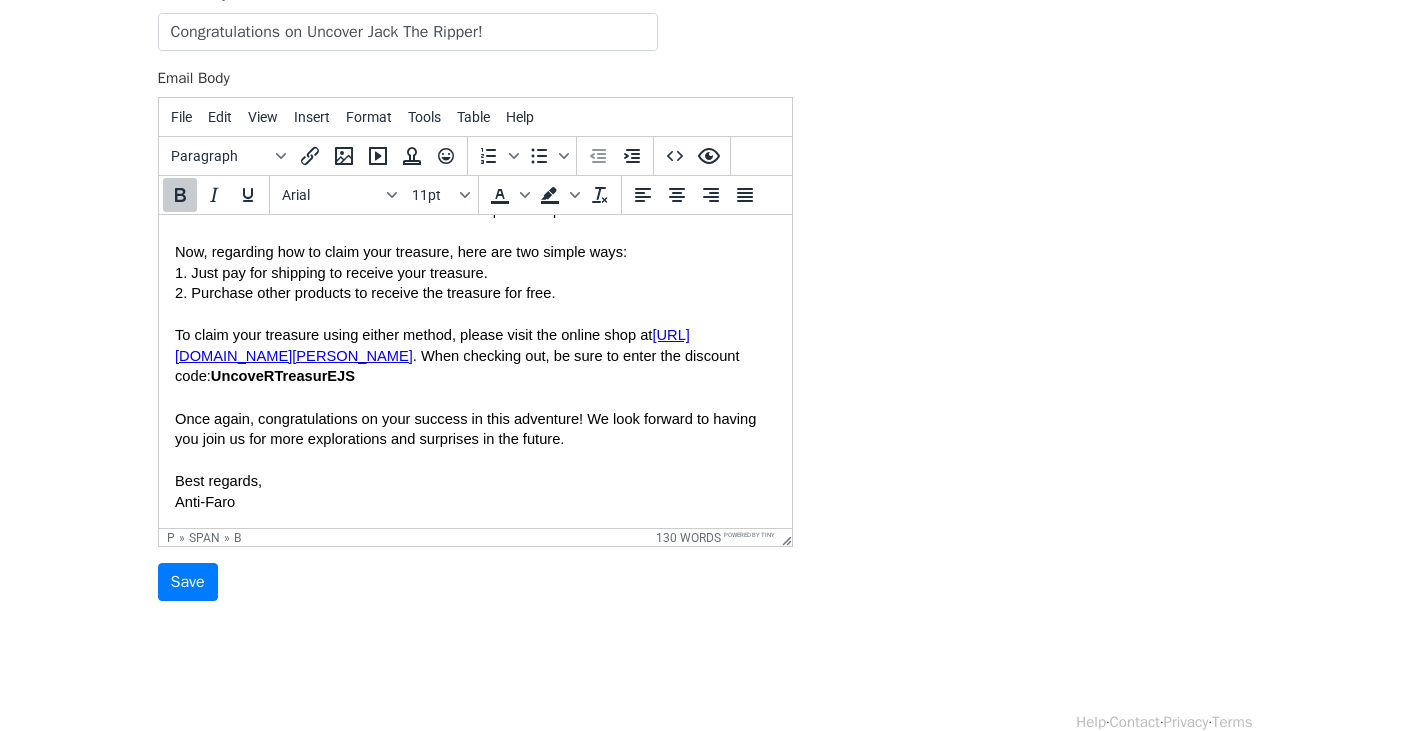 scroll, scrollTop: 280, scrollLeft: 0, axis: vertical 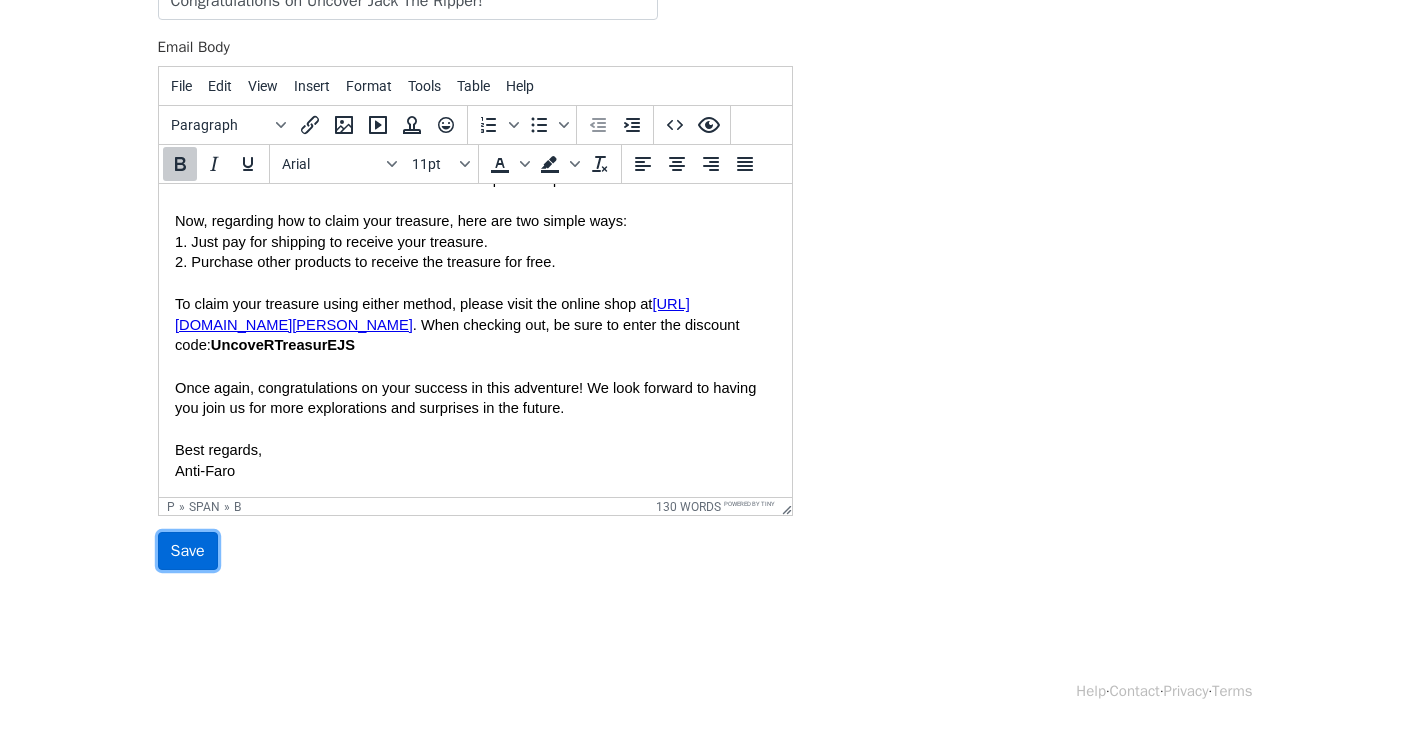 click on "Save" at bounding box center (188, 551) 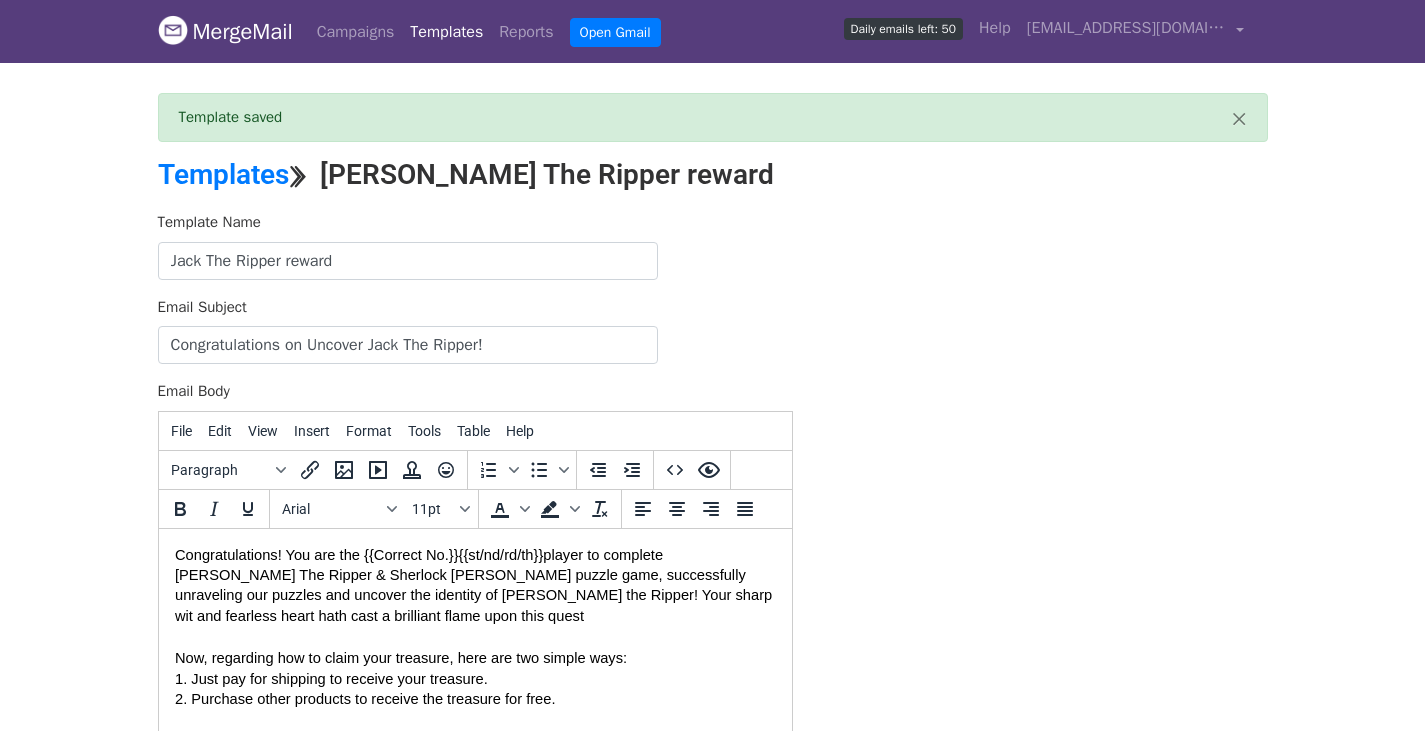 scroll, scrollTop: 0, scrollLeft: 0, axis: both 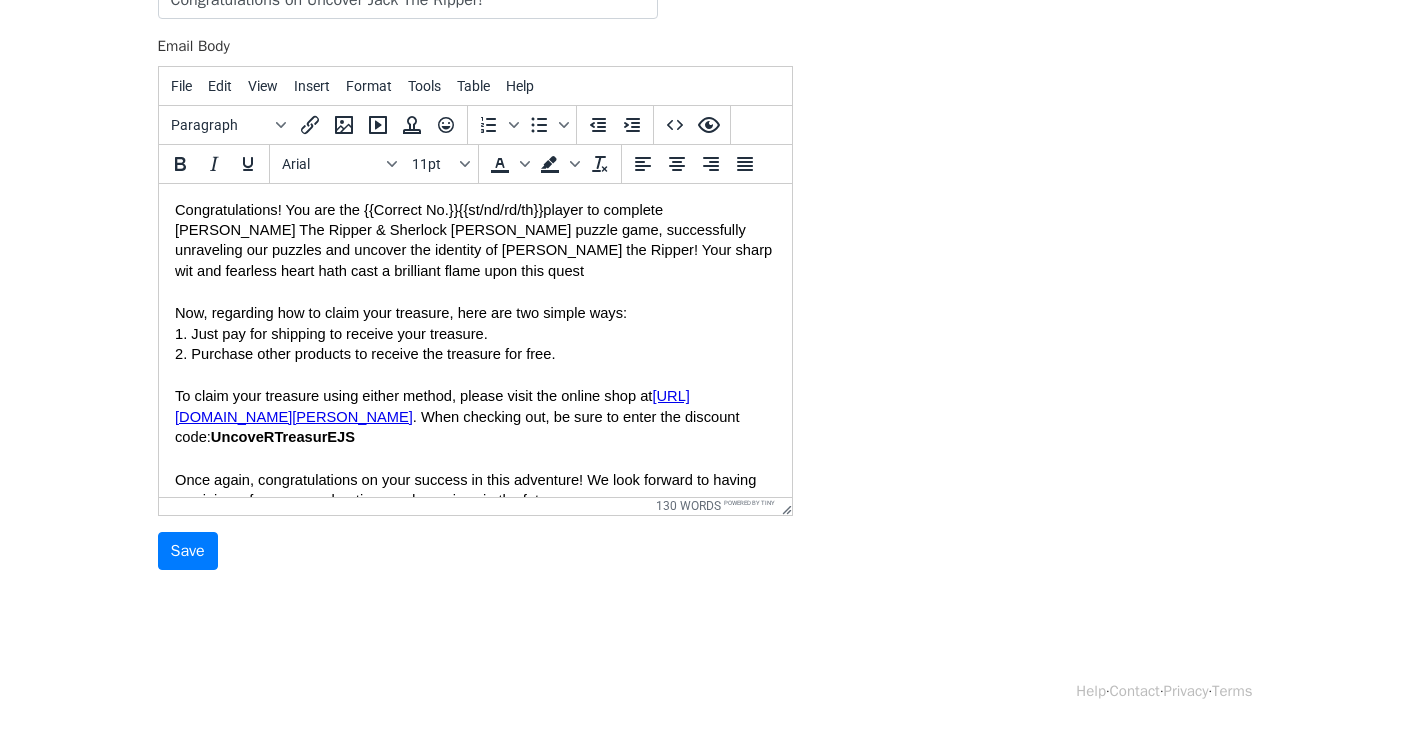 click on "Congratulations! You are the {{Correct No.}}{{st/nd/rd/th}}  player to complete Jack The Ripper & Sherlock [PERSON_NAME] puzzle game, successfully unraveling our puzzles and uncover the identity of [PERSON_NAME] the Ripper! Your sharp wit and fearless heart hath cast a brilliant flame upon this quest Now, regarding how to claim your treasure, here are two simple ways: 1.   Just pay for shipping to receive your treasure. 2.   Purchase other products to receive the treasure for free. To claim your treasure using either method, please visit the online shop at  [URL][DOMAIN_NAME][PERSON_NAME] . When checking out, be sure to enter the discount code:  UncoveRTreasurEJS Once again, congratulations on your success in this adventure! We look forward to having you join us for more explorations and surprises in the future. Best regards, Anti-Faro" at bounding box center (474, 385) 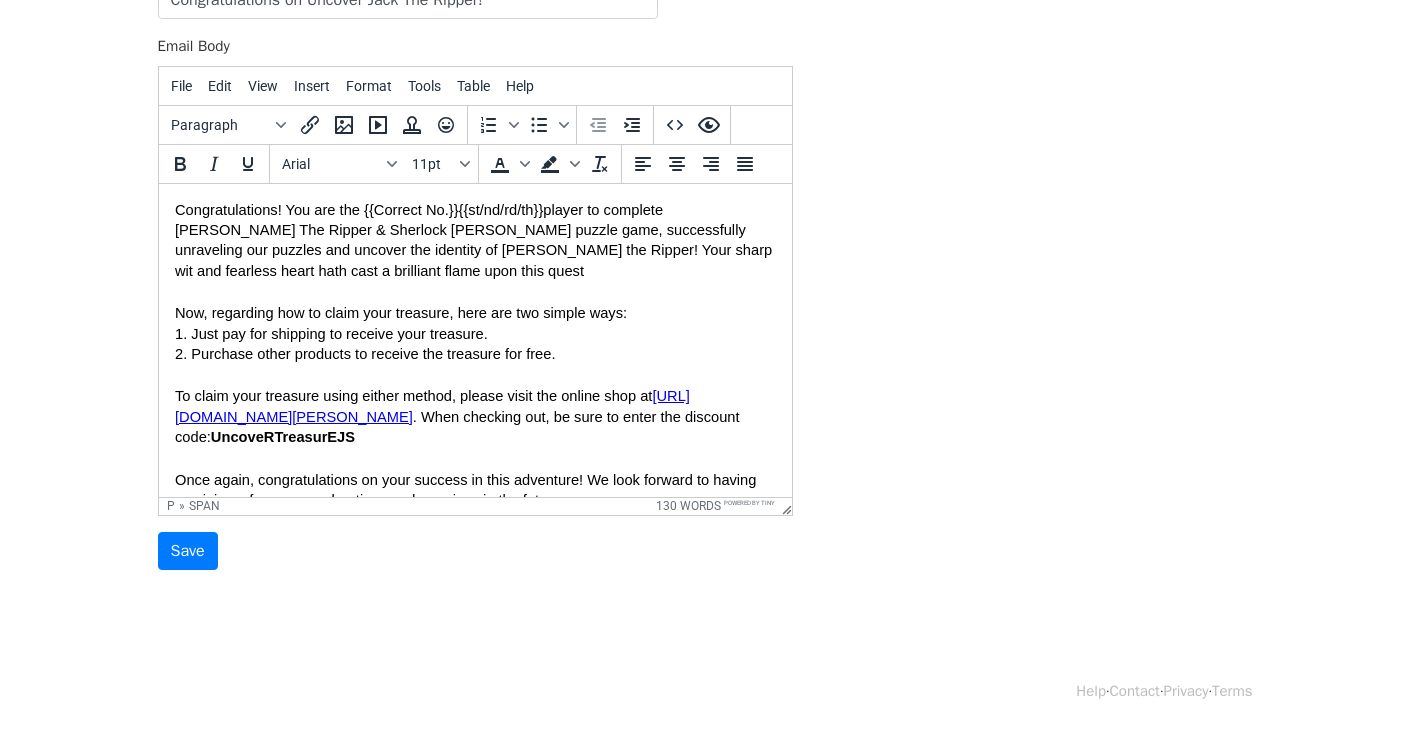 type 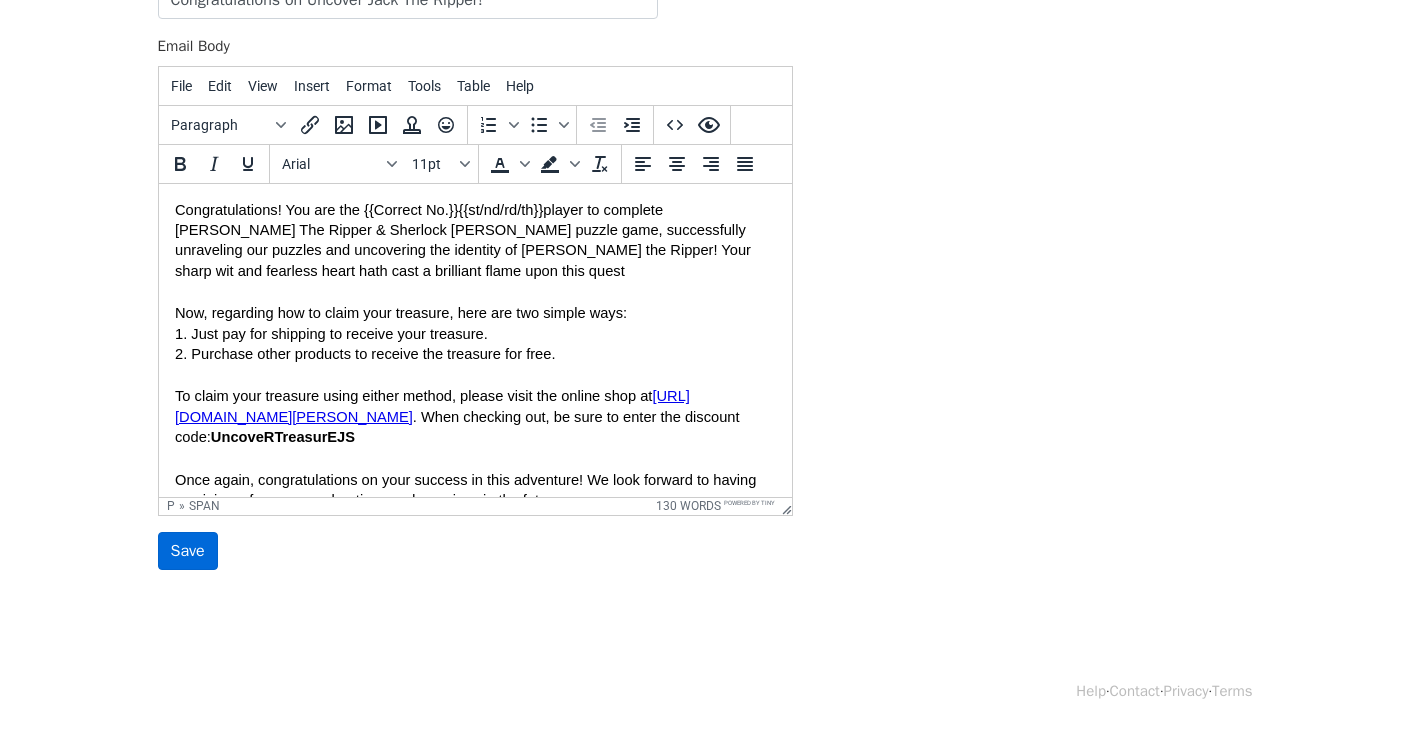 click on "Save" at bounding box center [188, 551] 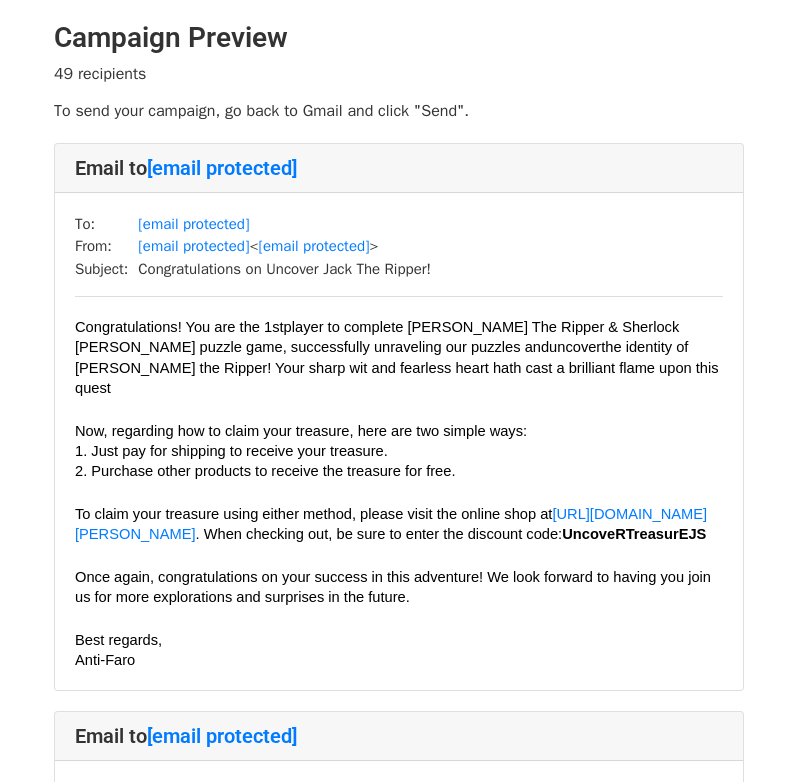 scroll, scrollTop: 0, scrollLeft: 0, axis: both 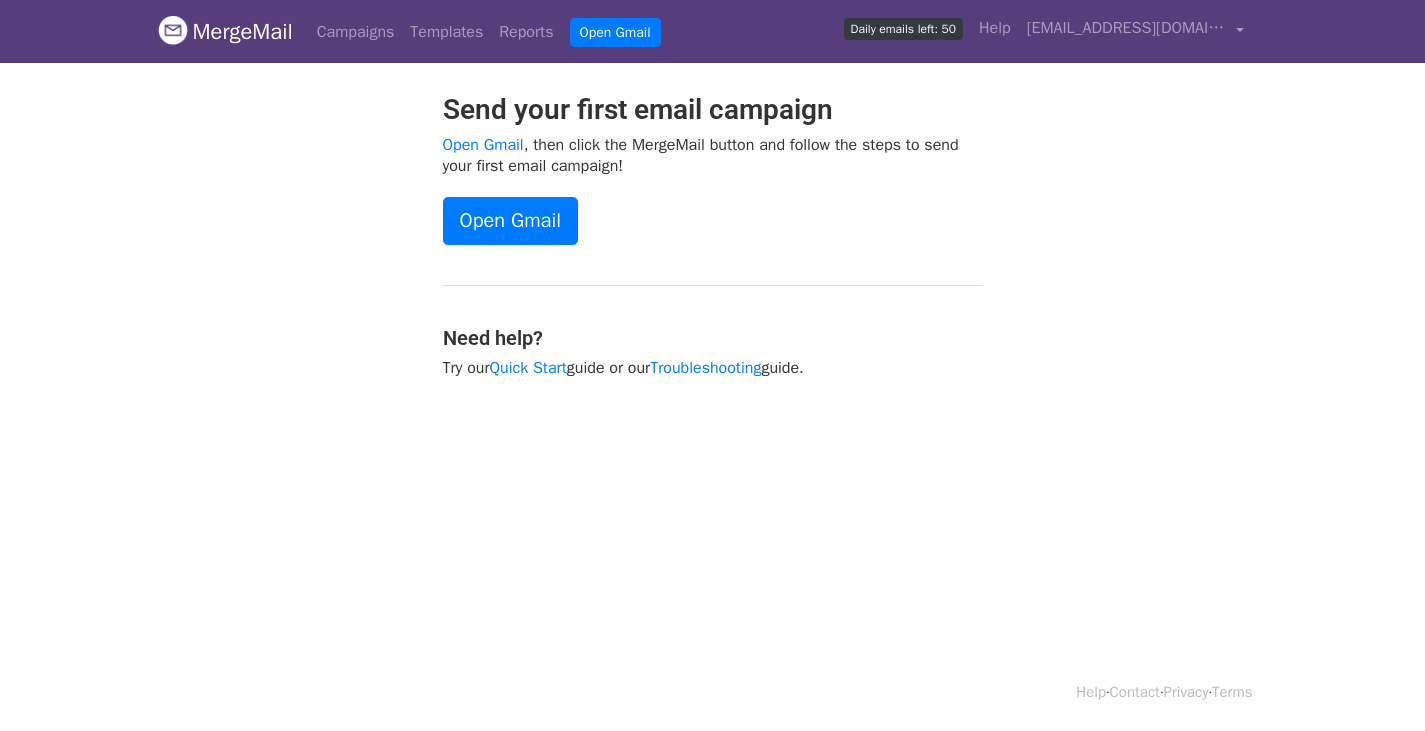 click on "Daily emails left: 50" at bounding box center [903, 29] 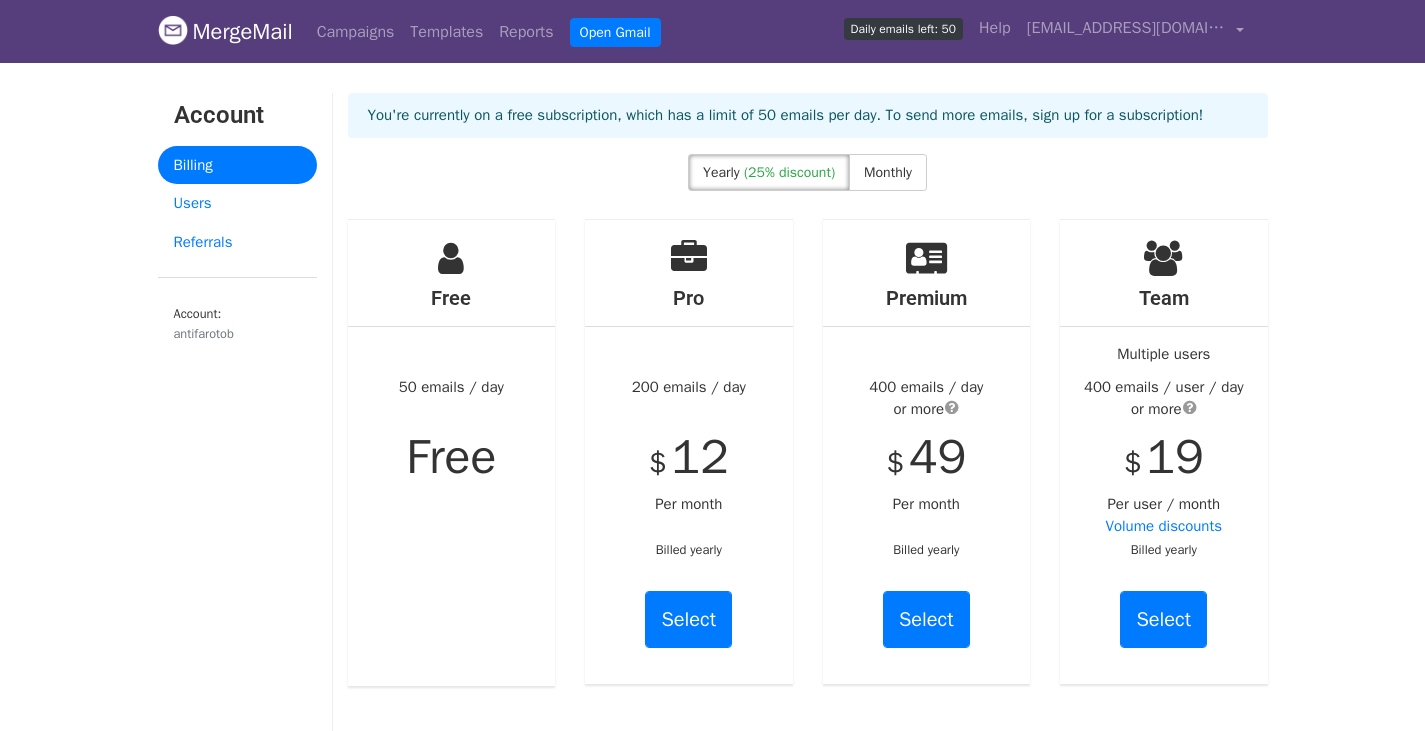 scroll, scrollTop: 0, scrollLeft: 0, axis: both 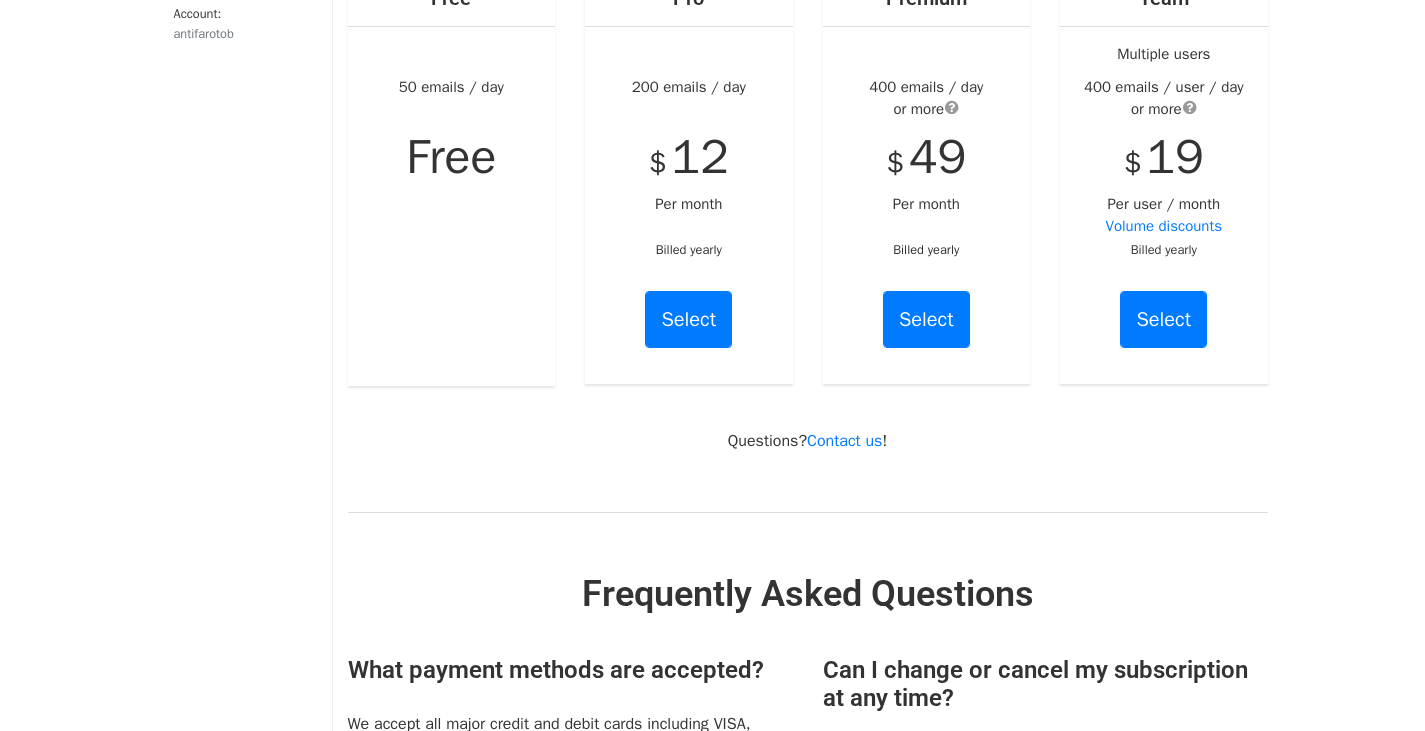 click on "You're currently on a free subscription, which has a limit of 50 emails per day. To send more emails, sign up for a subscription!
Yearly
(25% discount)
Monthly
Free
50
emails / day
Free
Pro
200
emails / day
$
16
Per month
Billed monthly
Select
Premium
400
emails / day
or more
$
65
Per month
Billed monthly
Select
Team
Multiple users
400
emails / user / day
or more
$
24
Per user / month
Volume discounts
Billed monthly
Select
Free
50
emails / day
Free
Pro
200
emails / day
$
12
Per month
Billed yearly
Select
Premium
400
emails / day
or more
$
49
Per month
Billed yearly
Select" at bounding box center [808, 711] 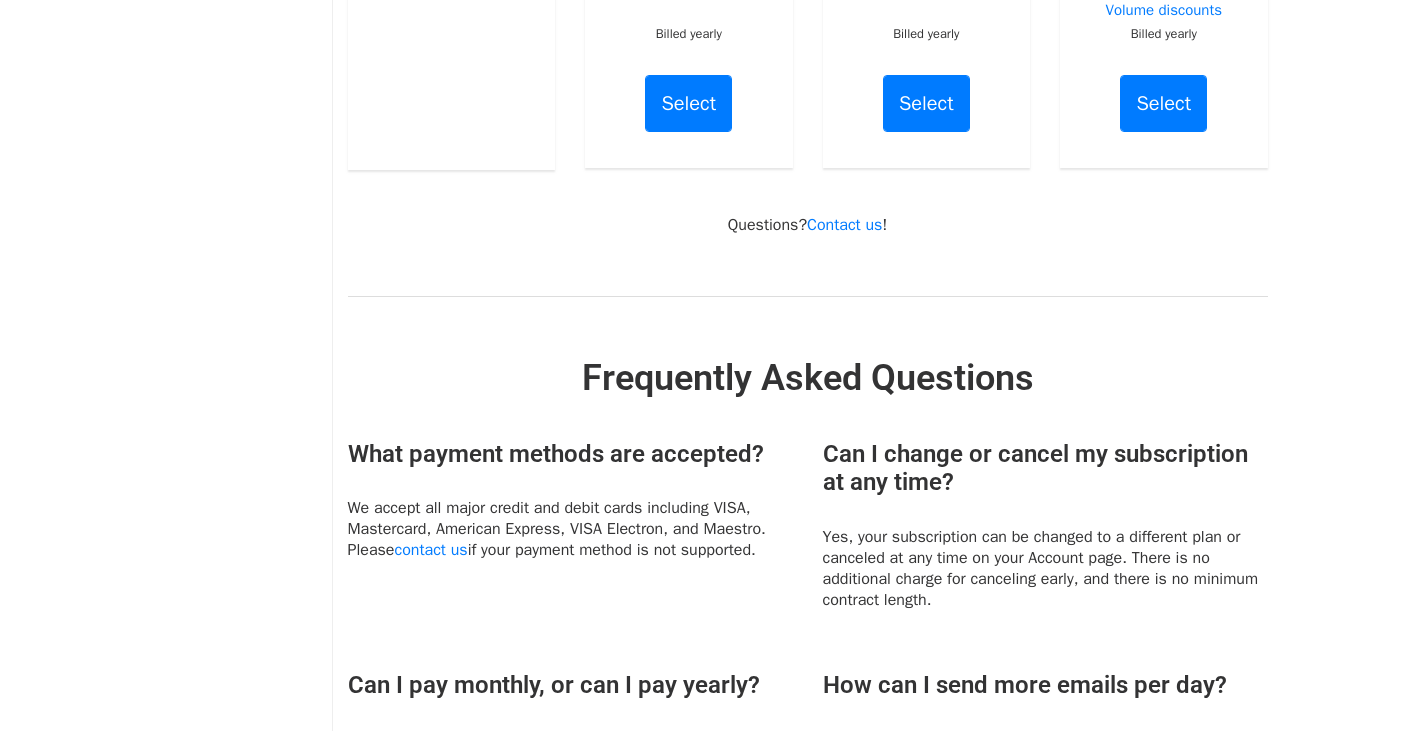 scroll, scrollTop: 681, scrollLeft: 0, axis: vertical 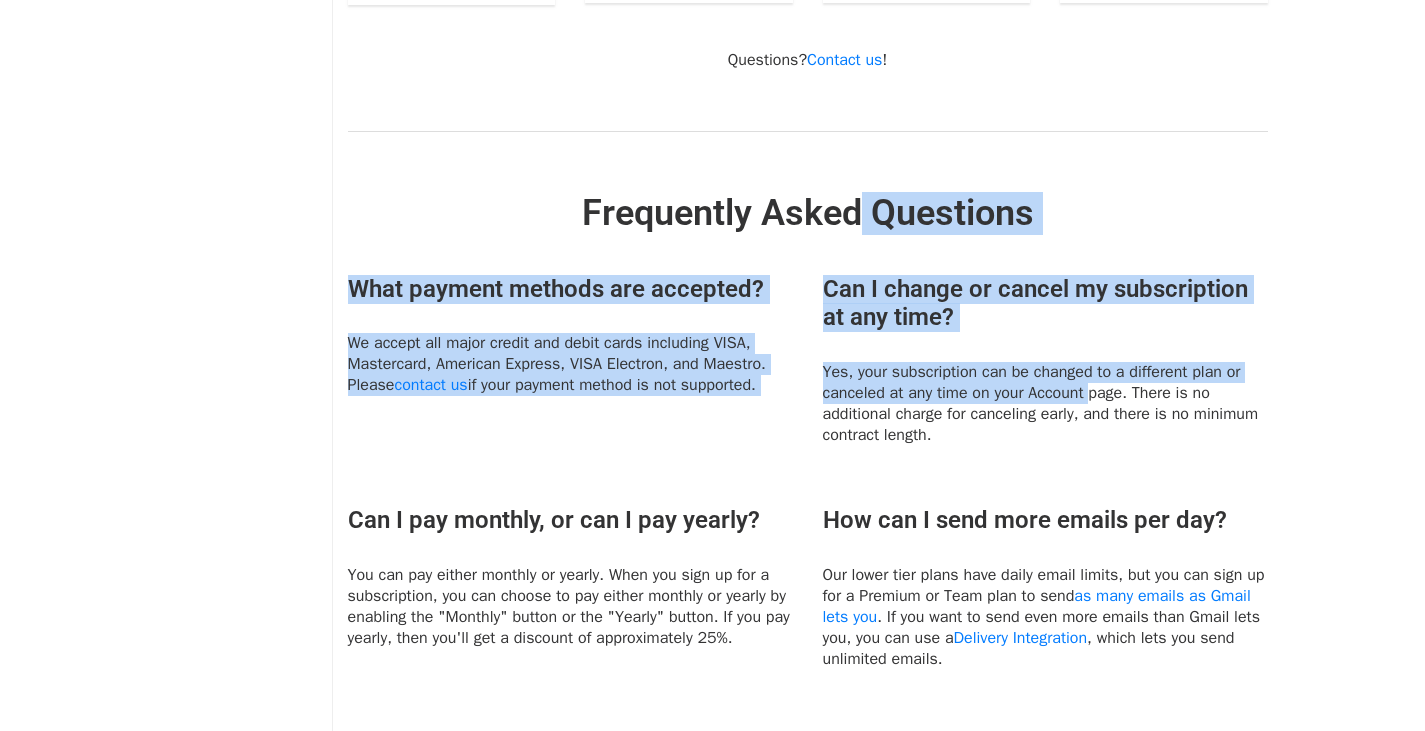 drag, startPoint x: 864, startPoint y: 270, endPoint x: 1108, endPoint y: 397, distance: 275.07272 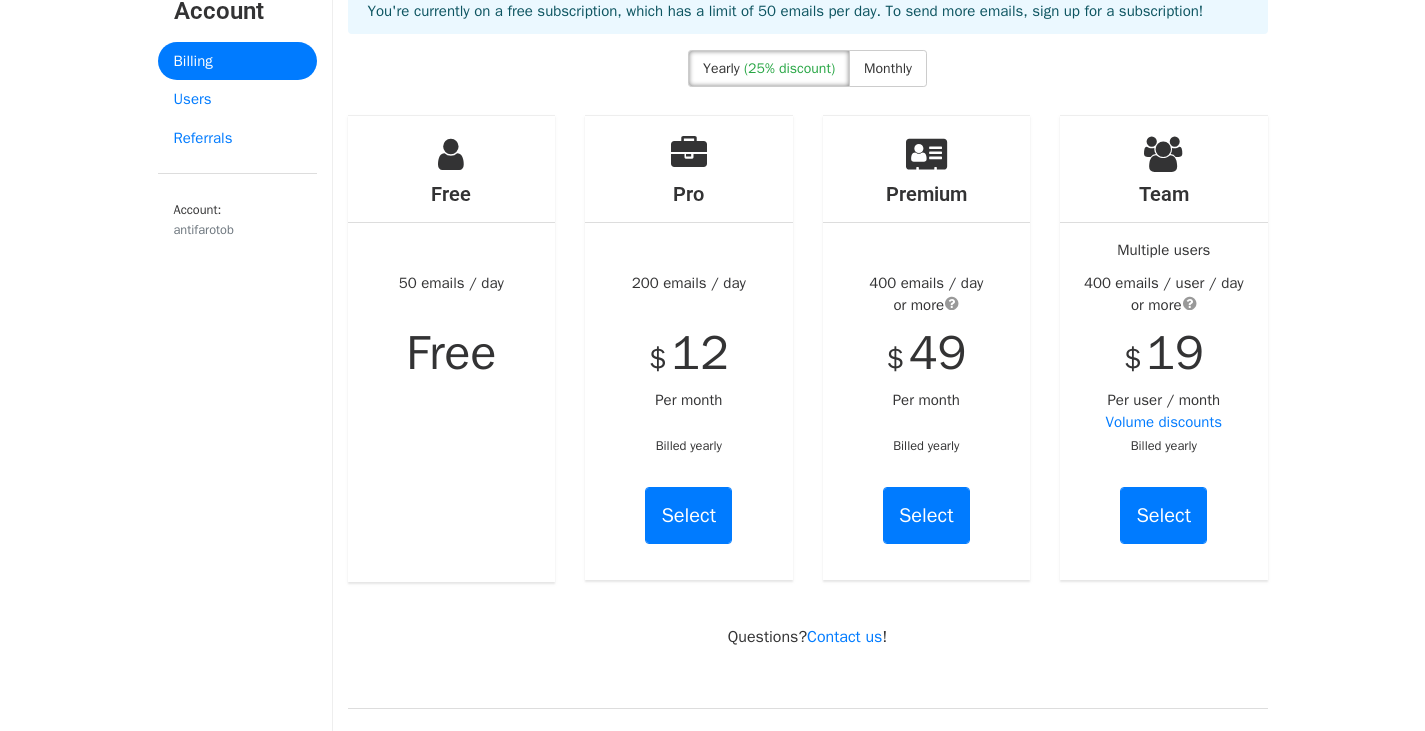 scroll, scrollTop: 0, scrollLeft: 0, axis: both 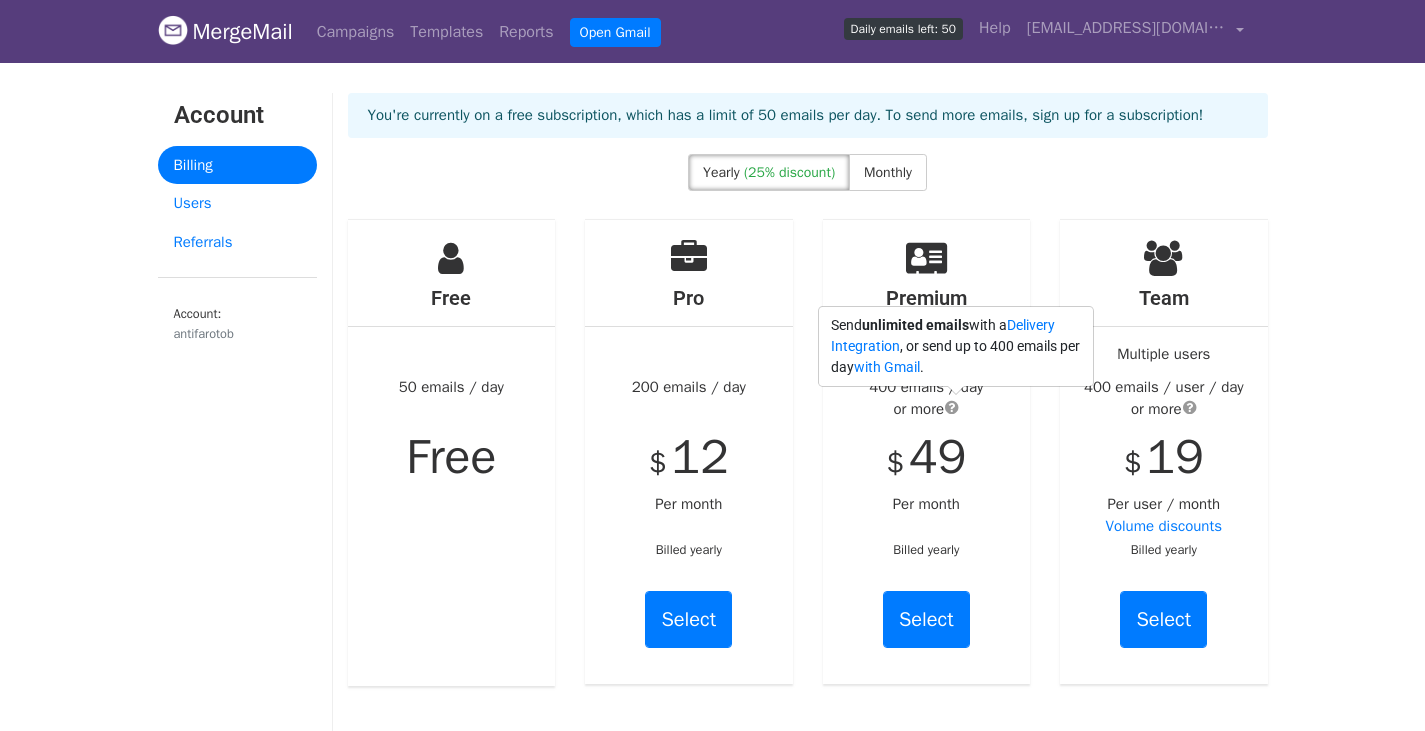 click at bounding box center (952, 407) 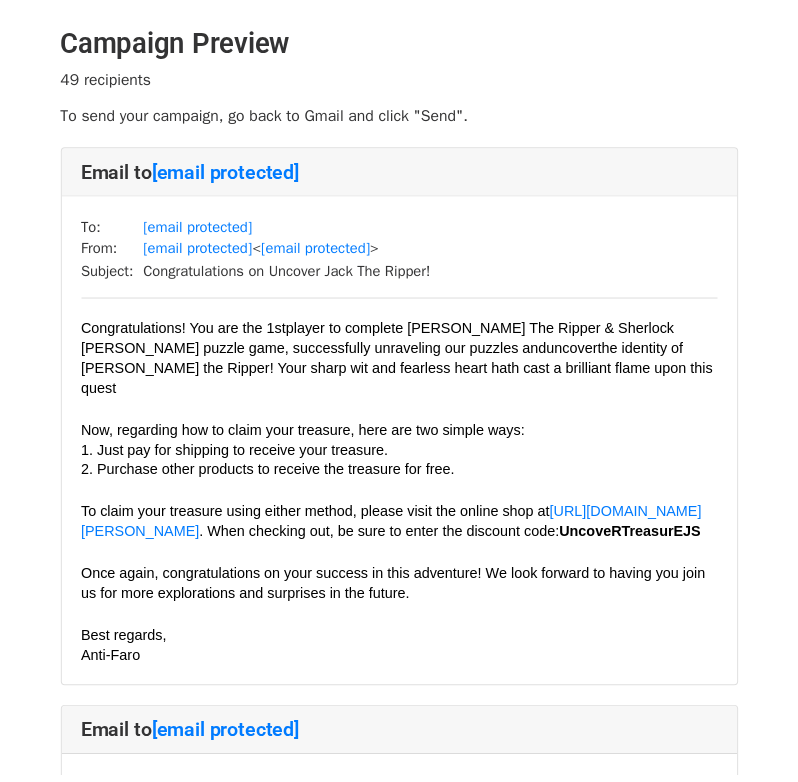 scroll, scrollTop: 0, scrollLeft: 0, axis: both 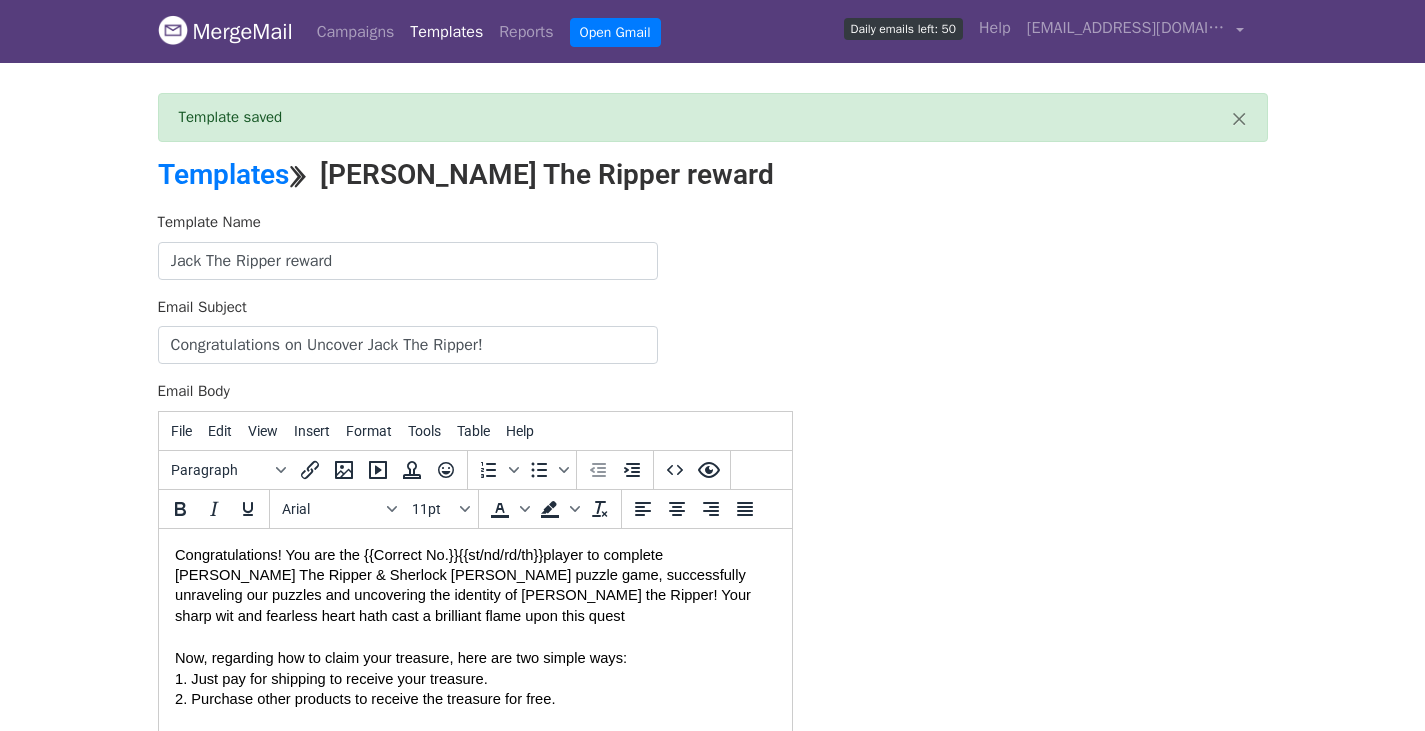 click on "Congratulations! You are the {{Correct No.}}{{st/nd/rd/th}}  player to complete Jack The Ripper & Sherlock [PERSON_NAME] puzzle game, successfully unraveling our puzzles and uncovering the identity of [PERSON_NAME] the Ripper! Your sharp wit and fearless heart hath cast a brilliant flame upon this quest" at bounding box center (474, 584) 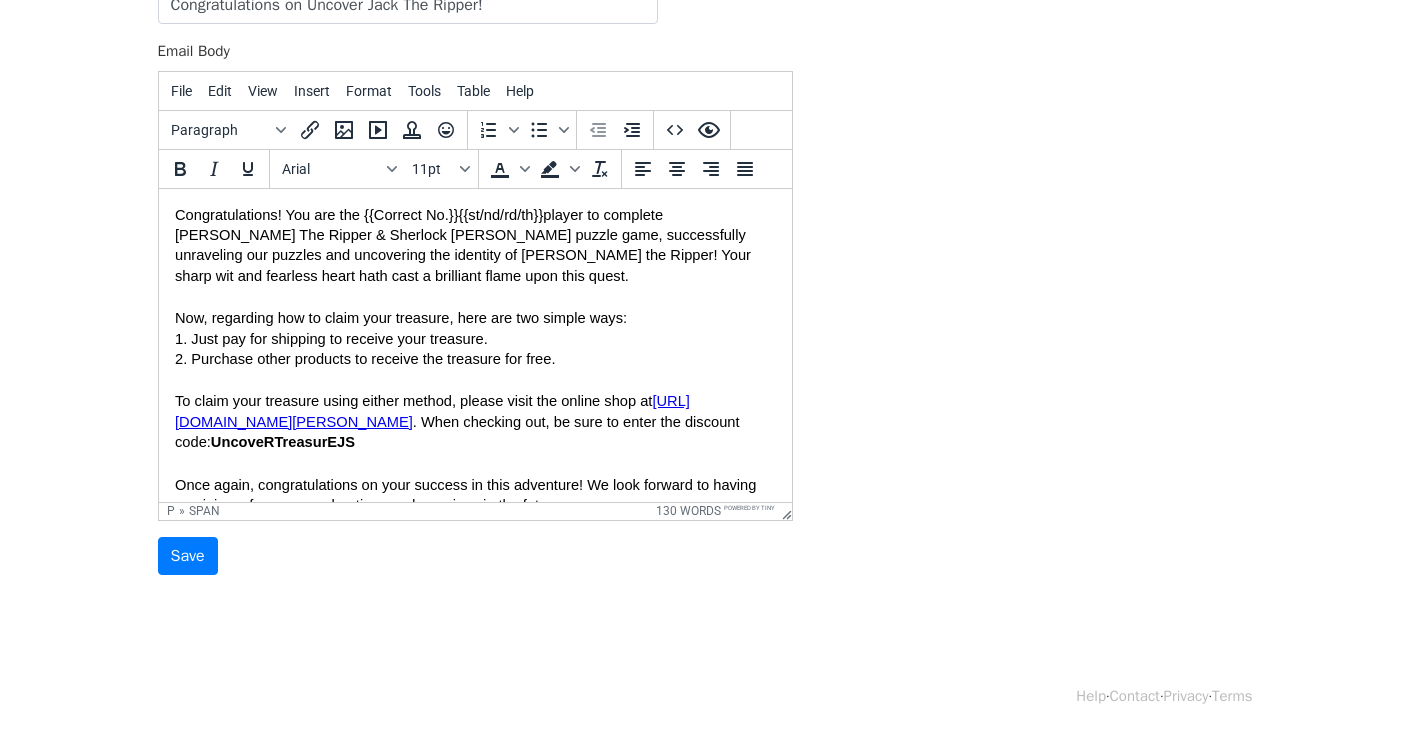 scroll, scrollTop: 345, scrollLeft: 0, axis: vertical 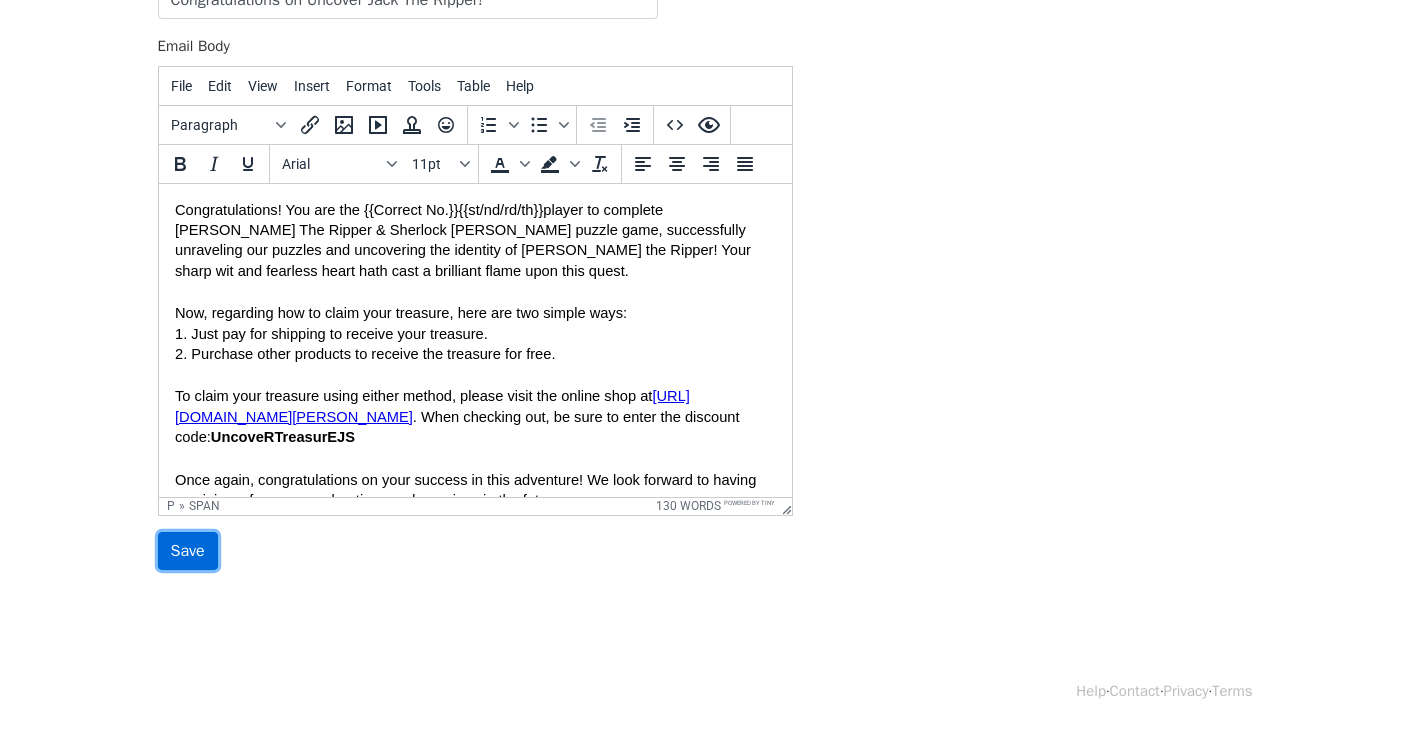 click on "Save" at bounding box center (188, 551) 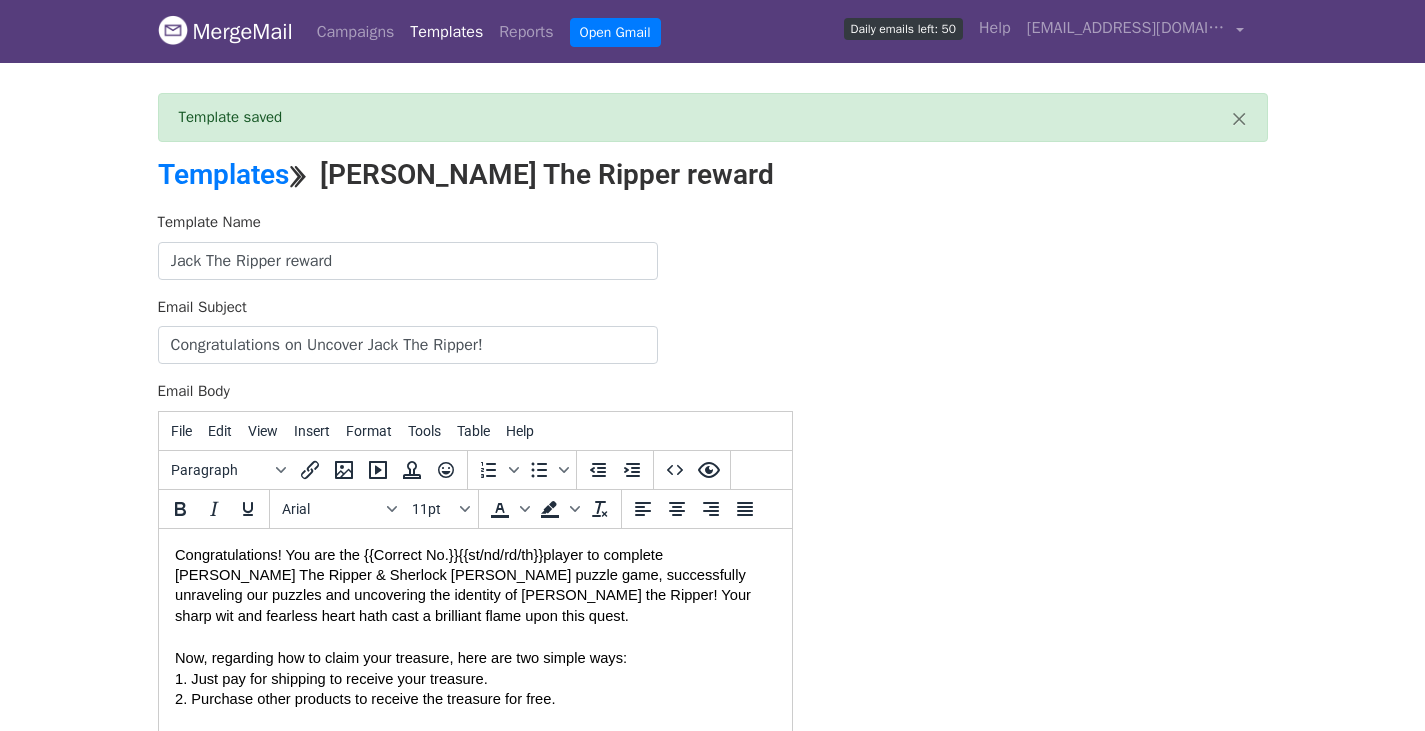 scroll, scrollTop: 0, scrollLeft: 0, axis: both 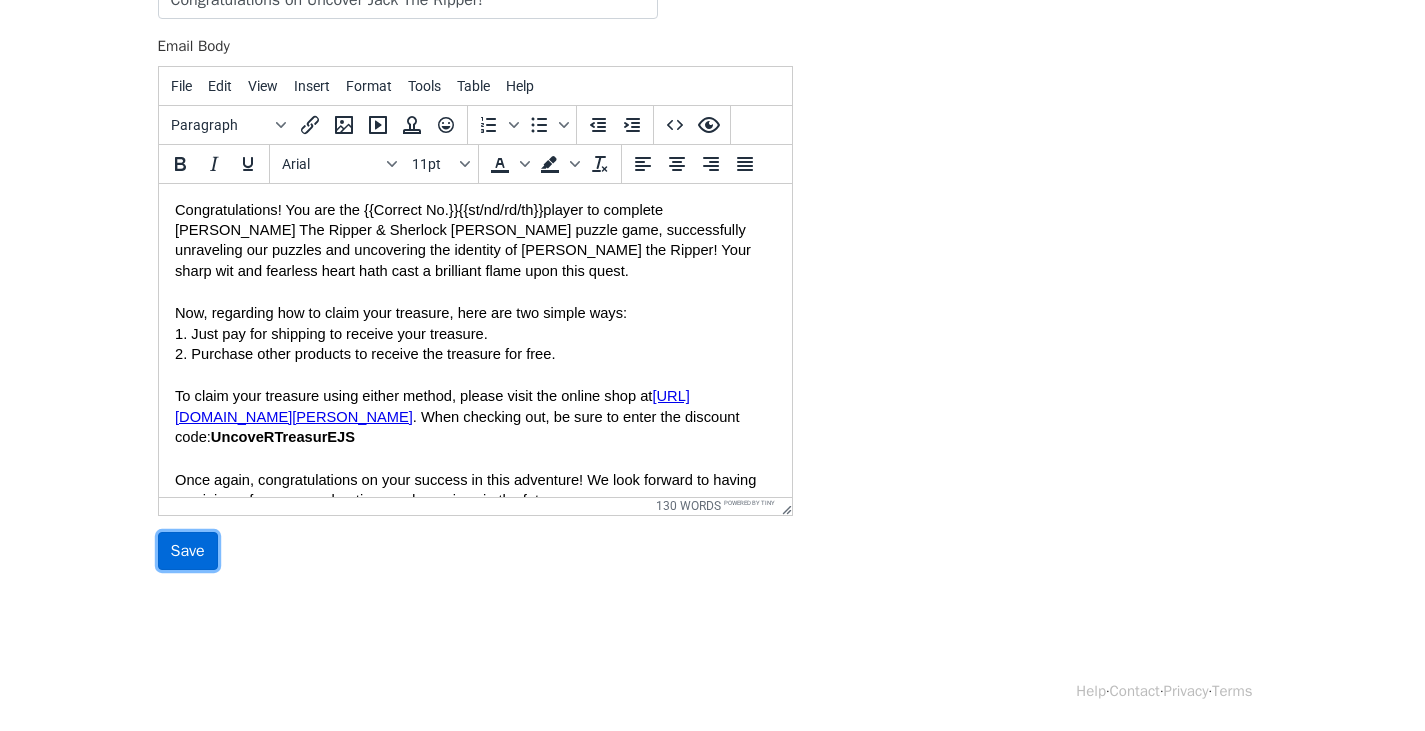 click on "Save" at bounding box center [188, 551] 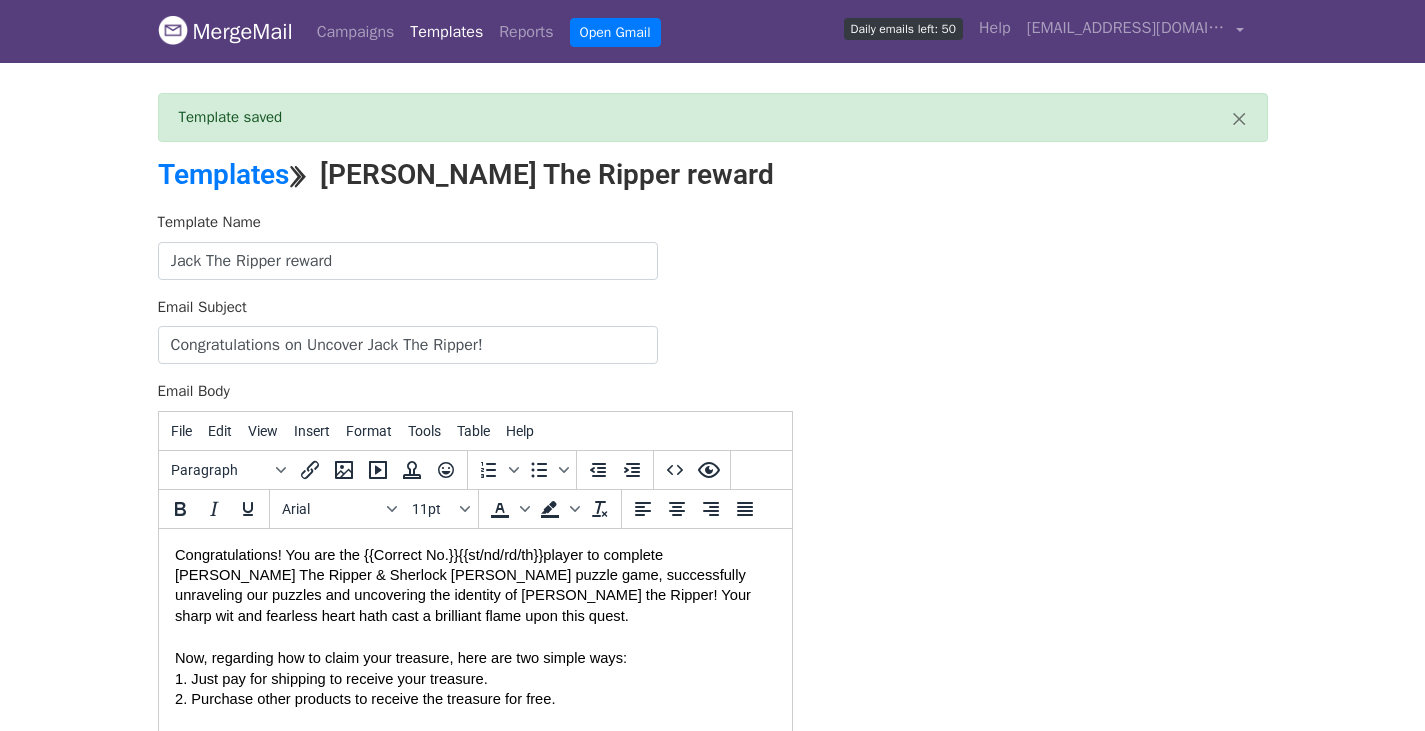 scroll, scrollTop: 0, scrollLeft: 0, axis: both 